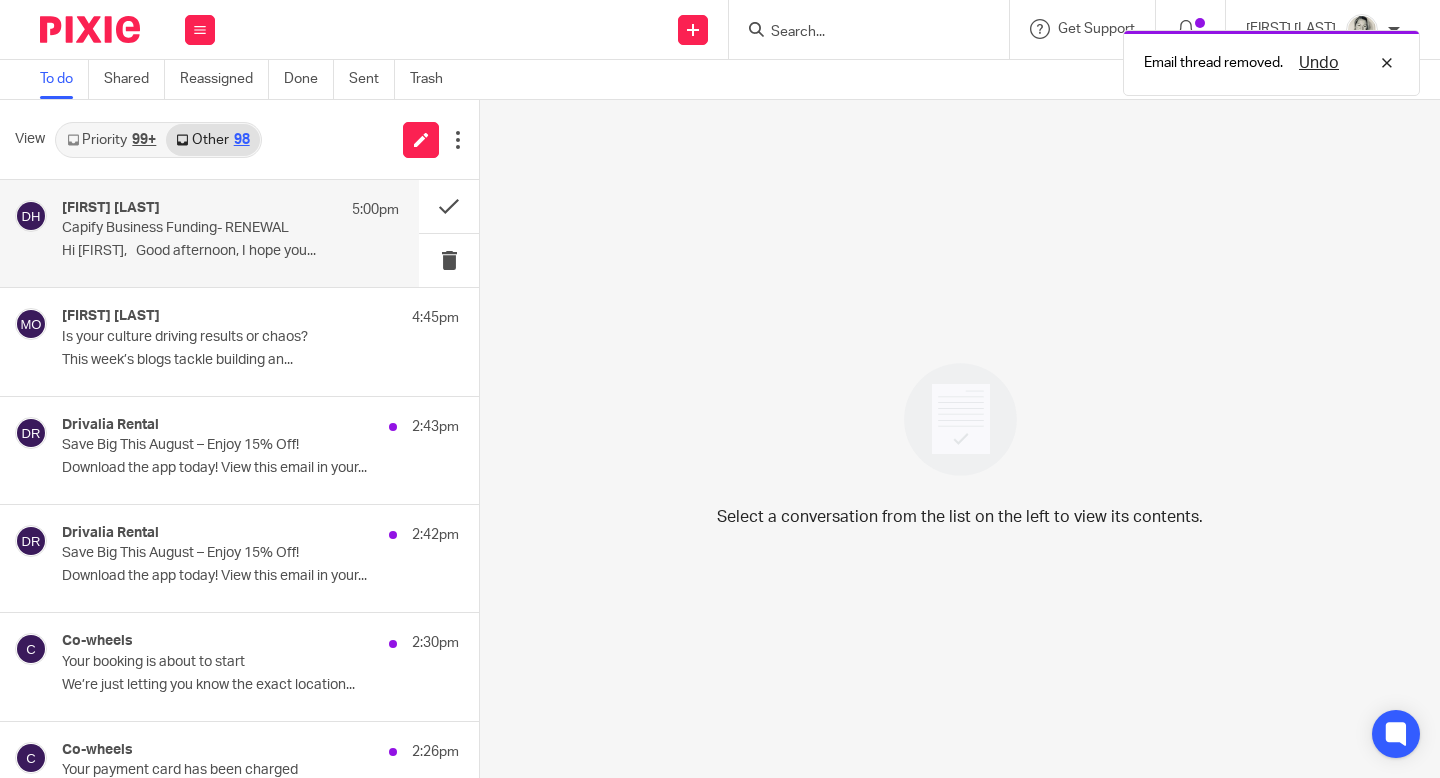 scroll, scrollTop: 0, scrollLeft: 0, axis: both 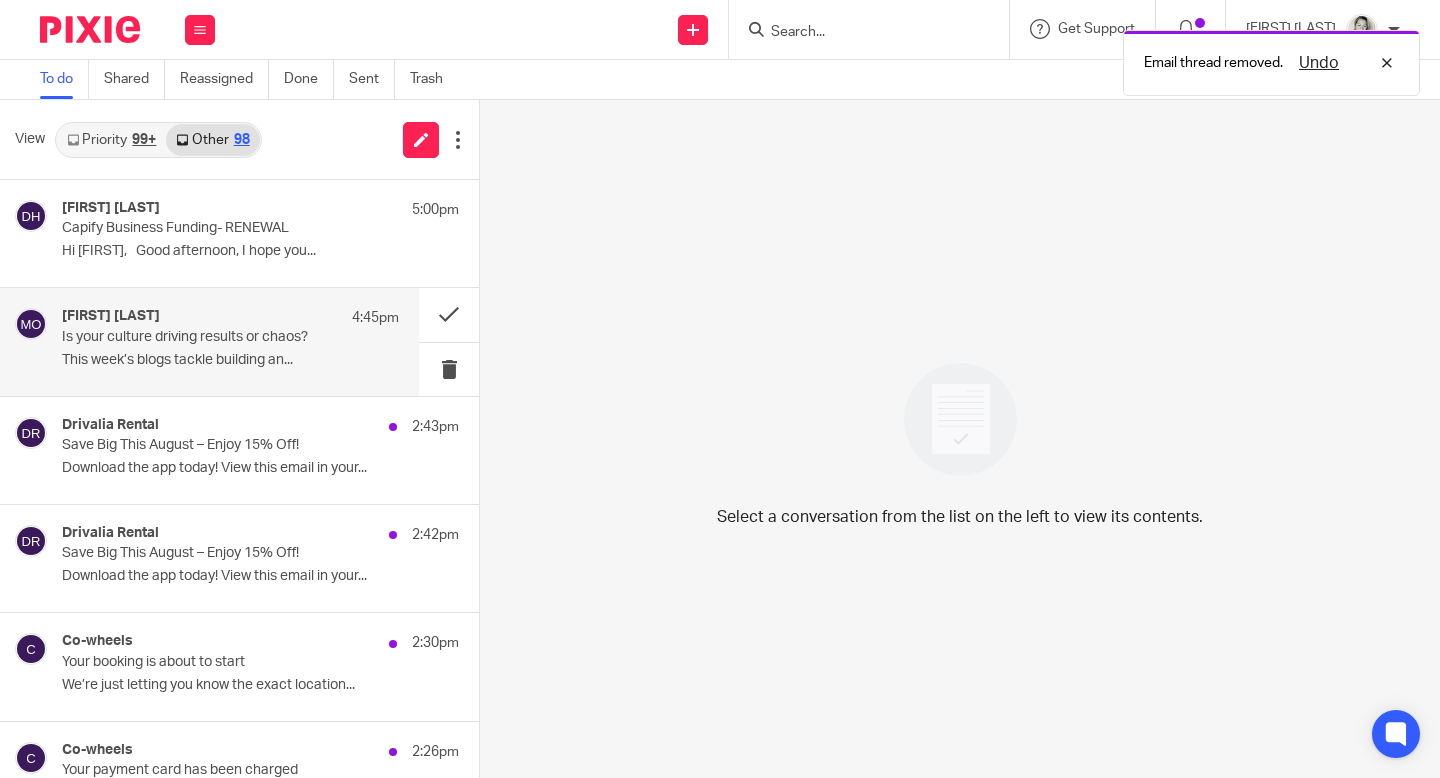 click on "[FIRST] [LAST]
[TIME]" at bounding box center [230, 318] 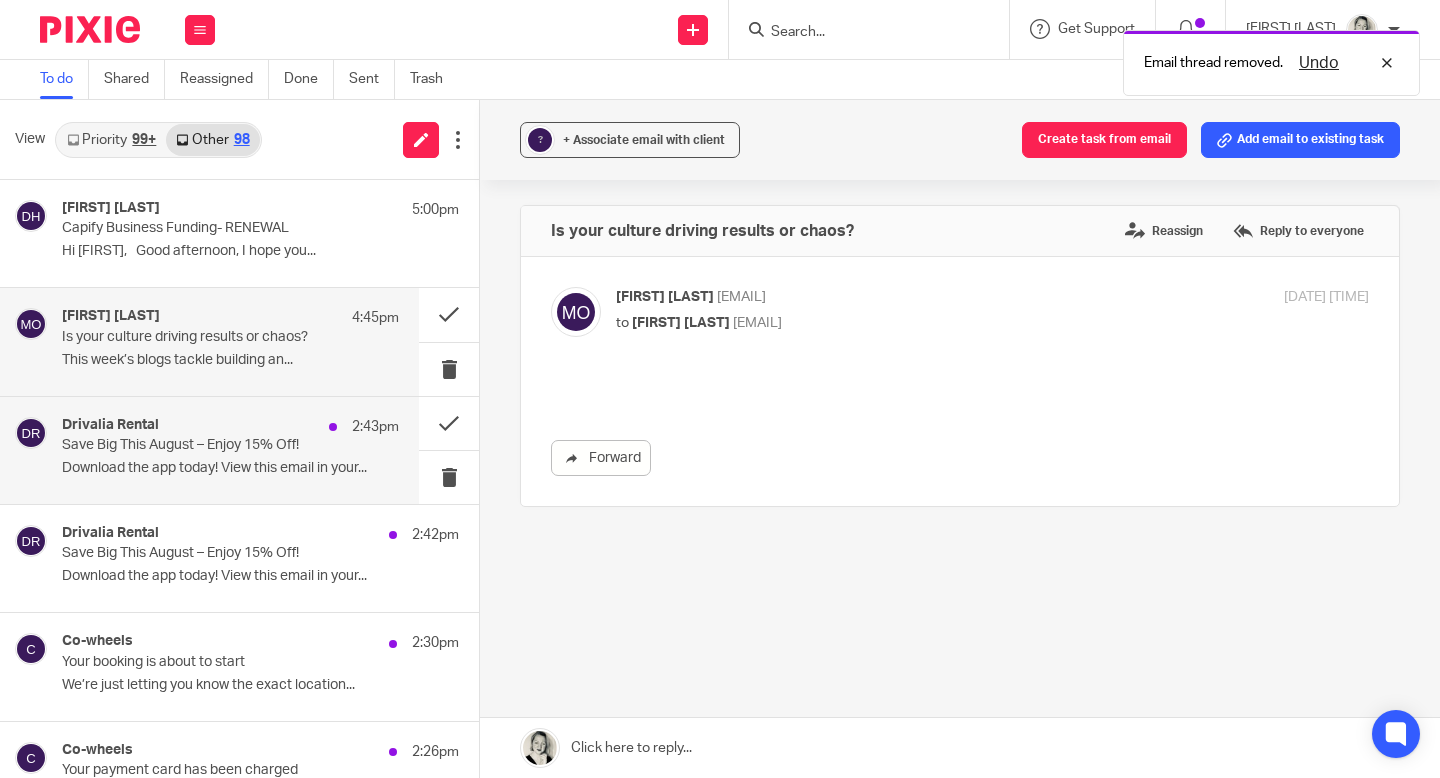click on "Save Big This August – Enjoy 15% Off!" at bounding box center (197, 445) 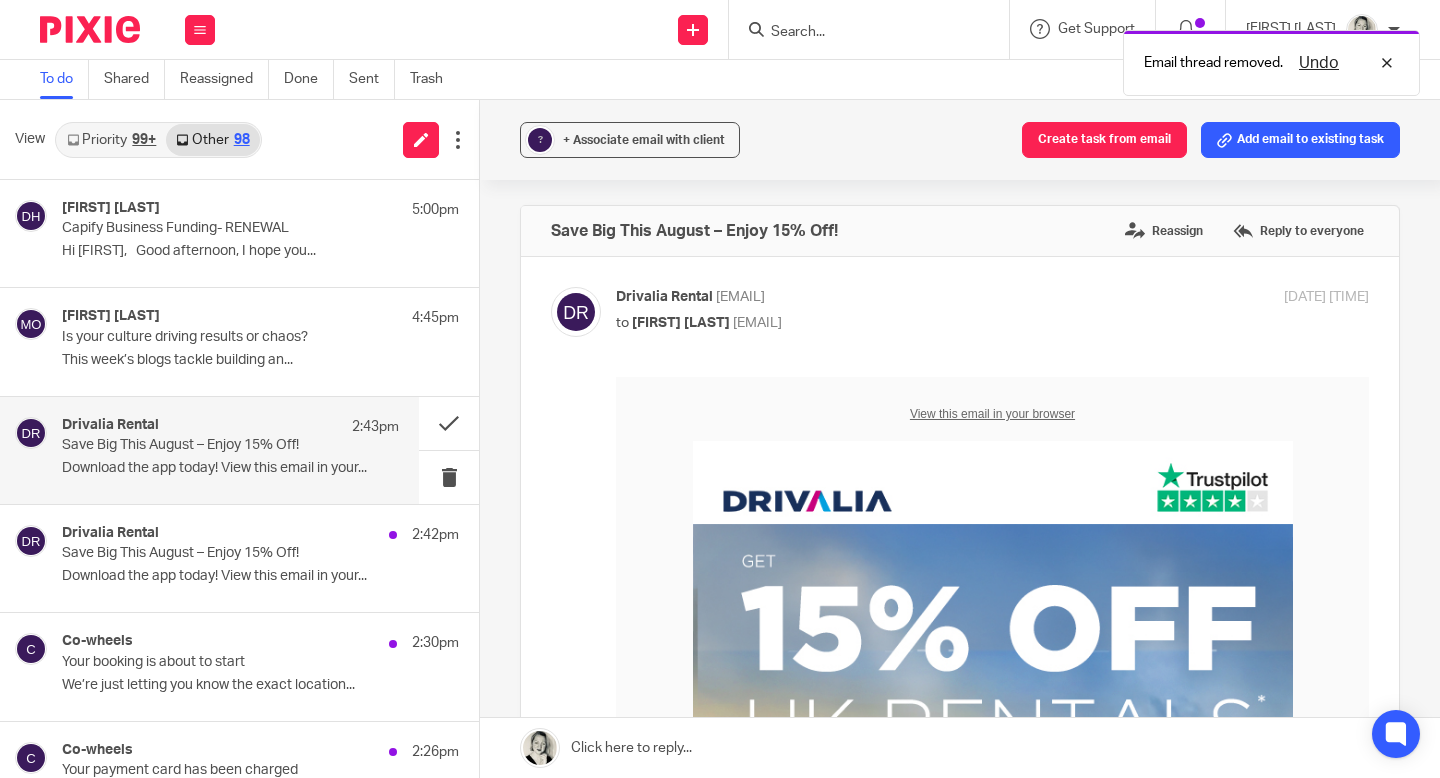 scroll, scrollTop: 0, scrollLeft: 0, axis: both 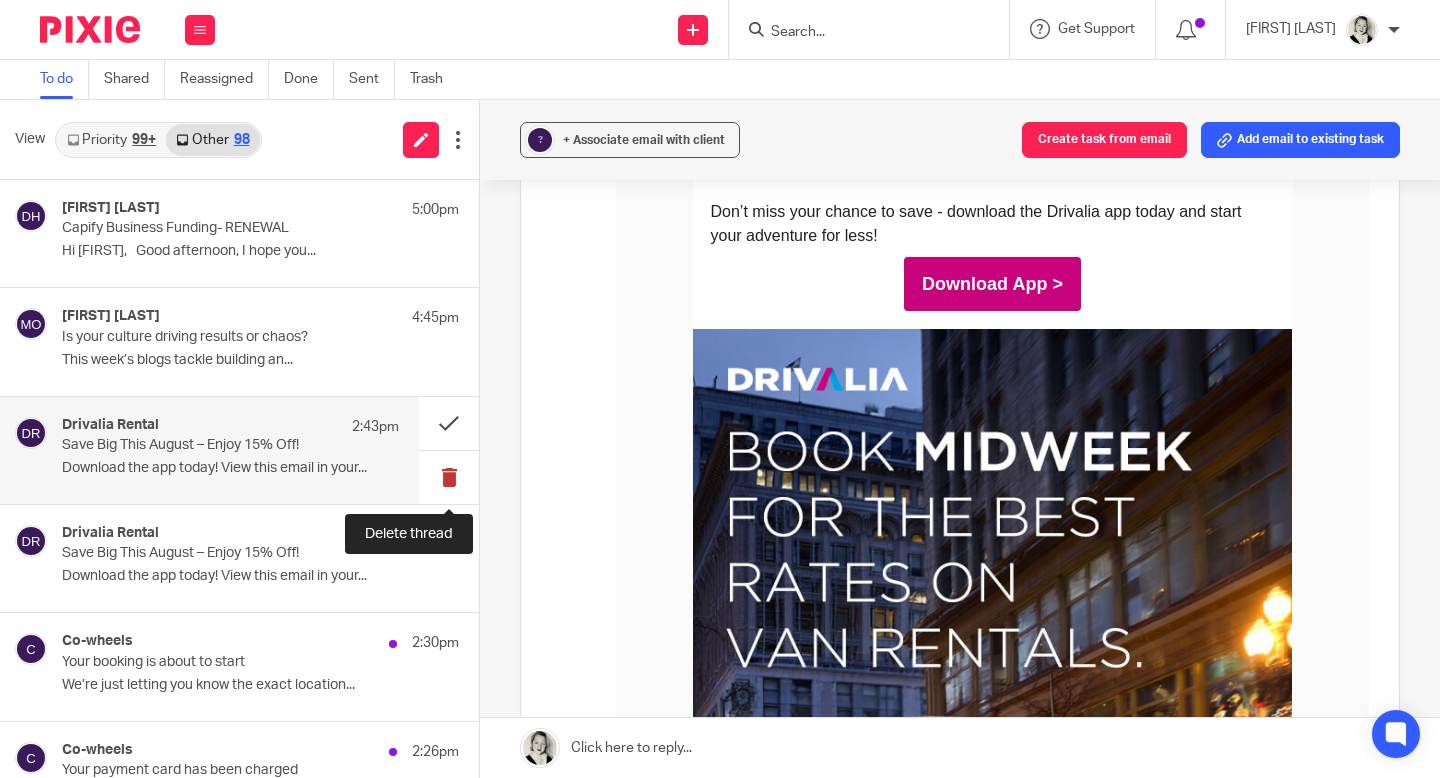 click at bounding box center (449, 477) 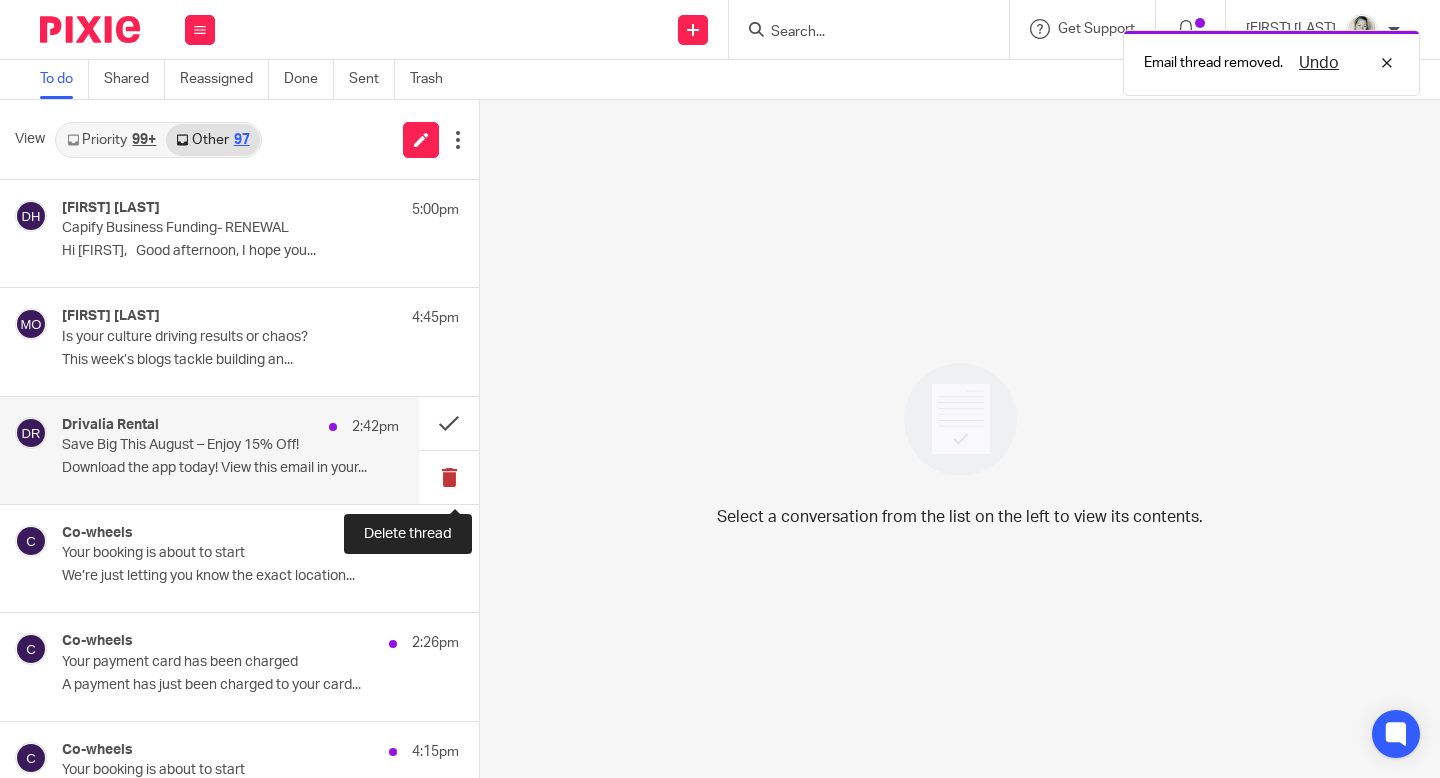 click at bounding box center [449, 477] 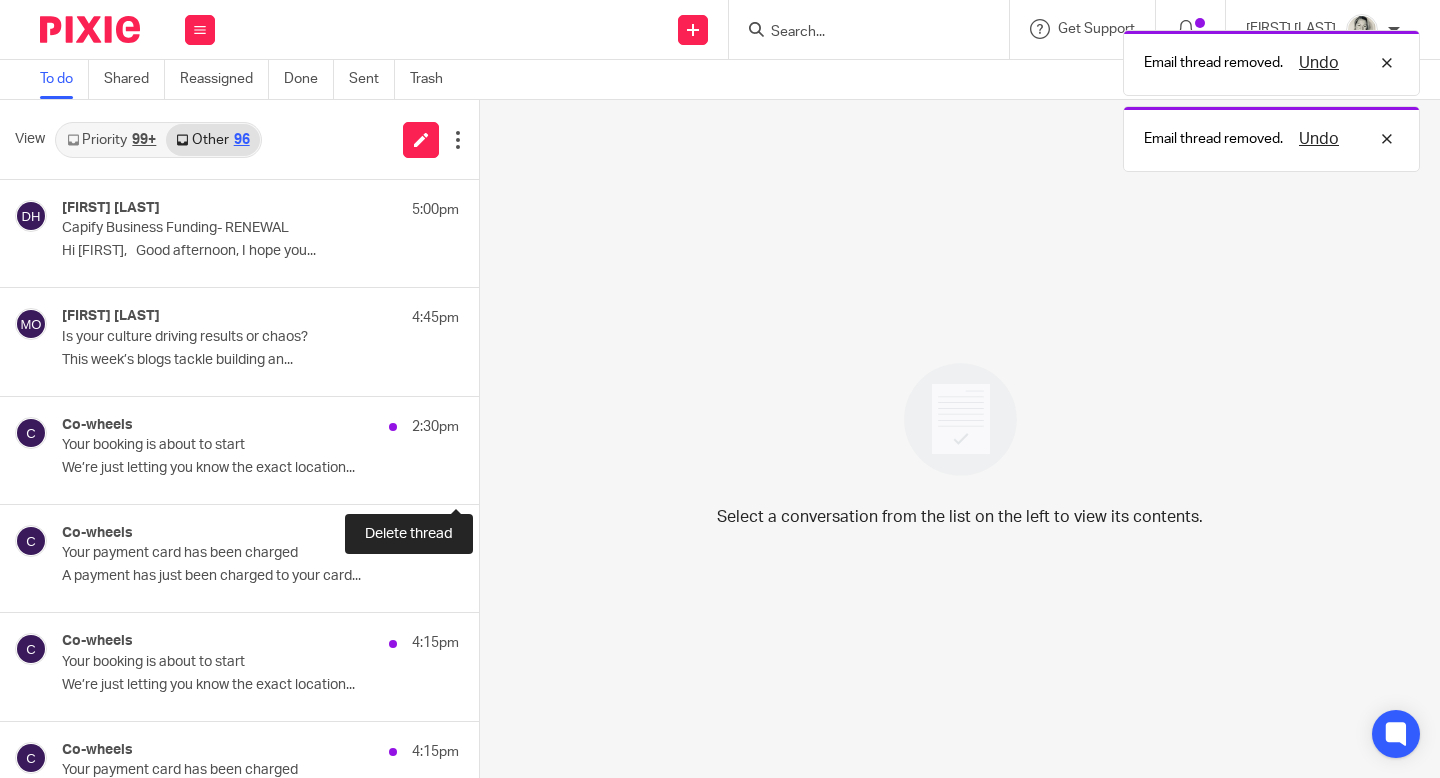 click at bounding box center [487, 477] 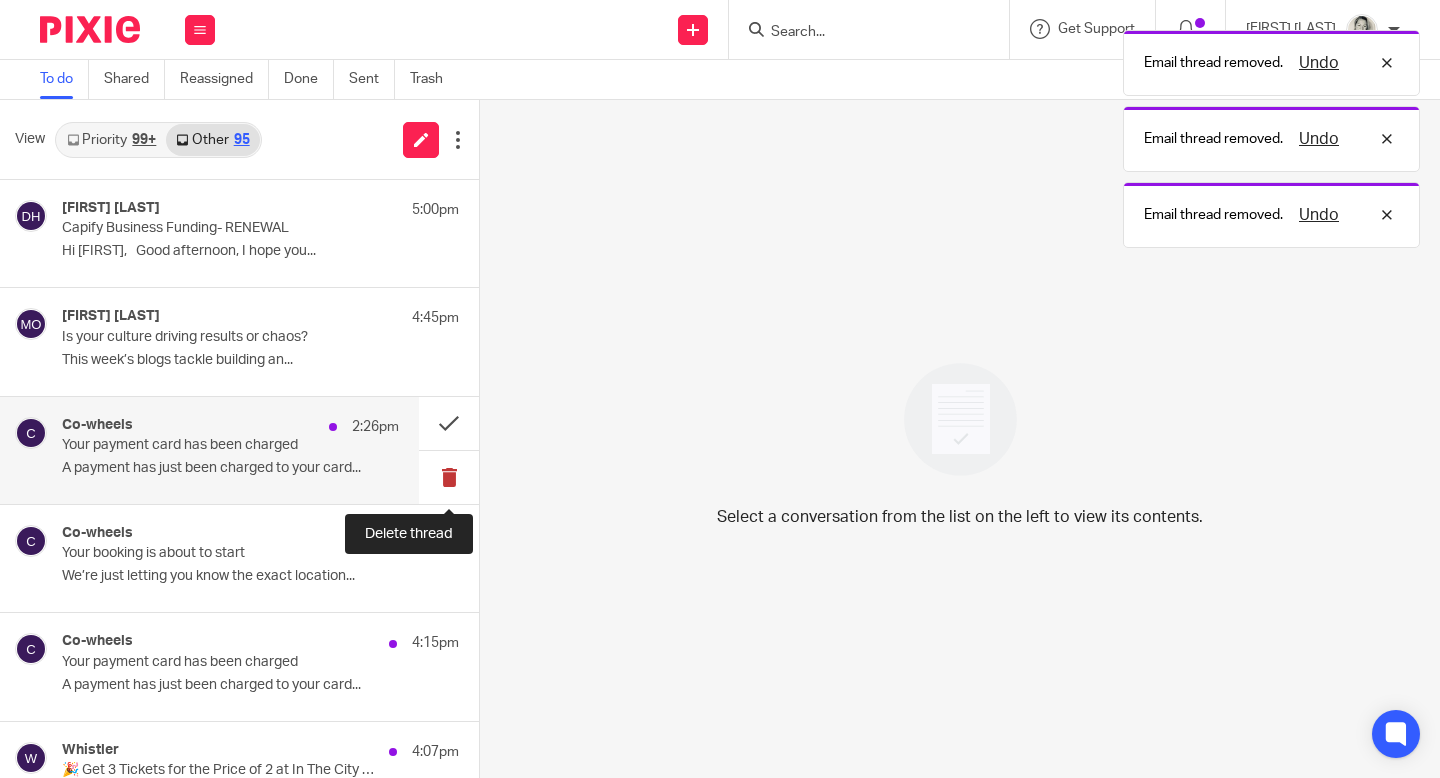 click at bounding box center (449, 477) 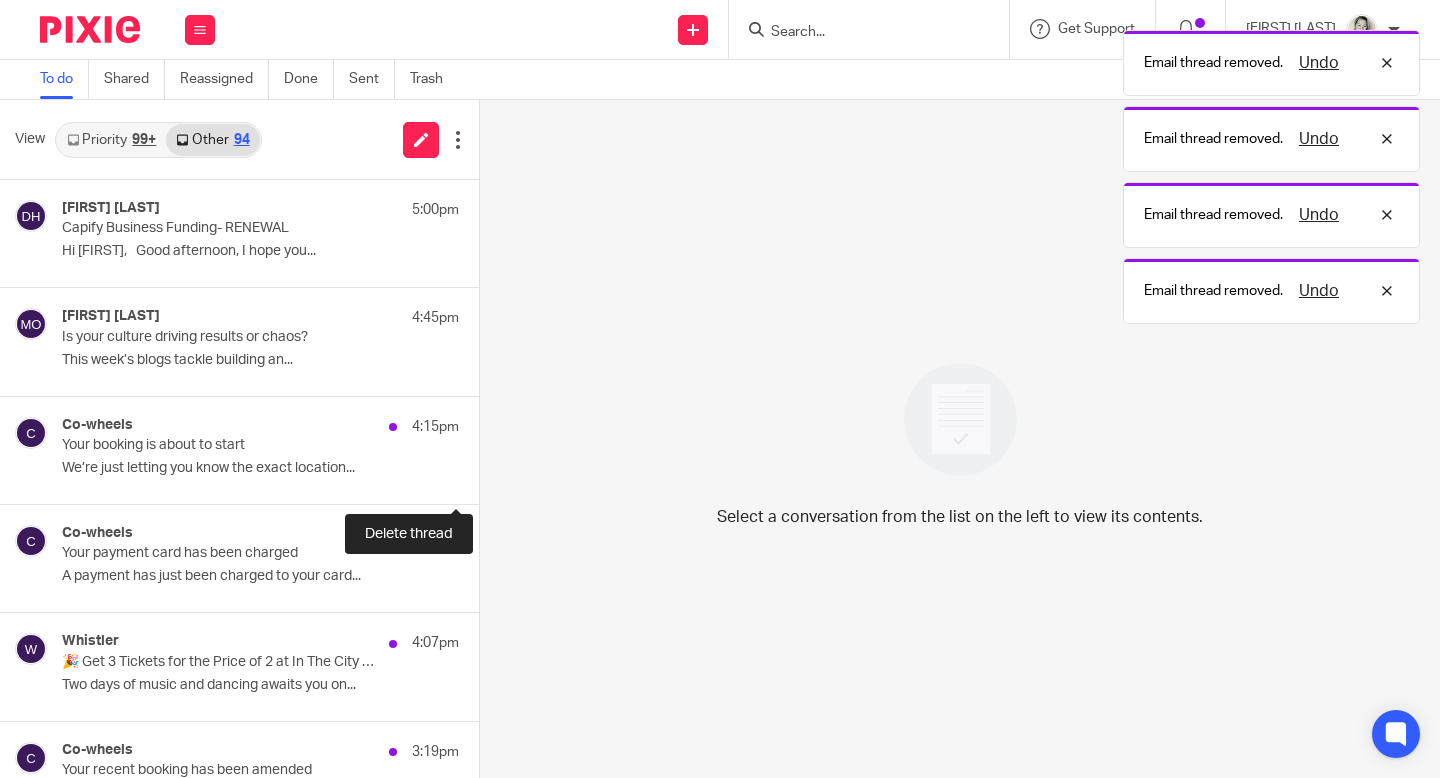 click at bounding box center [487, 477] 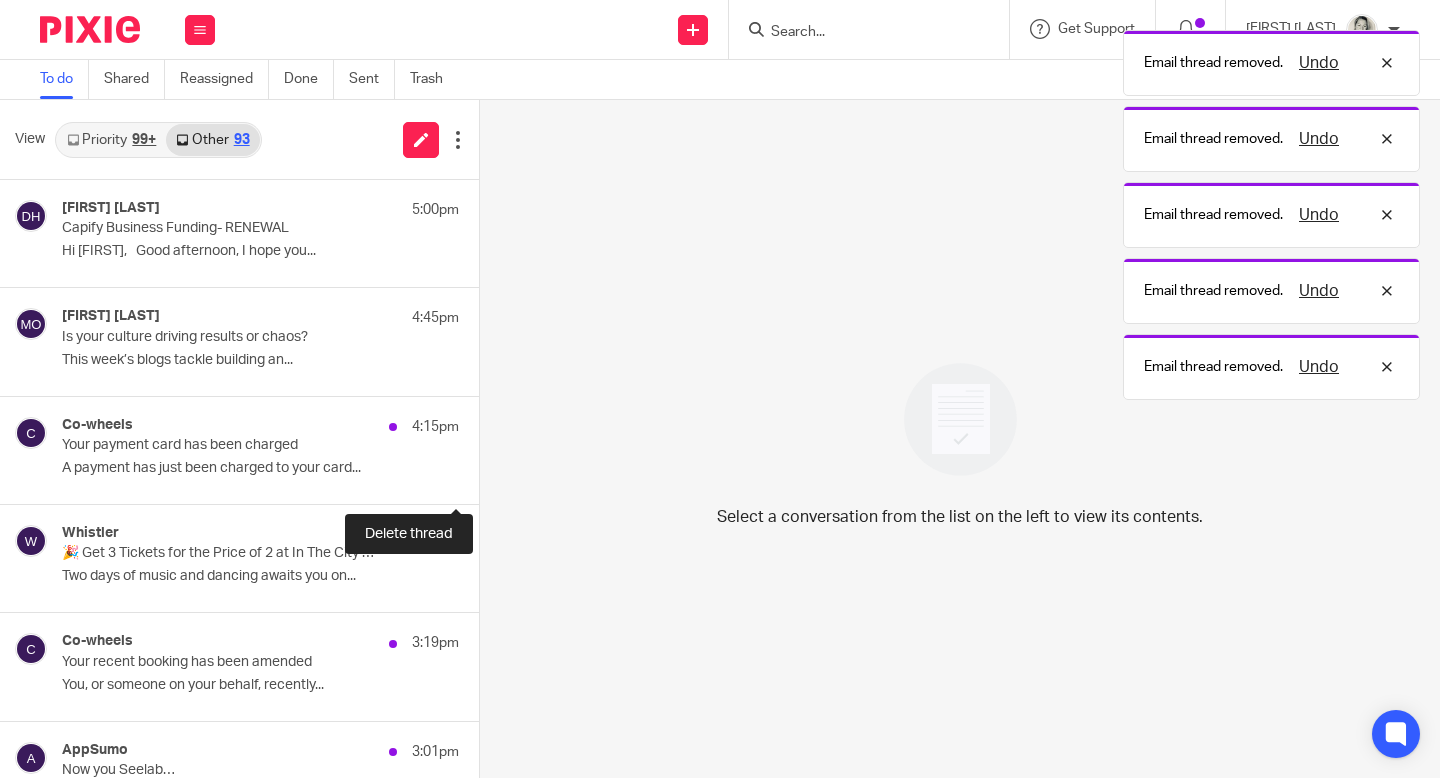 click at bounding box center [487, 477] 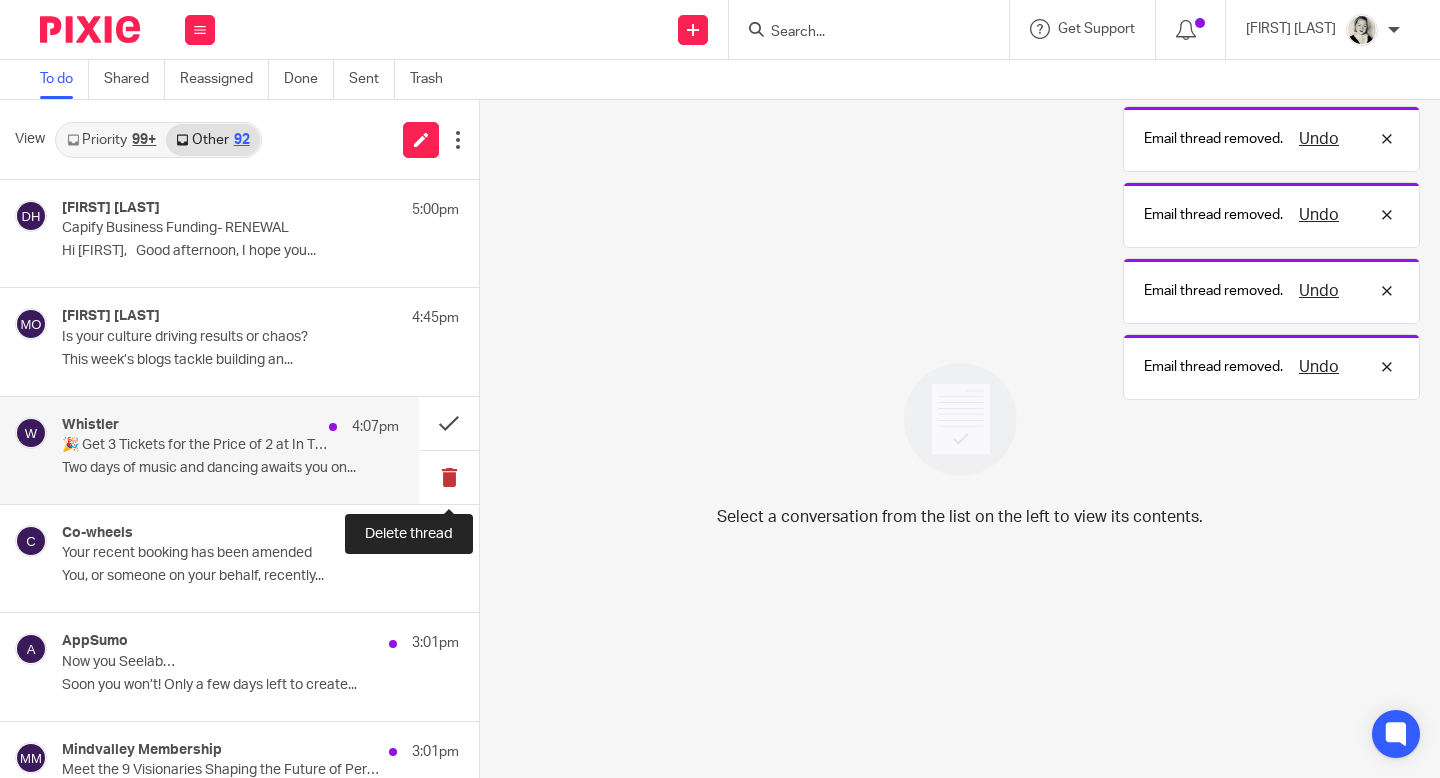click at bounding box center (449, 477) 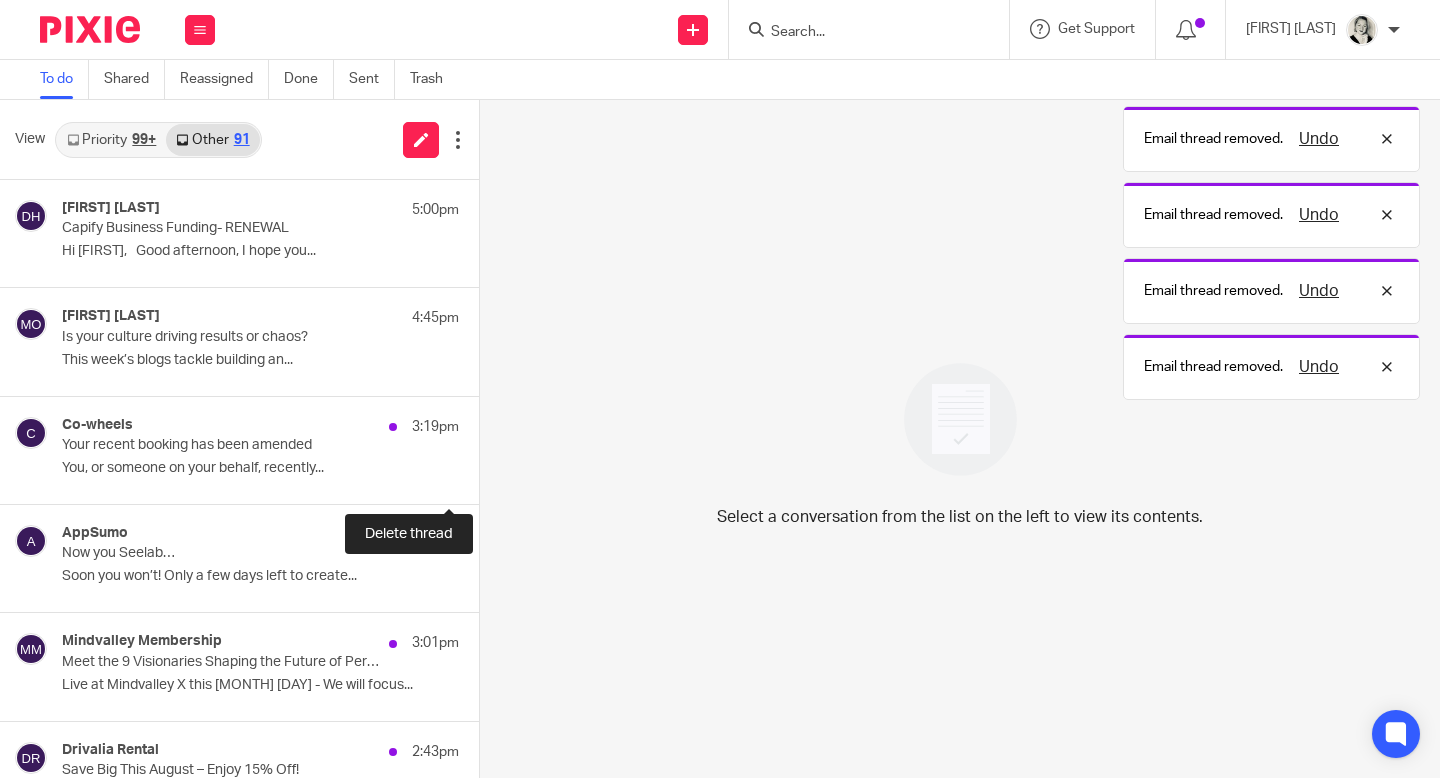 click at bounding box center [487, 477] 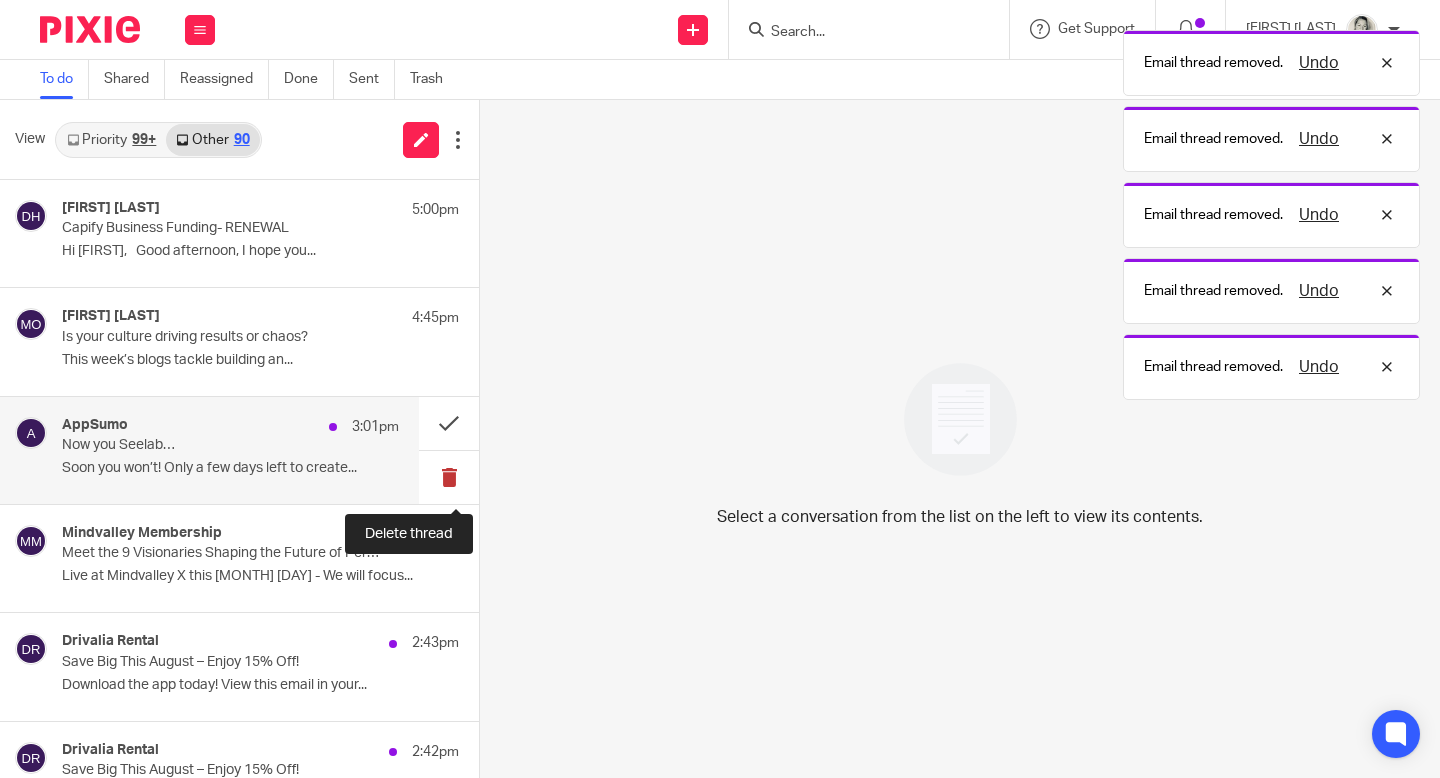 click at bounding box center (449, 477) 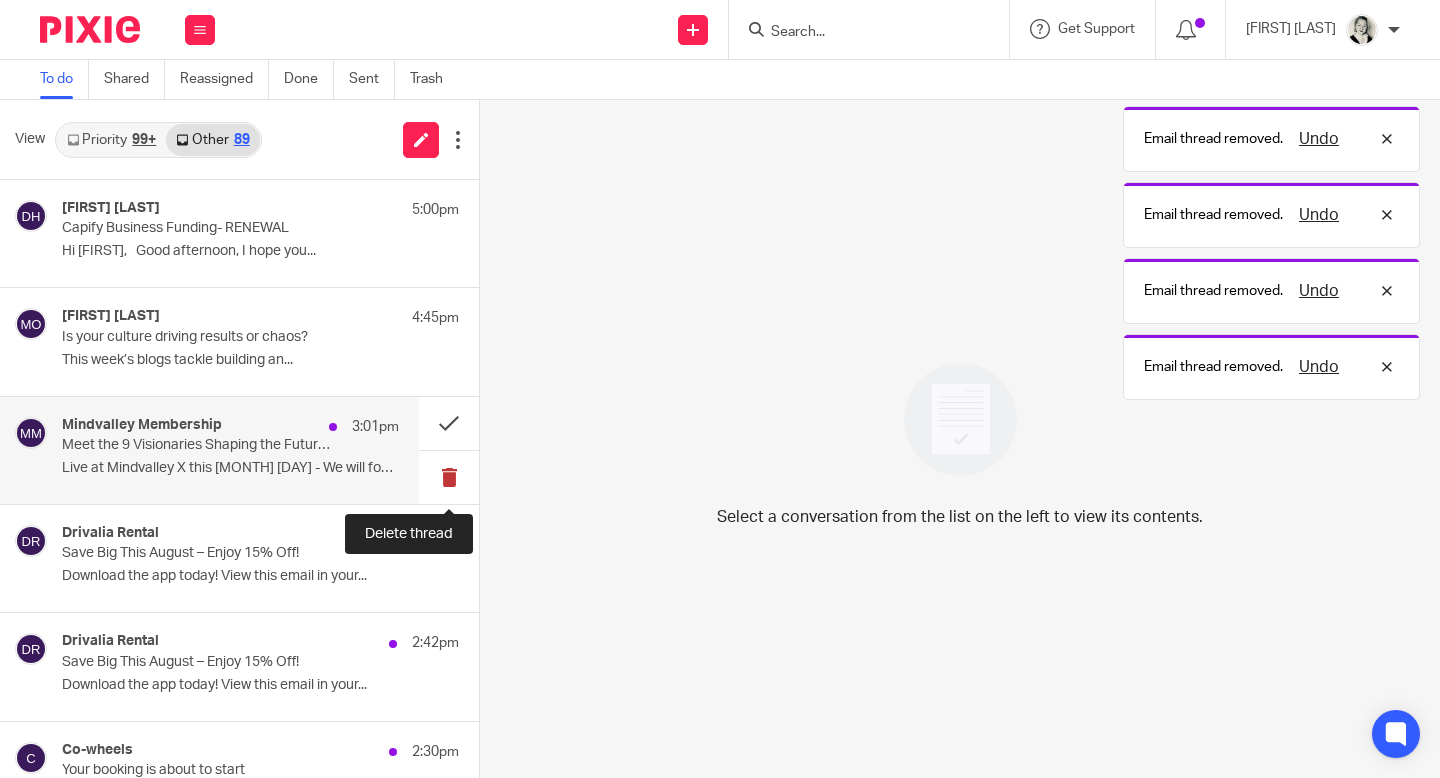 click at bounding box center [449, 477] 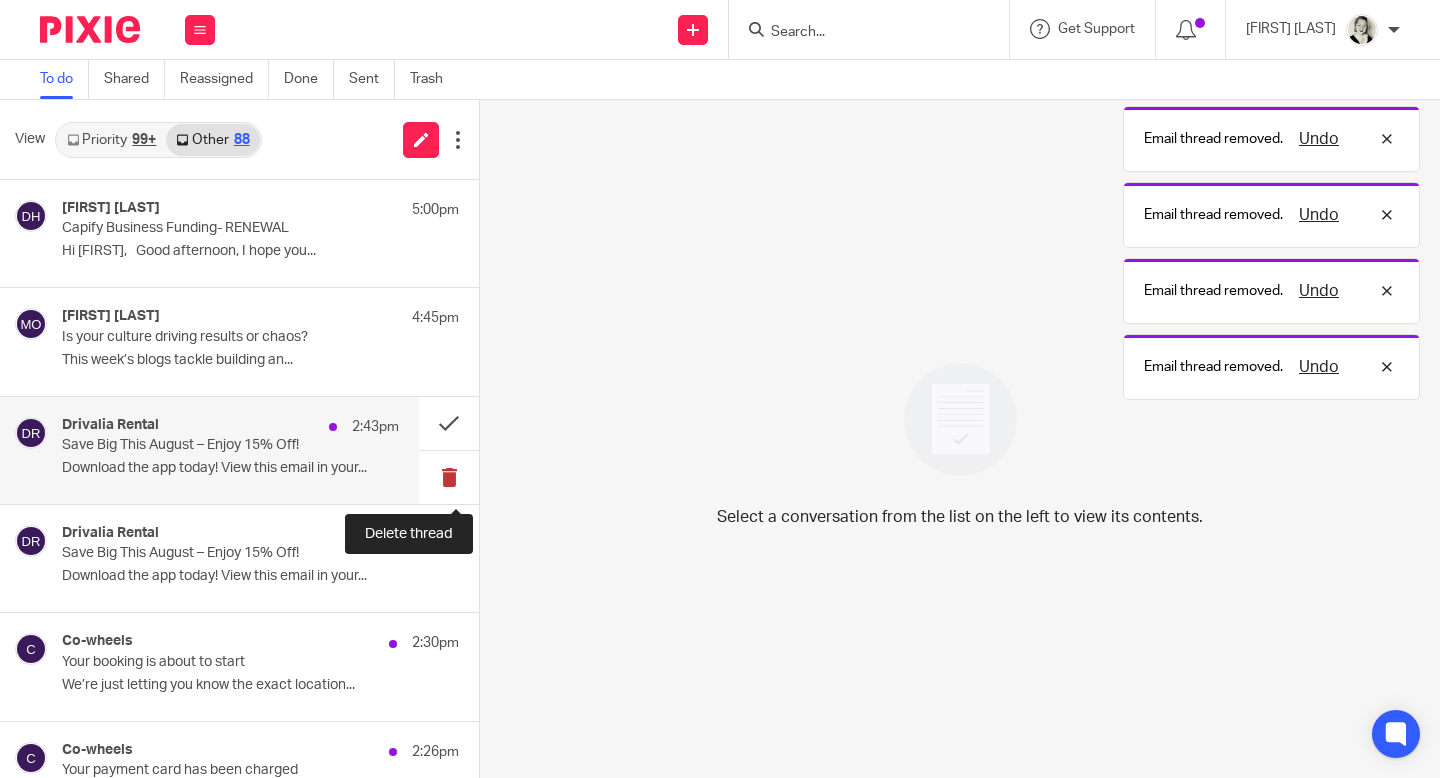 click at bounding box center (449, 477) 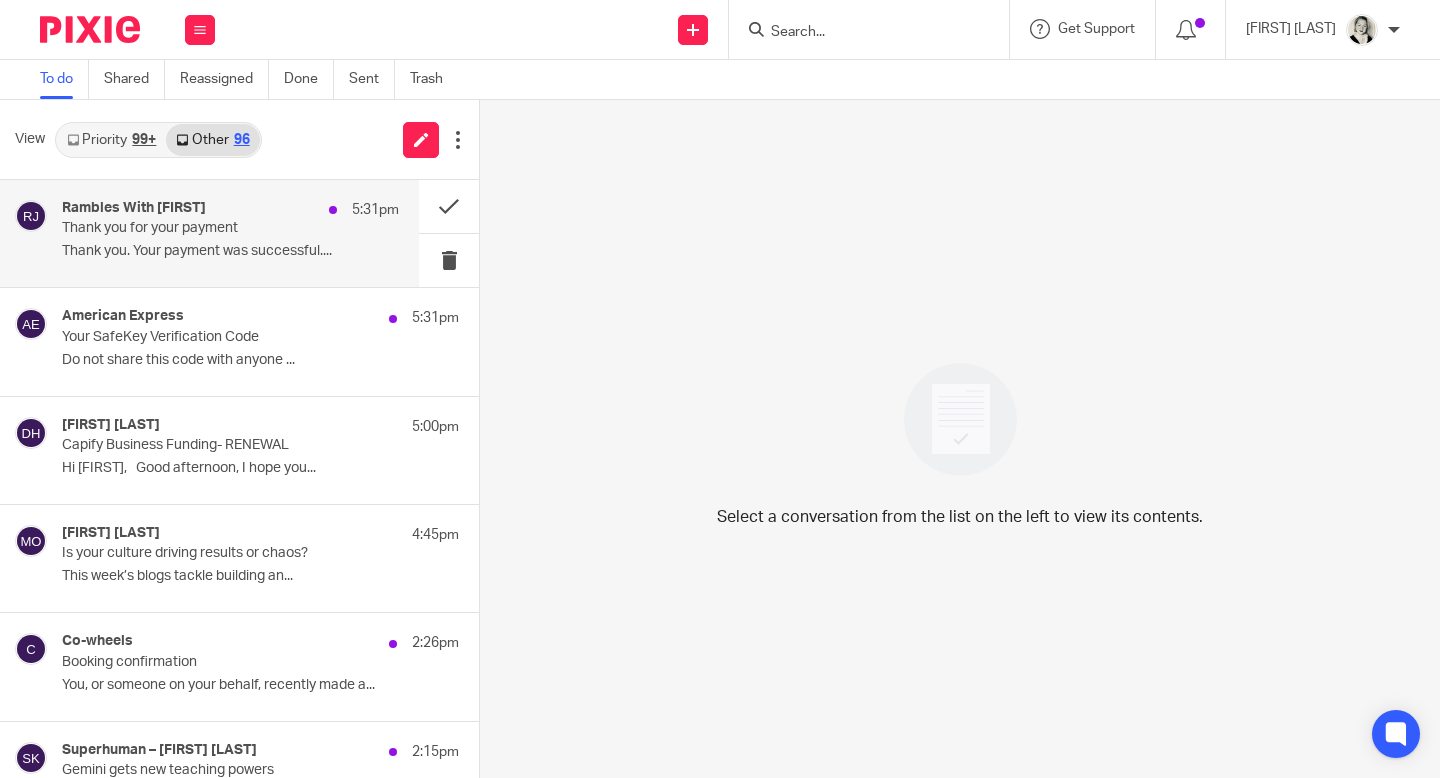 scroll, scrollTop: 0, scrollLeft: 0, axis: both 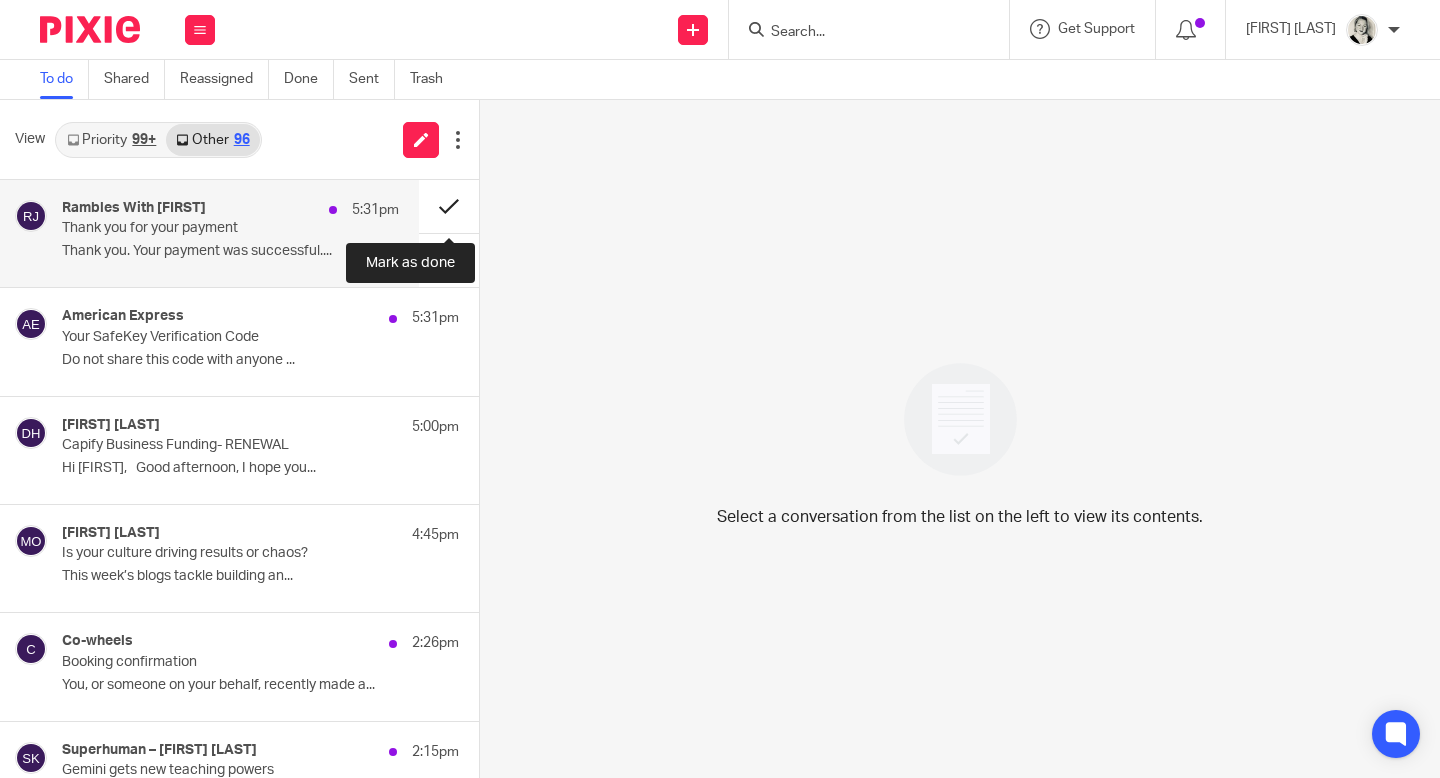 click at bounding box center (449, 206) 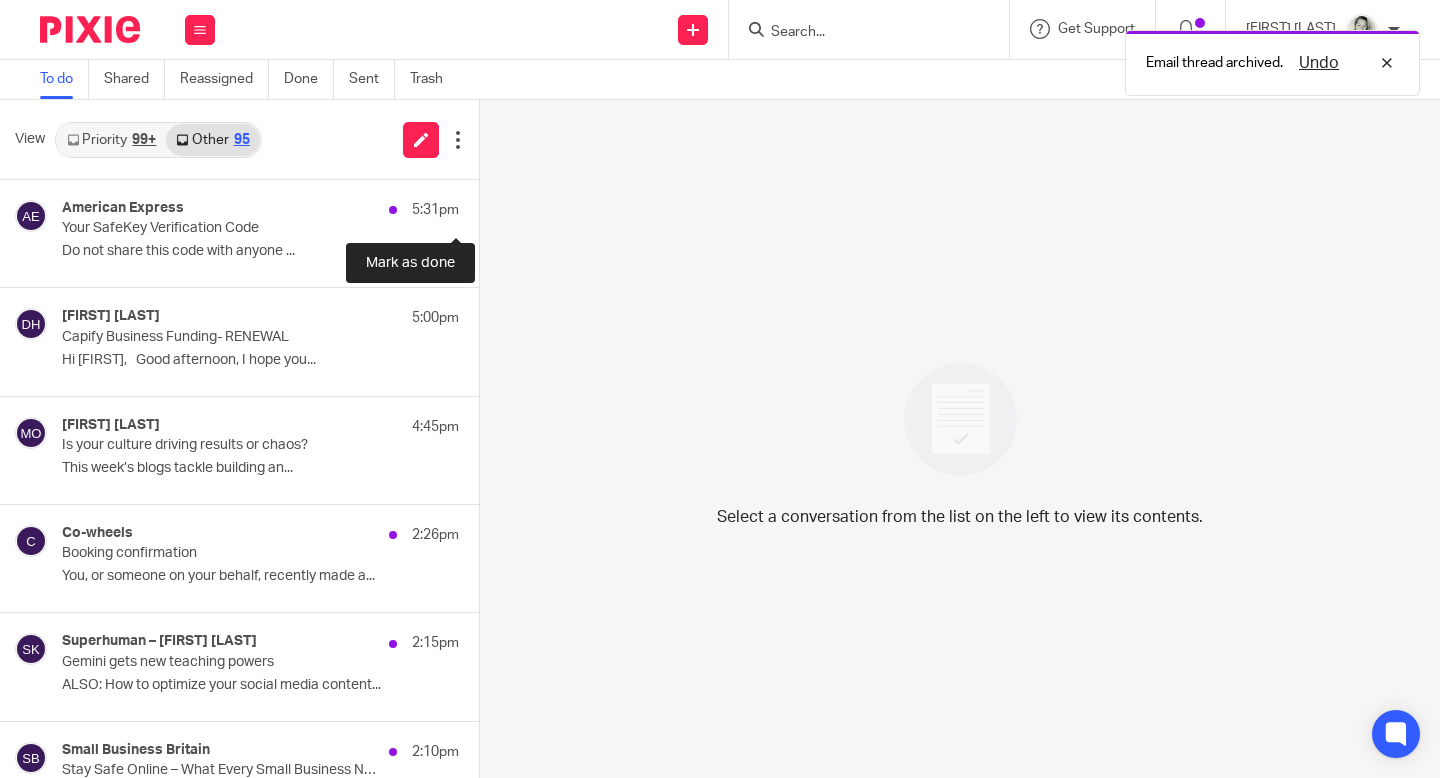 click at bounding box center [487, 206] 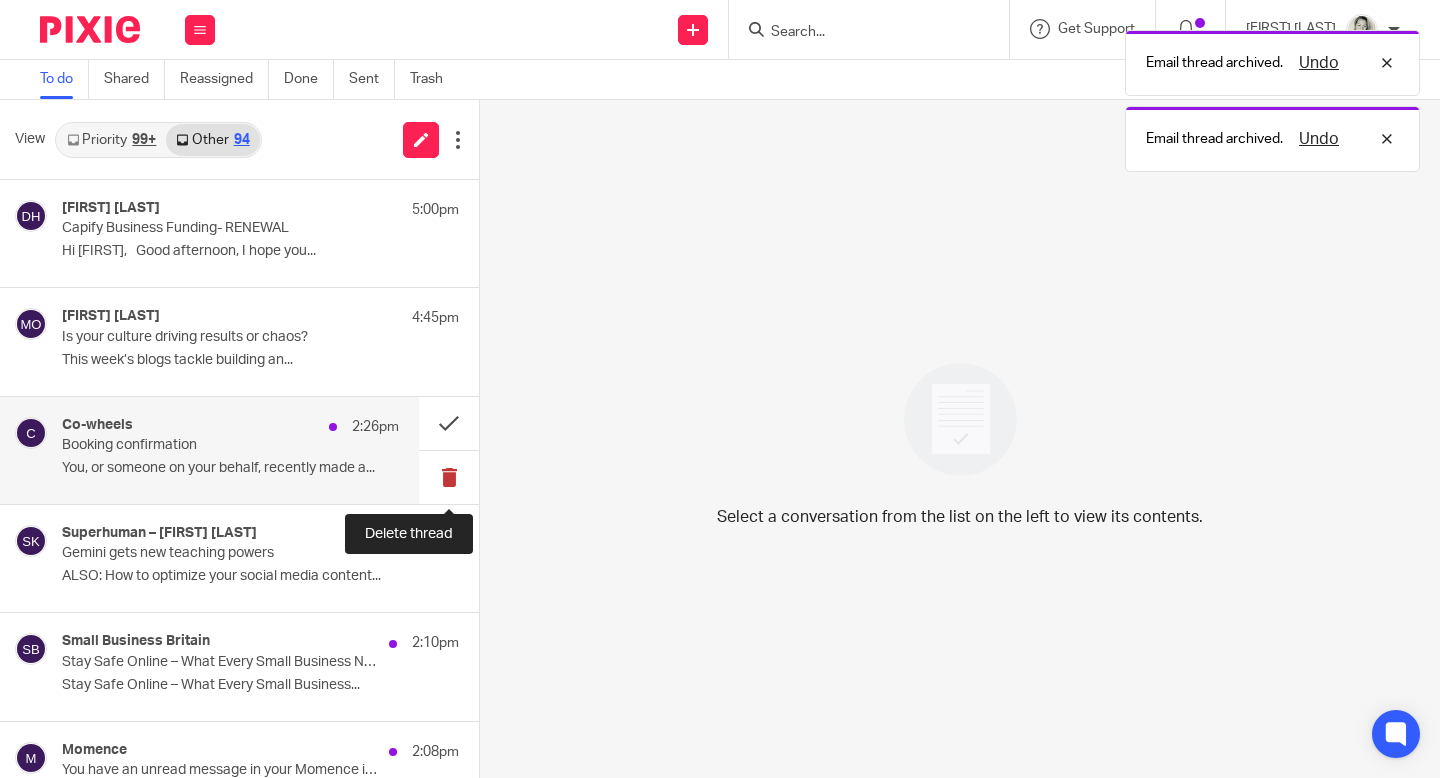 click at bounding box center (449, 477) 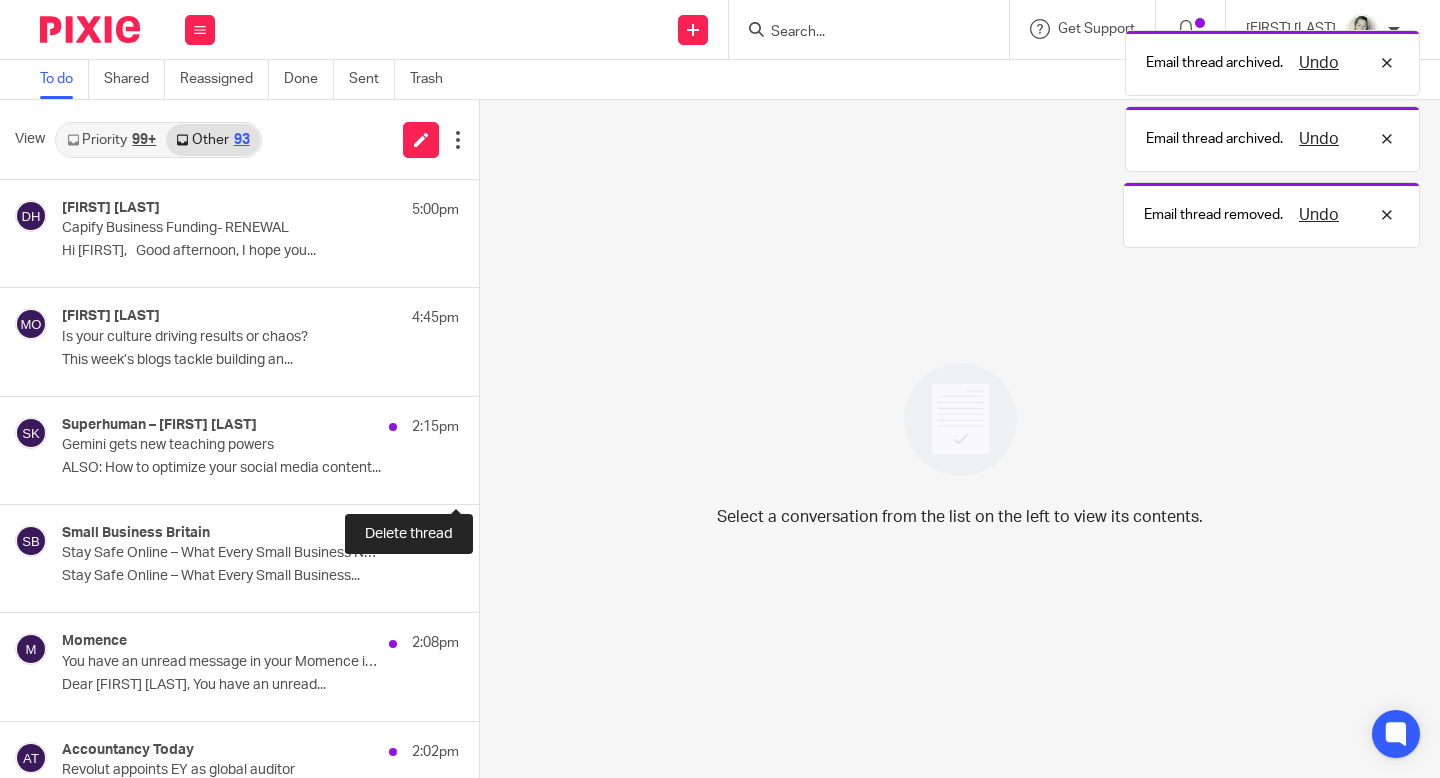 click at bounding box center [487, 477] 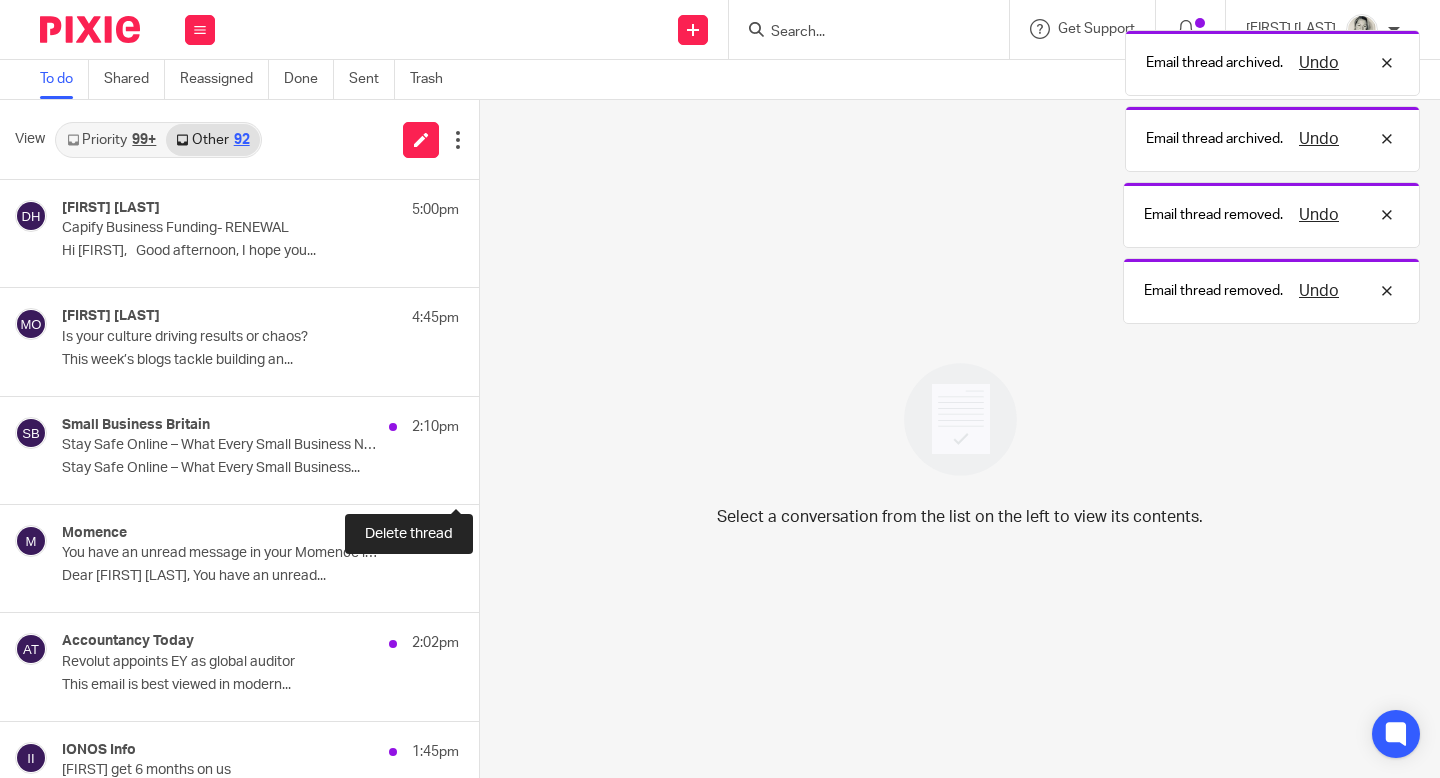 click at bounding box center (487, 477) 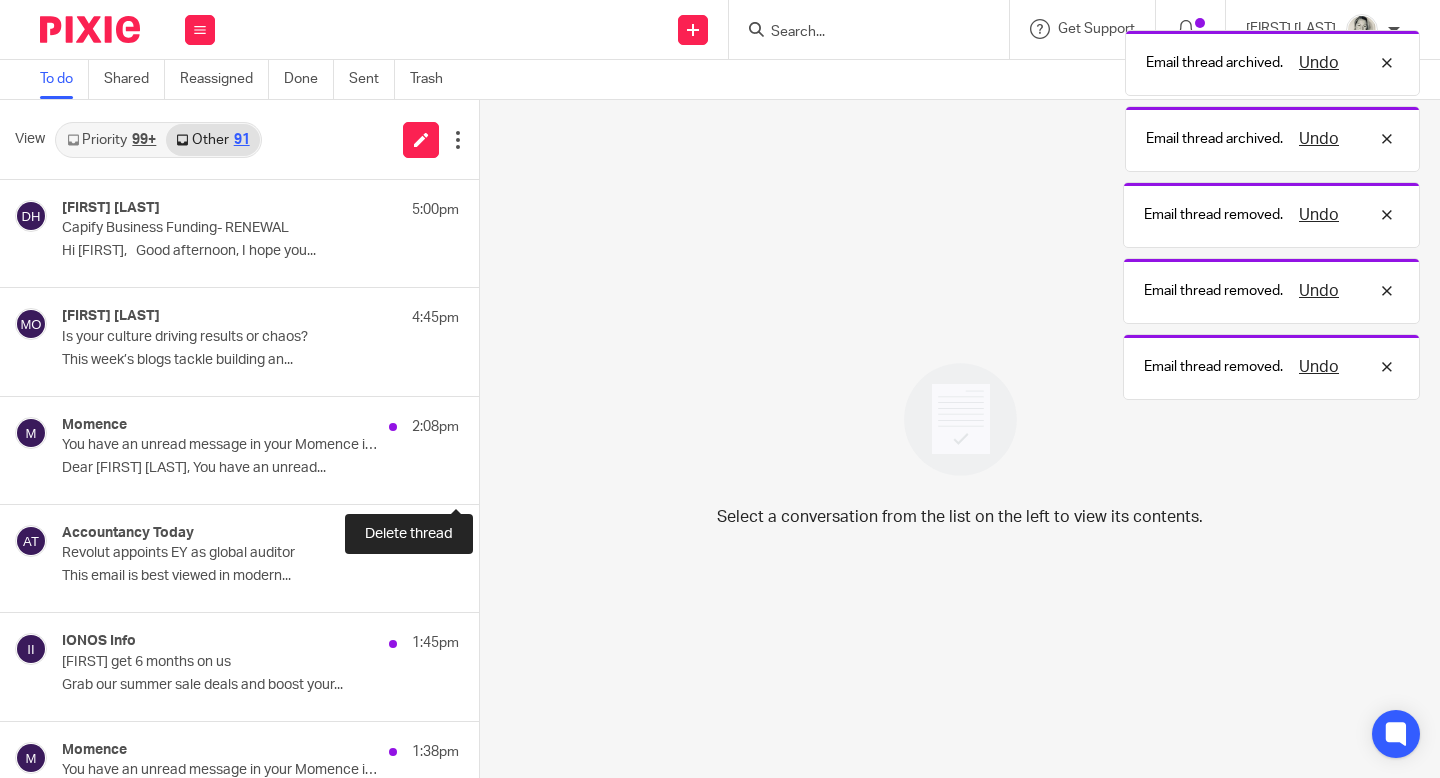 click at bounding box center [487, 477] 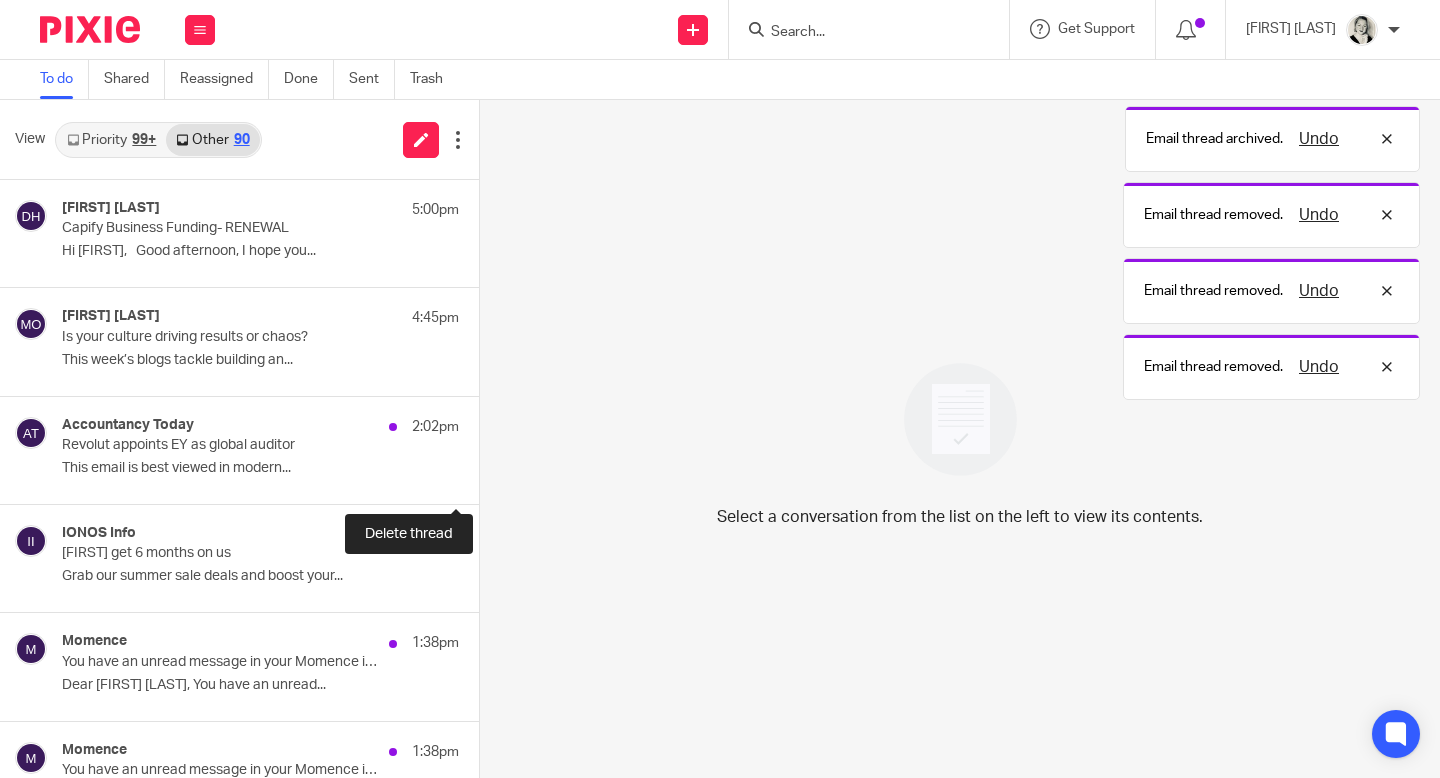 click at bounding box center [487, 477] 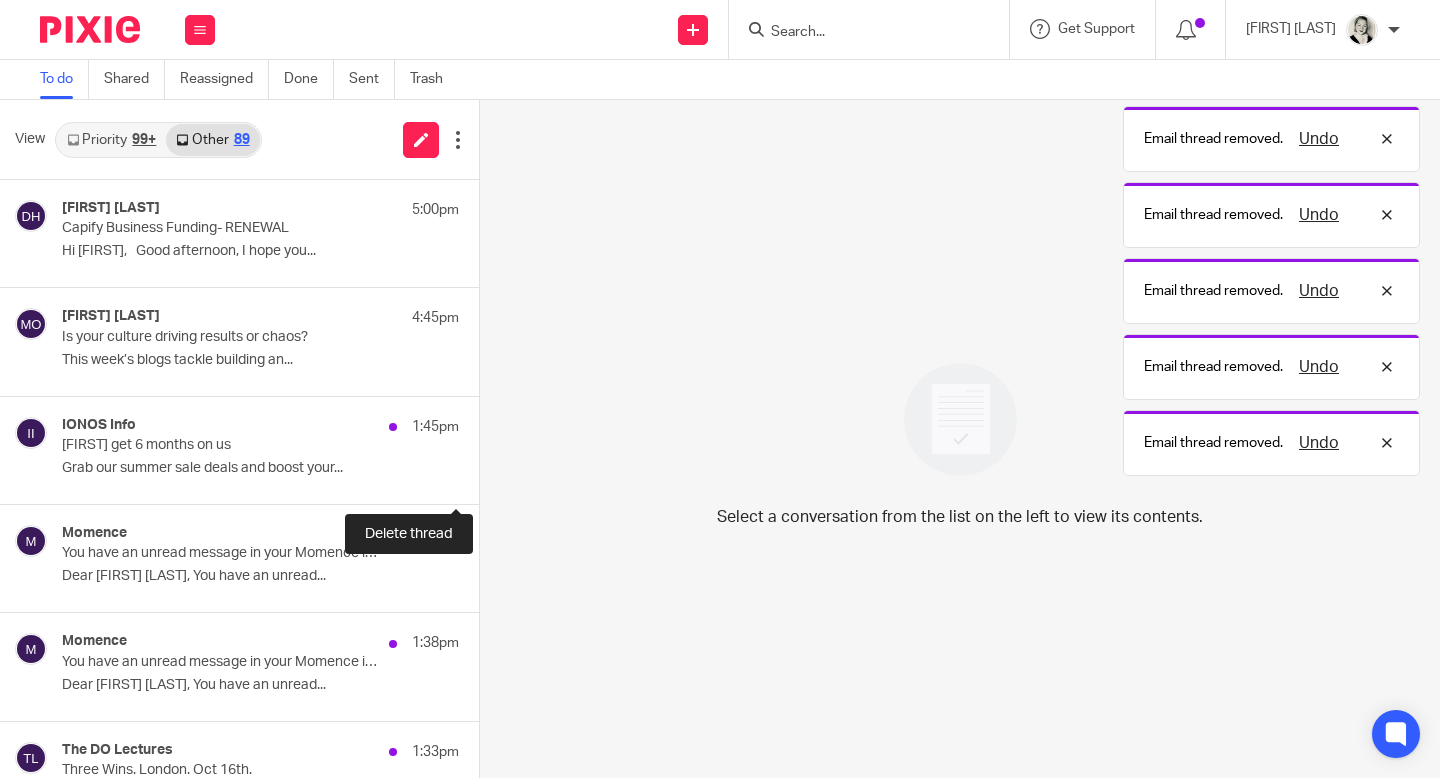 click at bounding box center [487, 477] 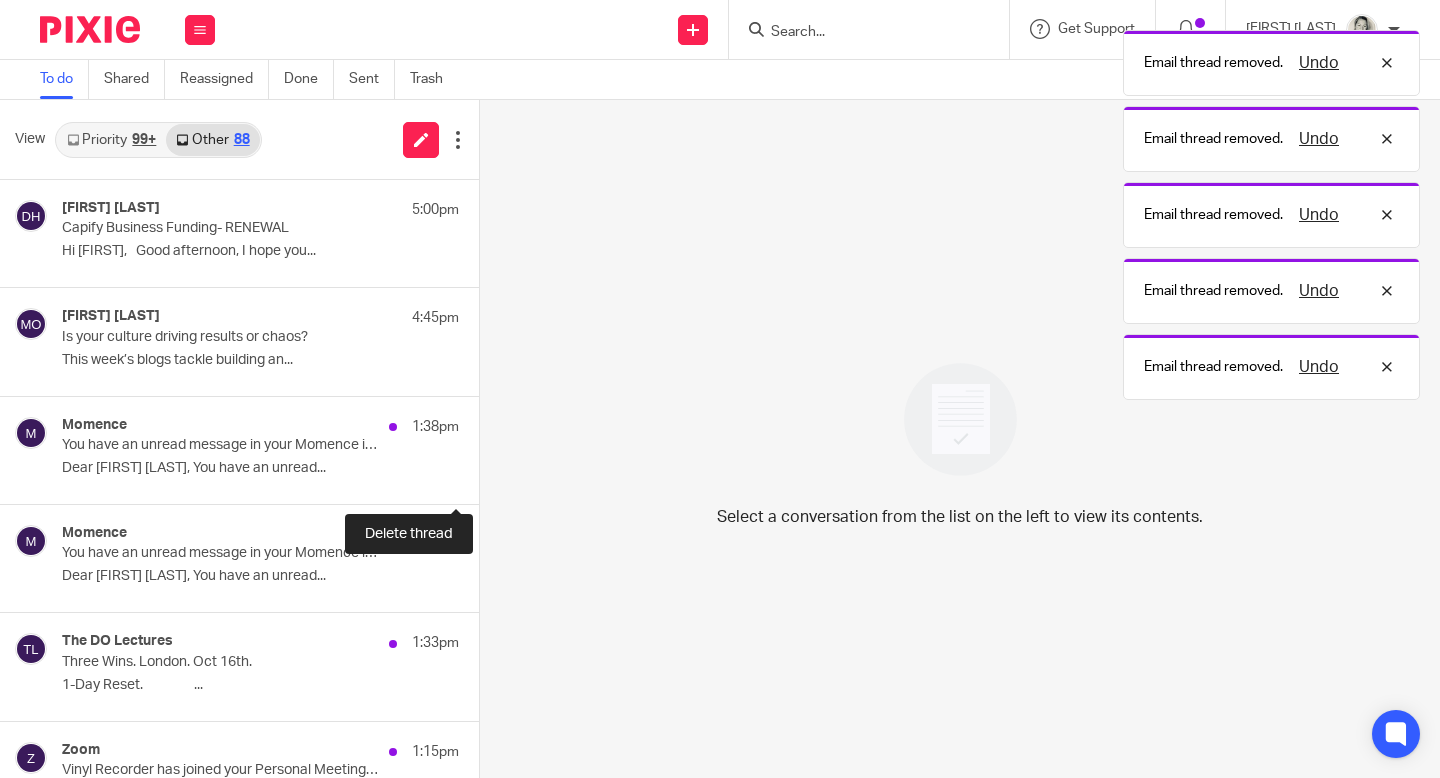 click at bounding box center (487, 477) 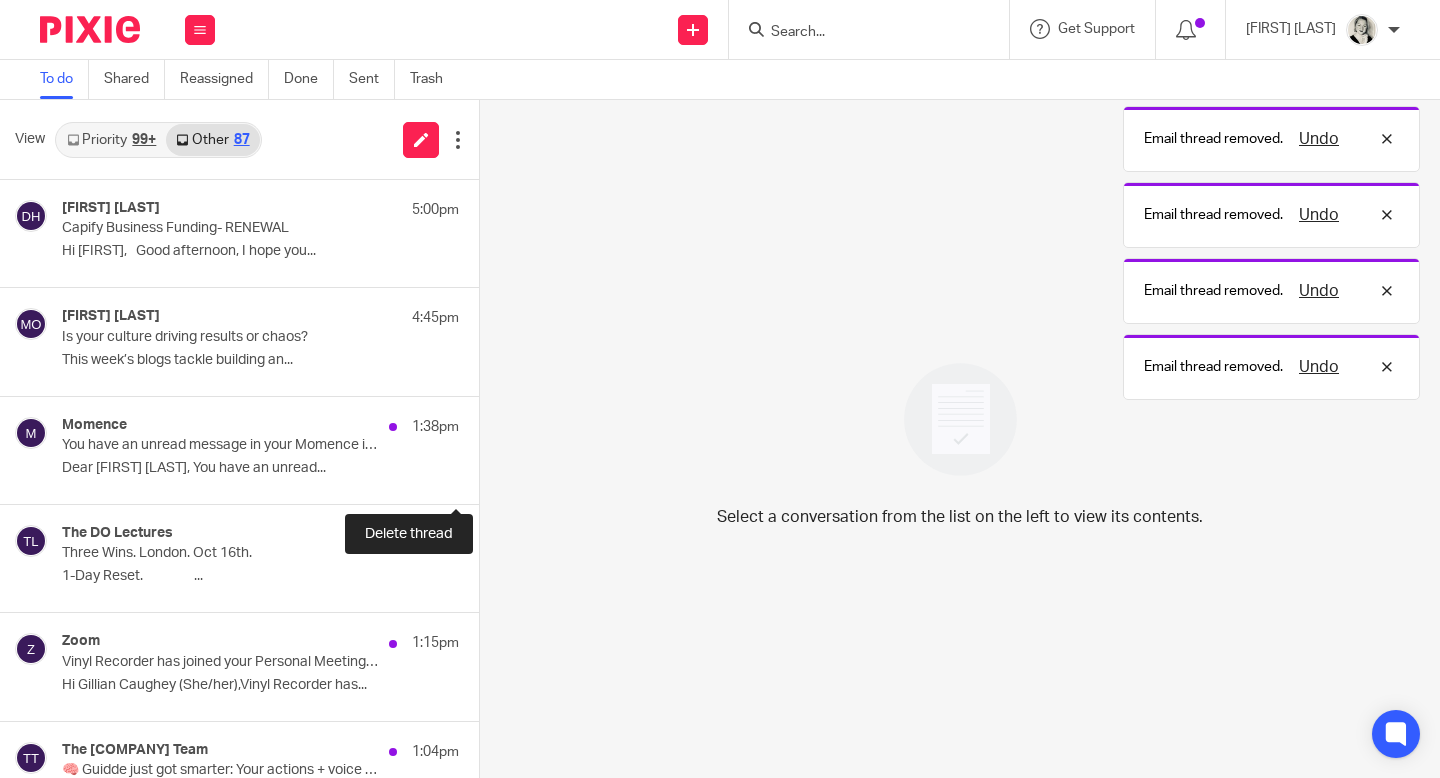 click at bounding box center (487, 477) 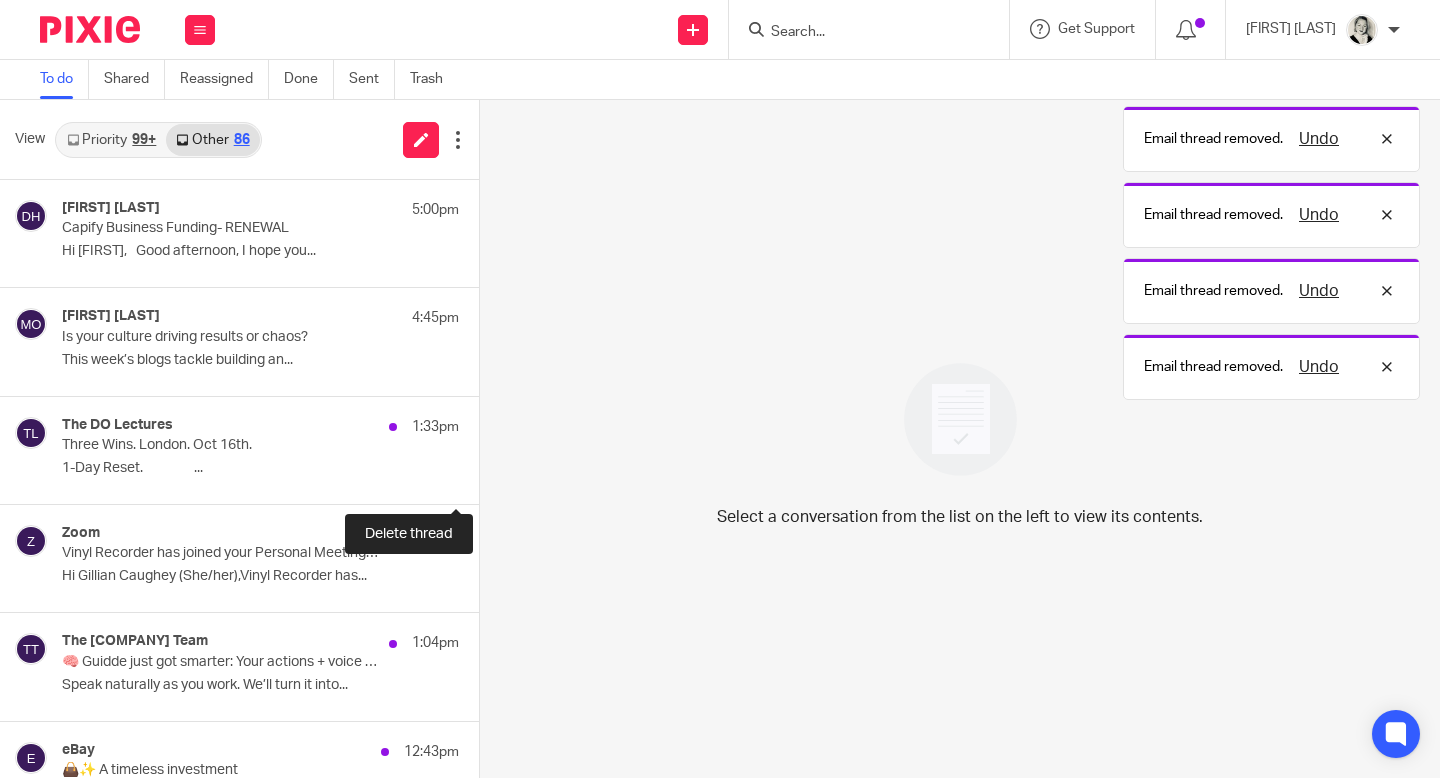 click at bounding box center [487, 477] 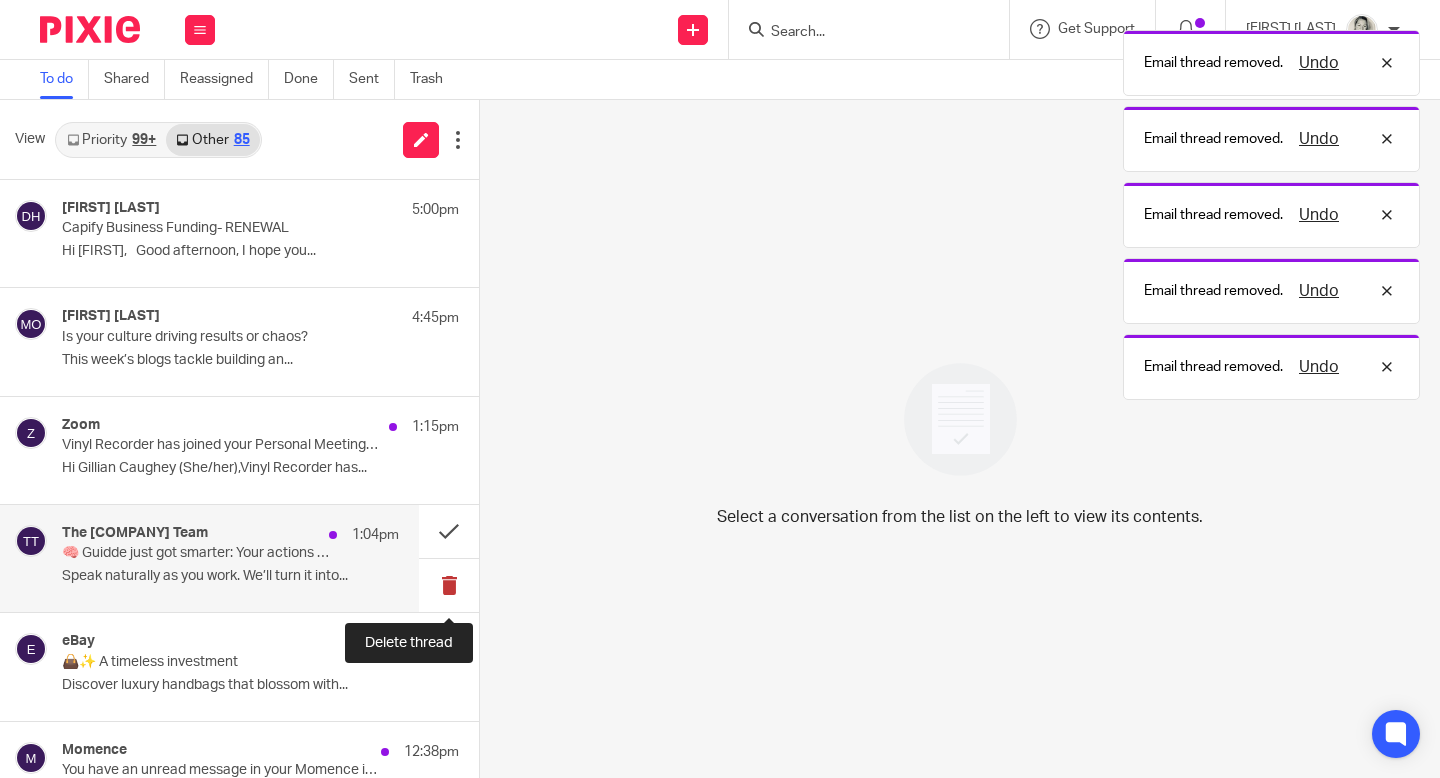 click at bounding box center (449, 585) 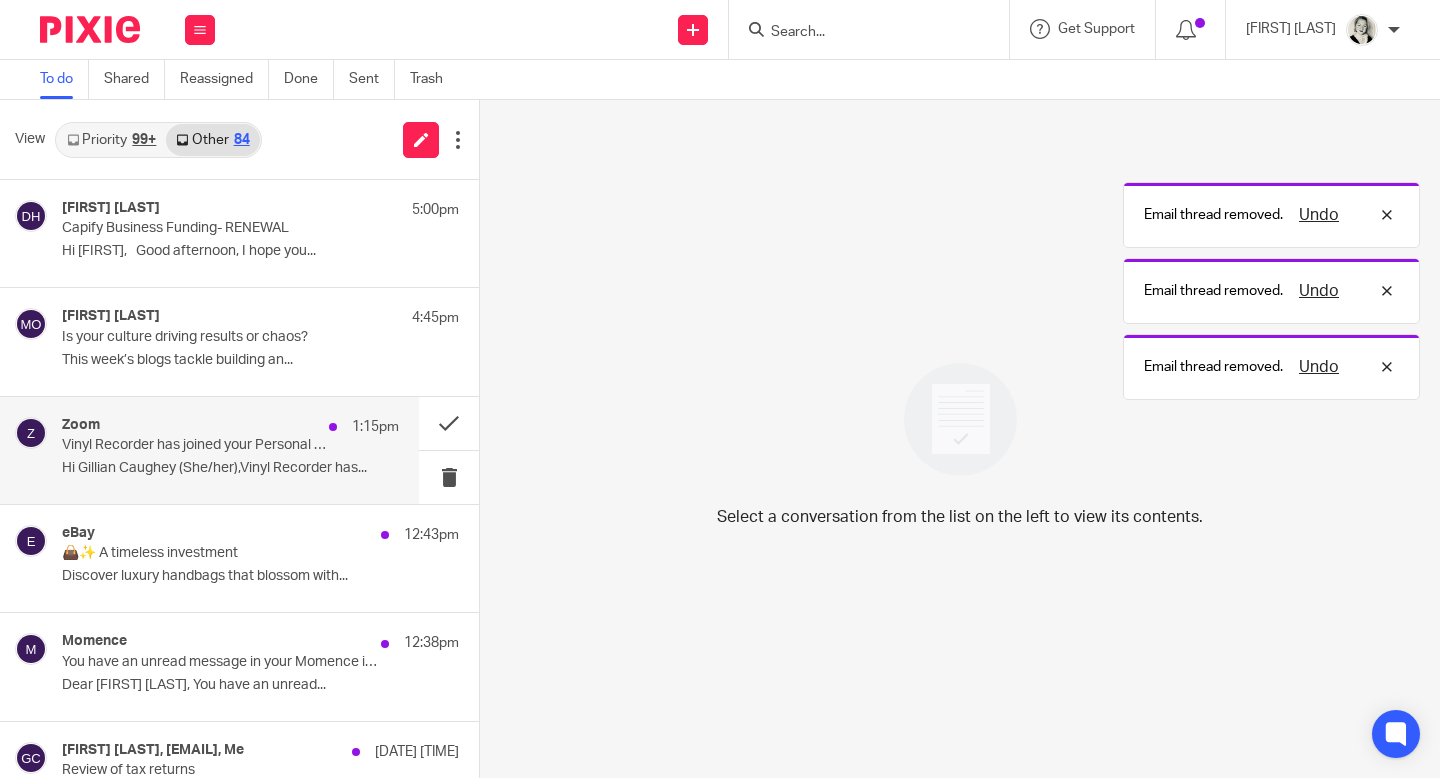click on "[COMPANY]
[TIME]" at bounding box center [230, 427] 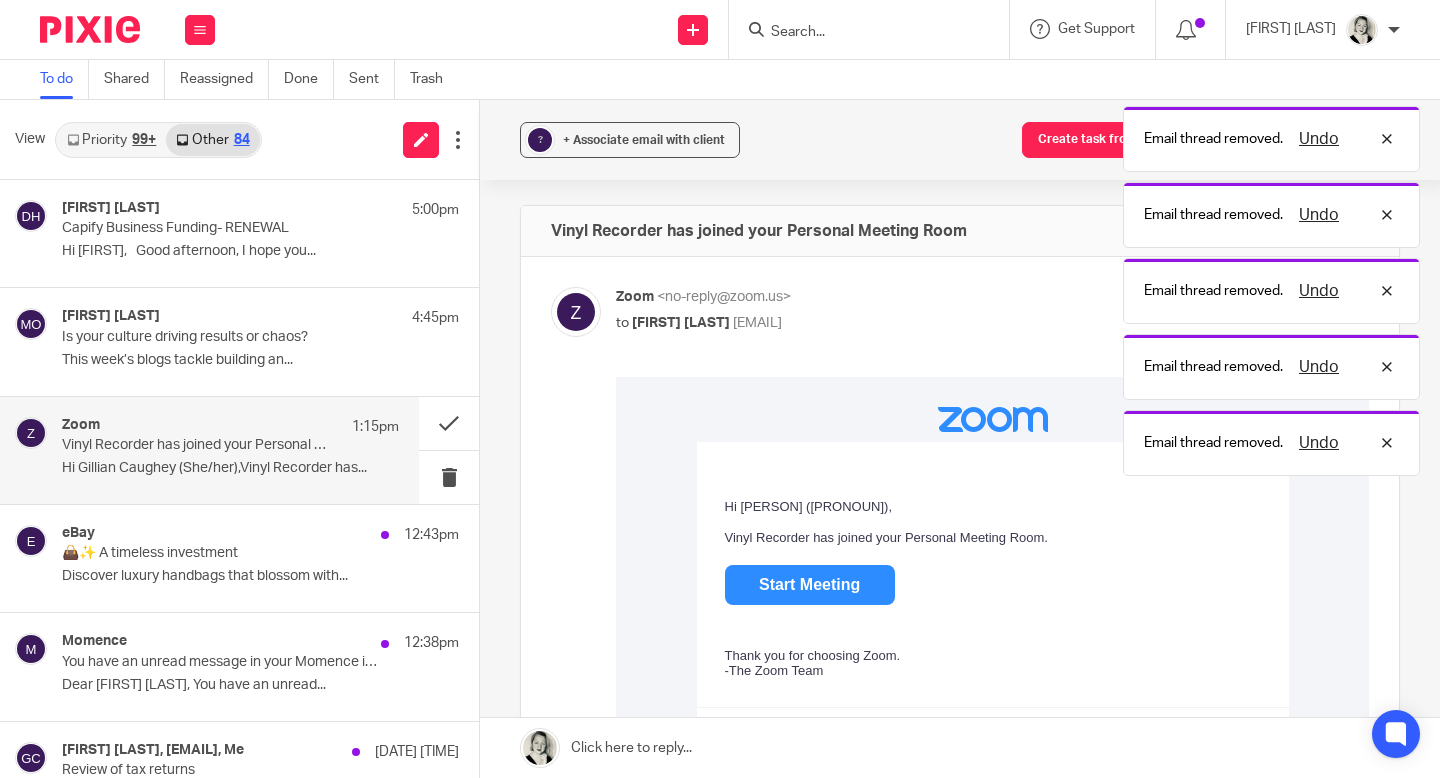 scroll, scrollTop: 0, scrollLeft: 0, axis: both 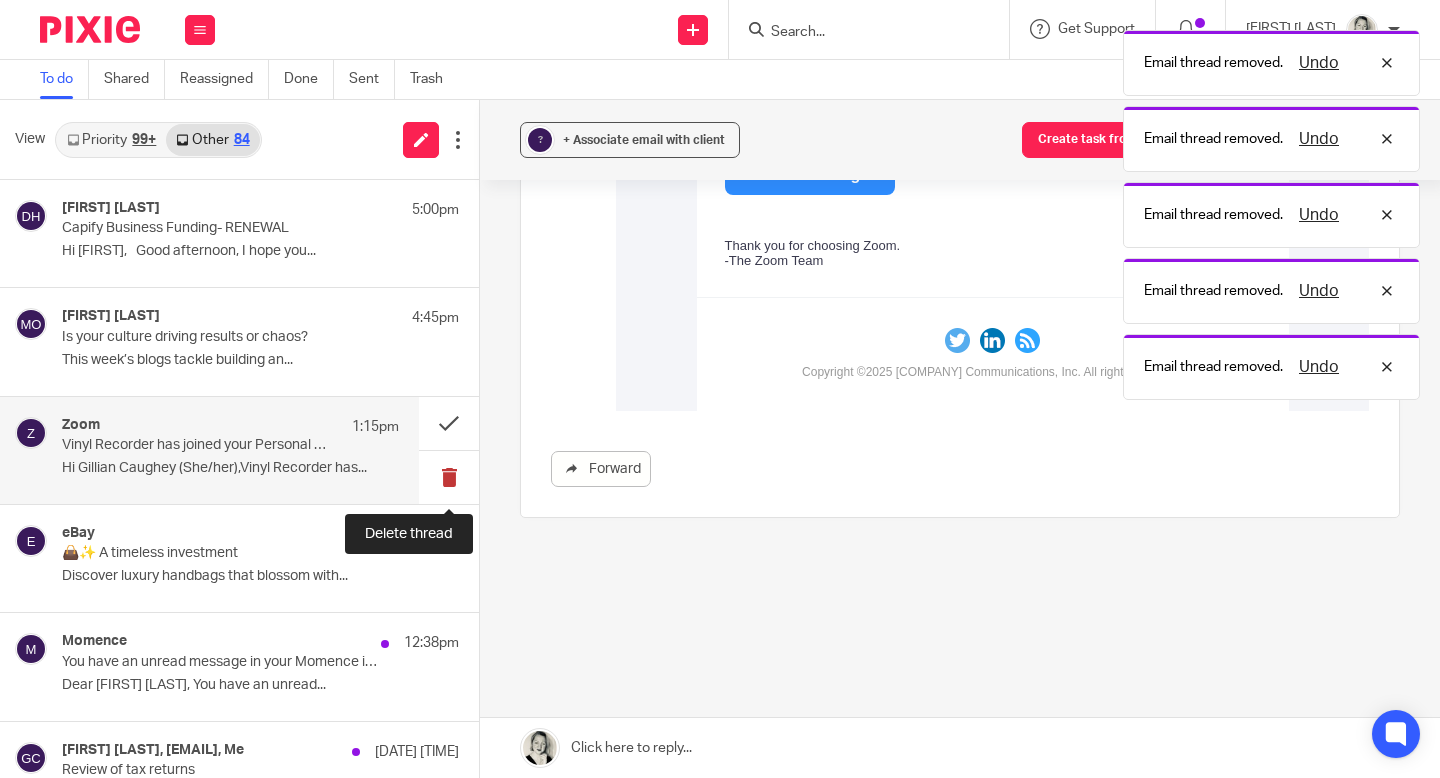 click at bounding box center [449, 477] 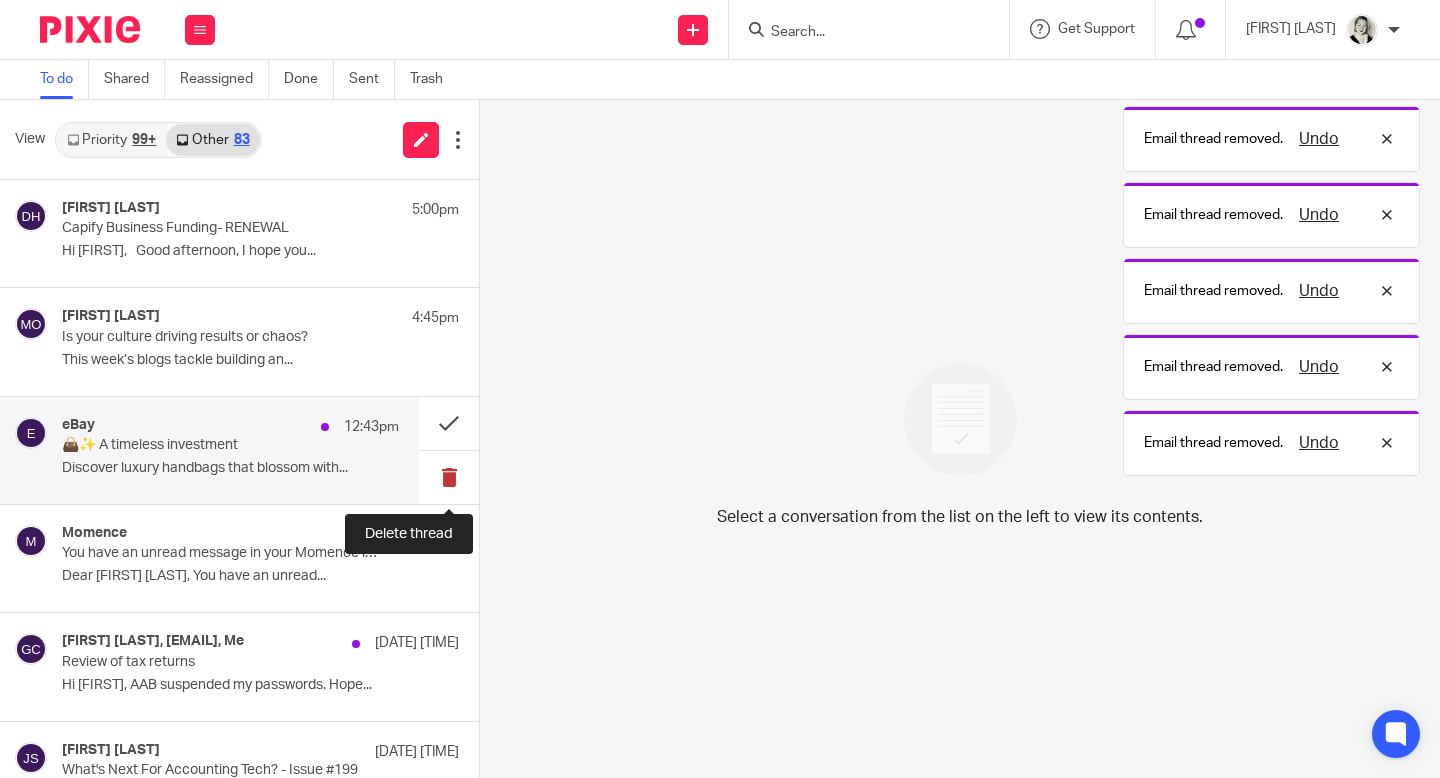 click at bounding box center [449, 477] 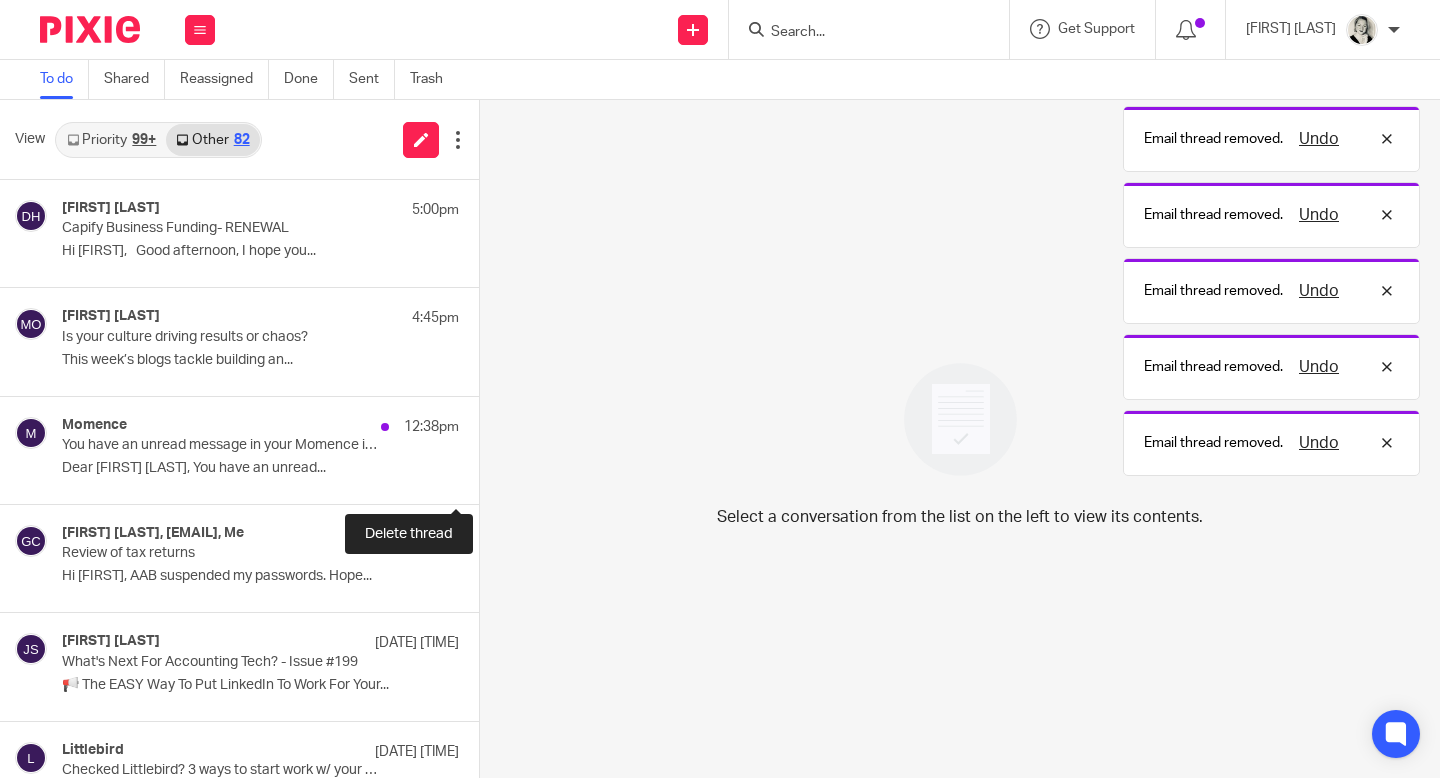 click at bounding box center (487, 477) 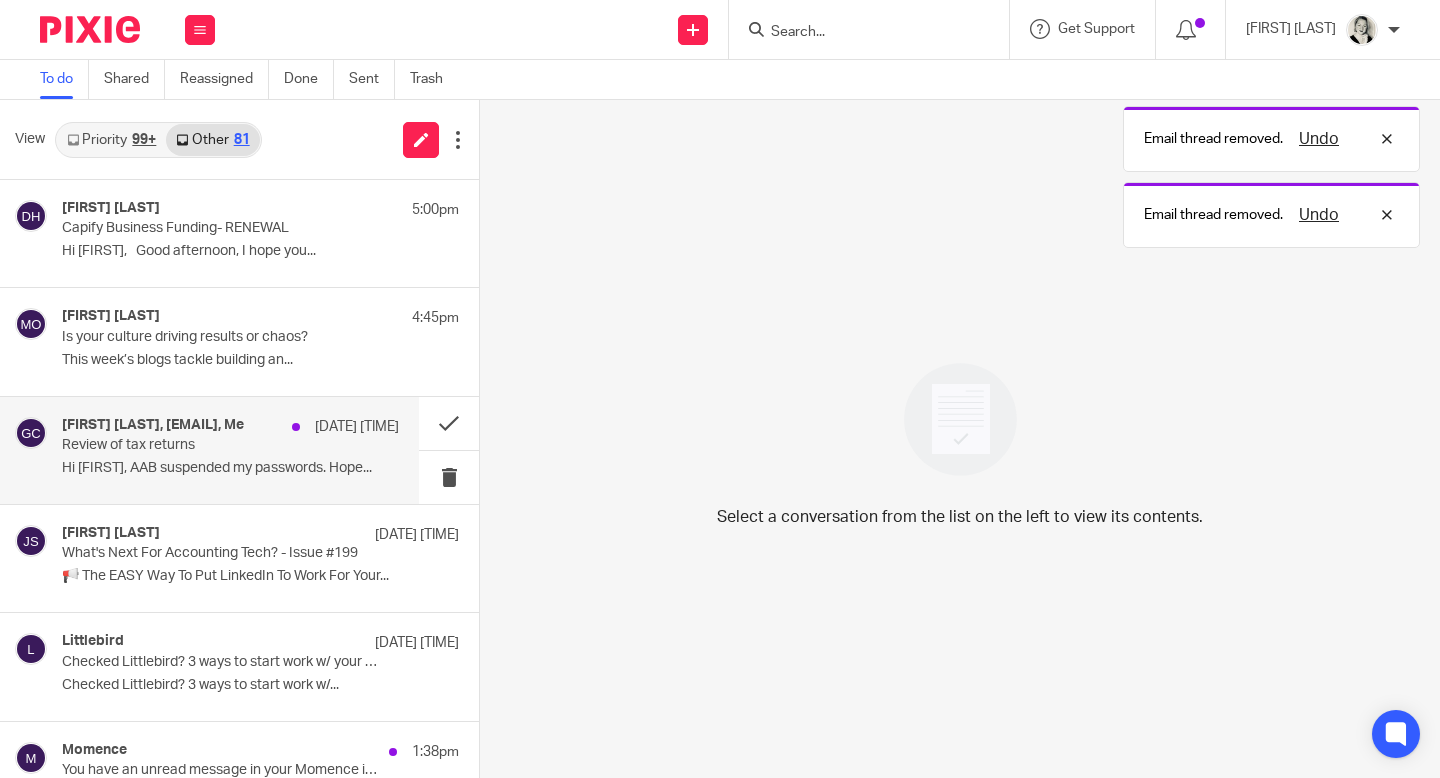click on "Review of tax returns" at bounding box center [197, 445] 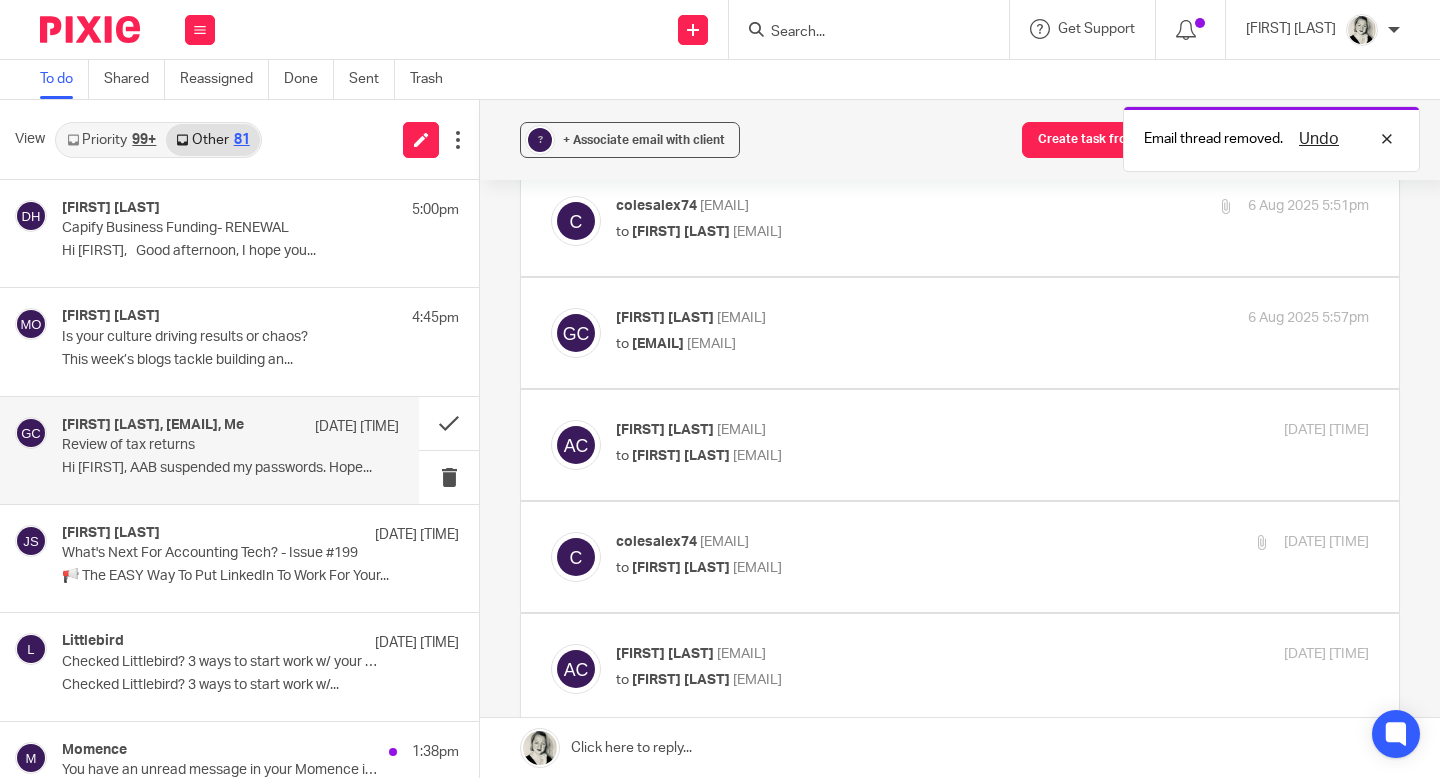 scroll, scrollTop: 0, scrollLeft: 0, axis: both 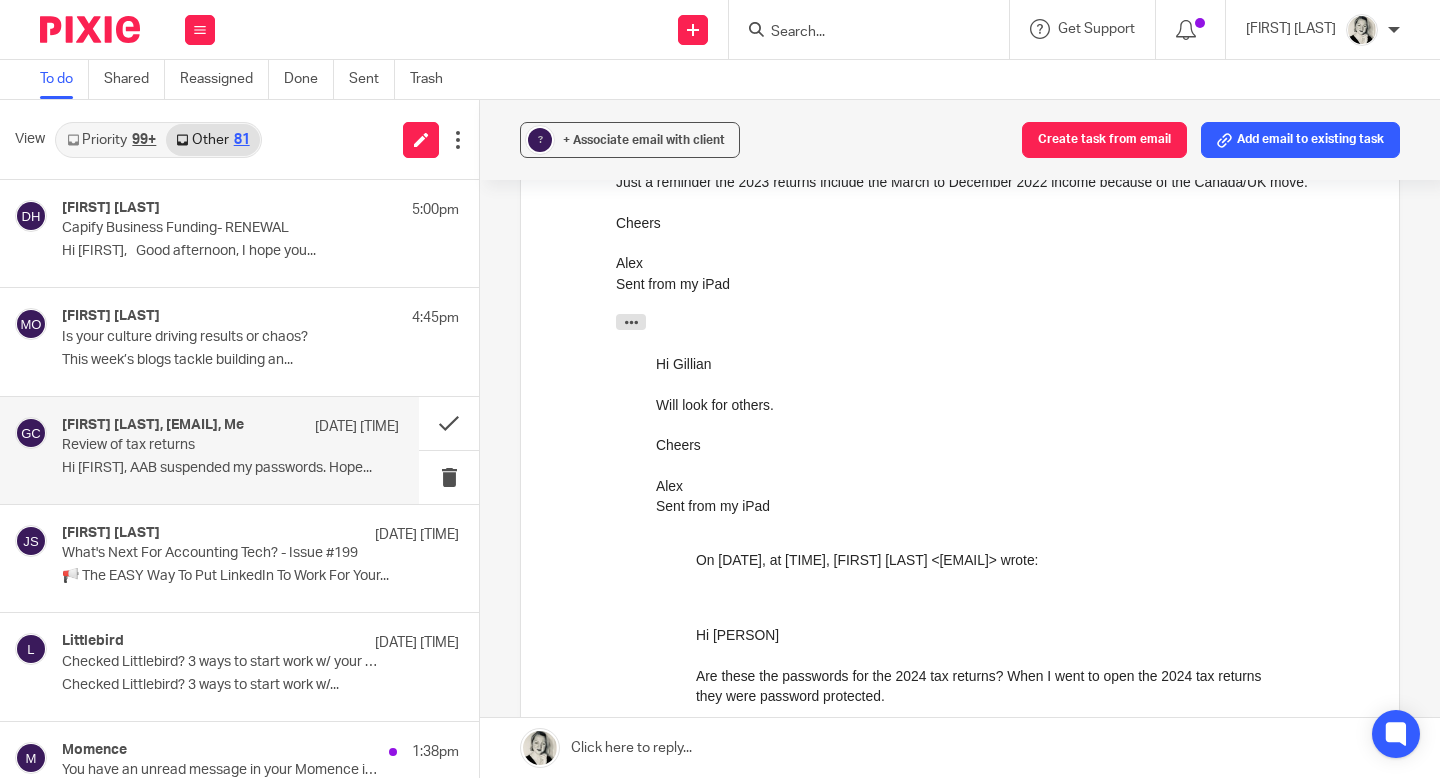 click at bounding box center [960, 748] 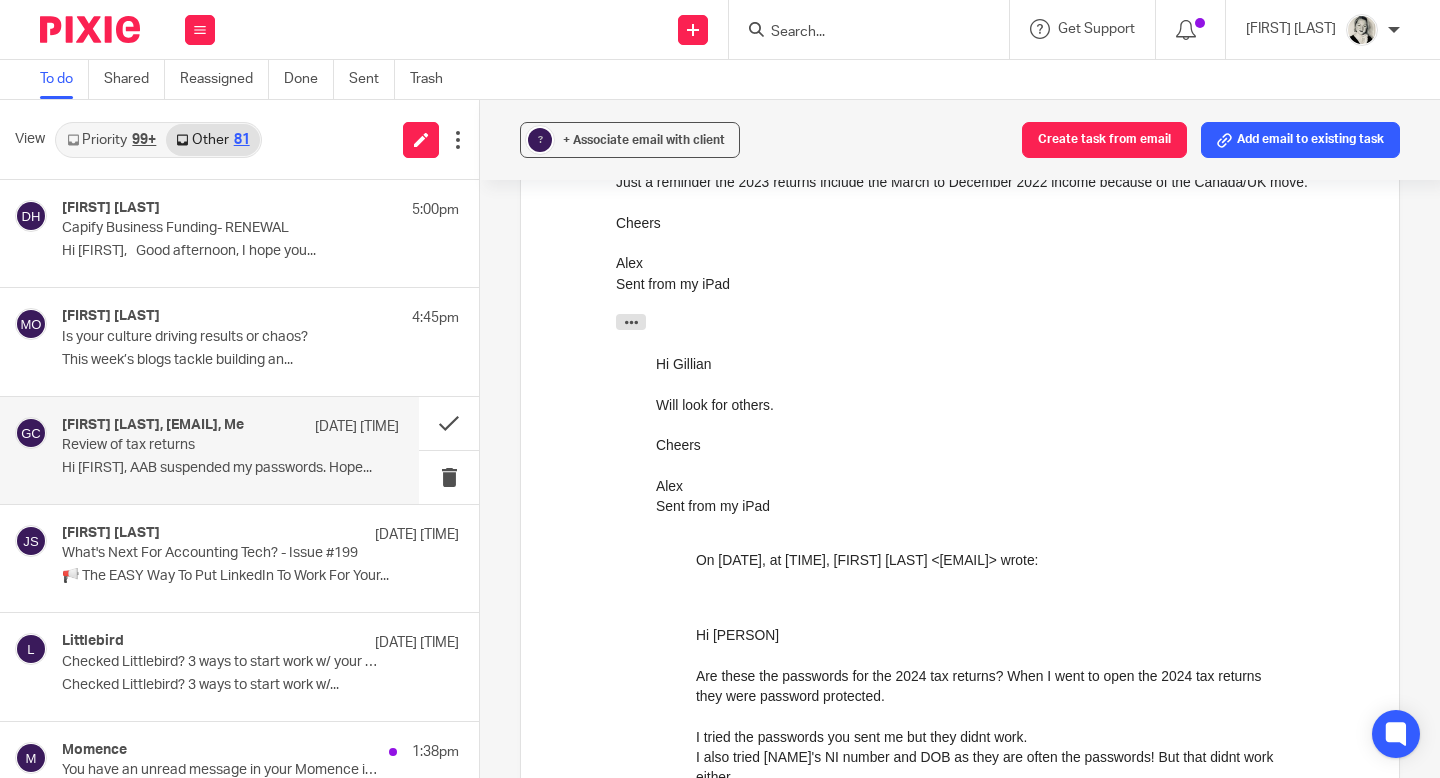 scroll, scrollTop: 2133, scrollLeft: 0, axis: vertical 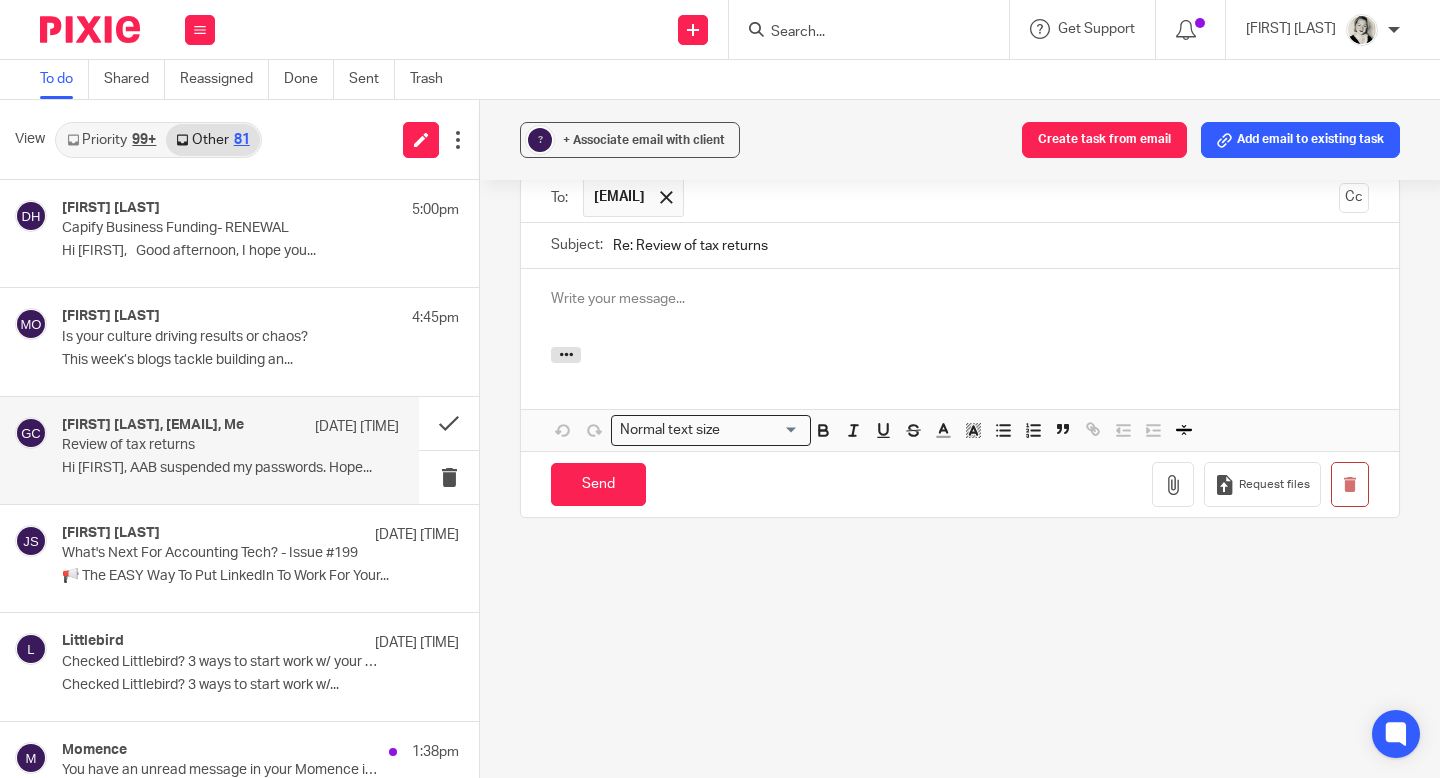 type 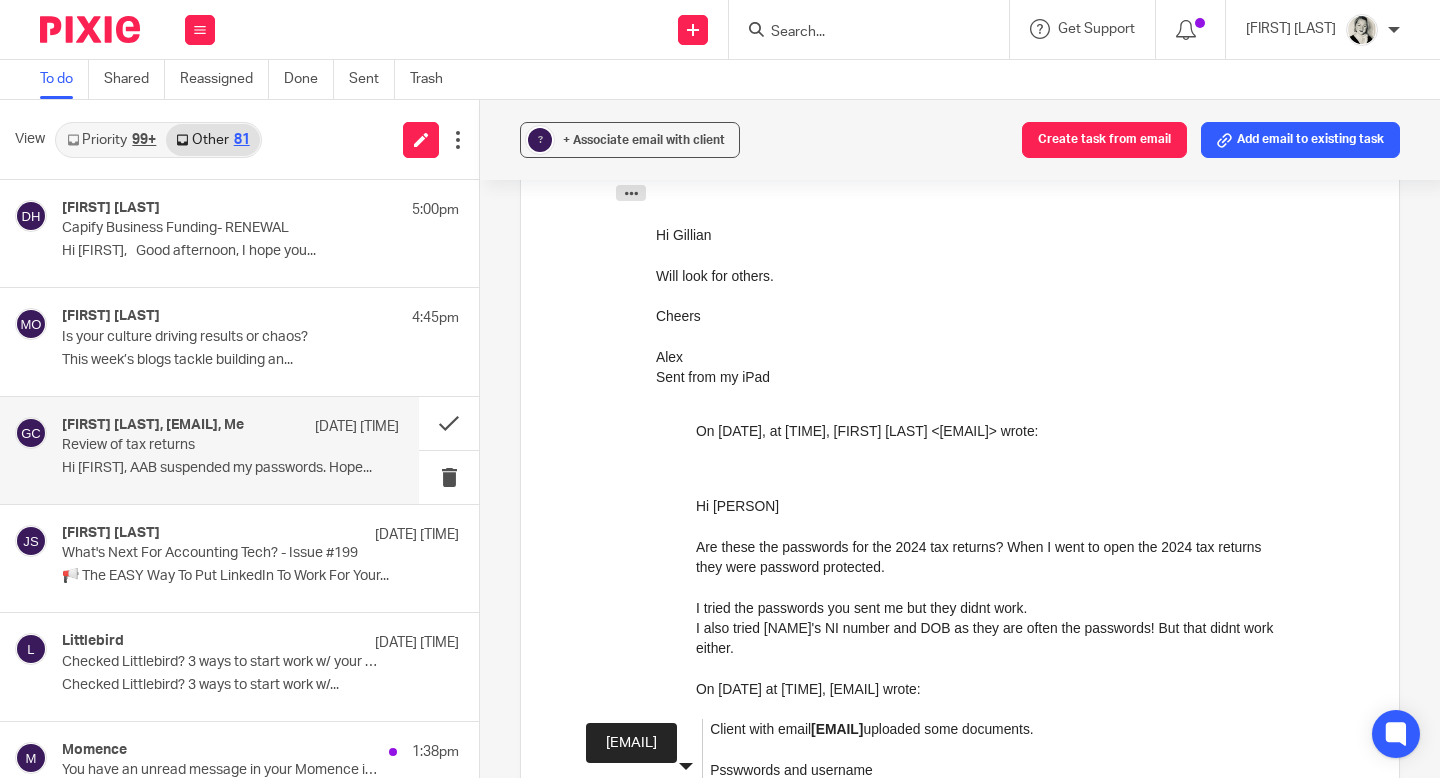 scroll, scrollTop: 1099, scrollLeft: 0, axis: vertical 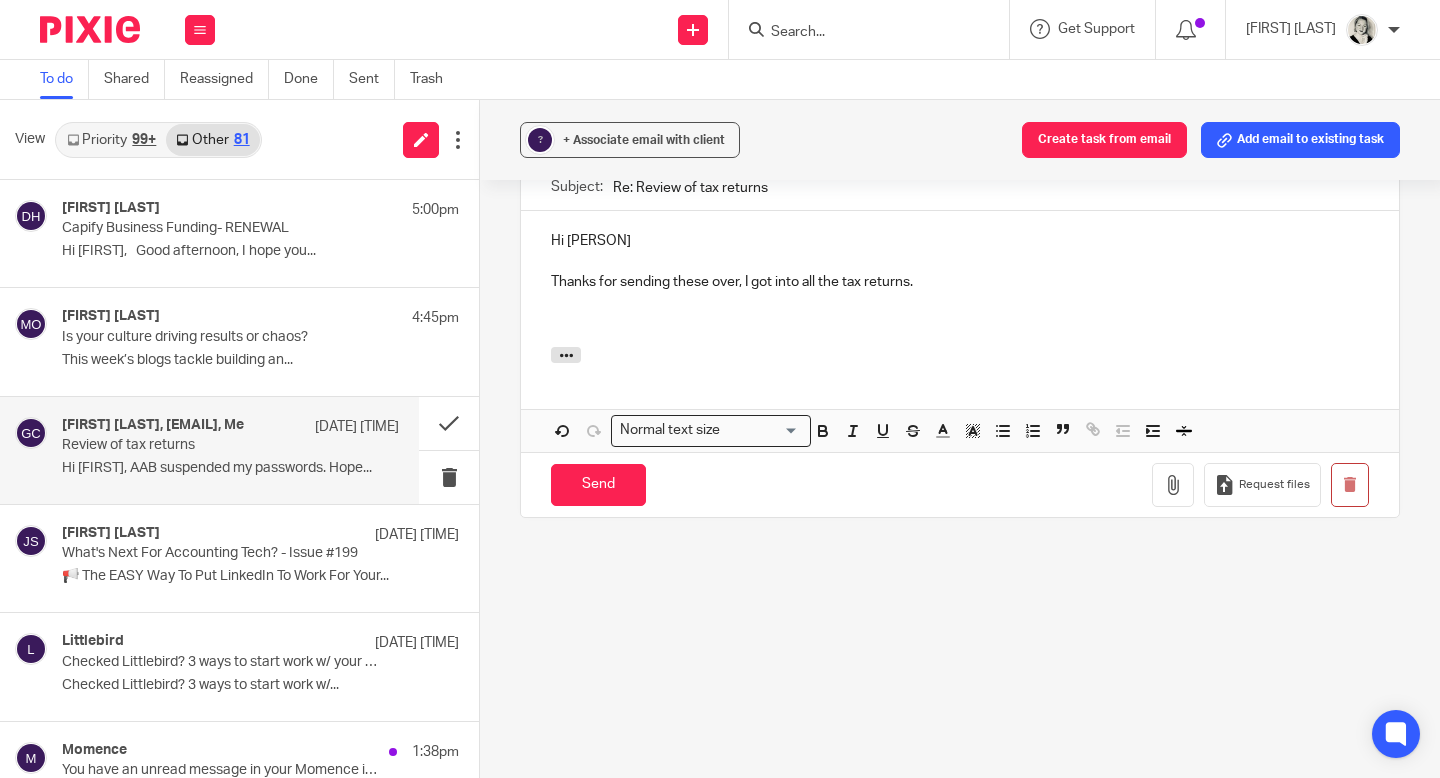 click on "Thanks for sending these over, I got into all the tax returns." at bounding box center [960, 282] 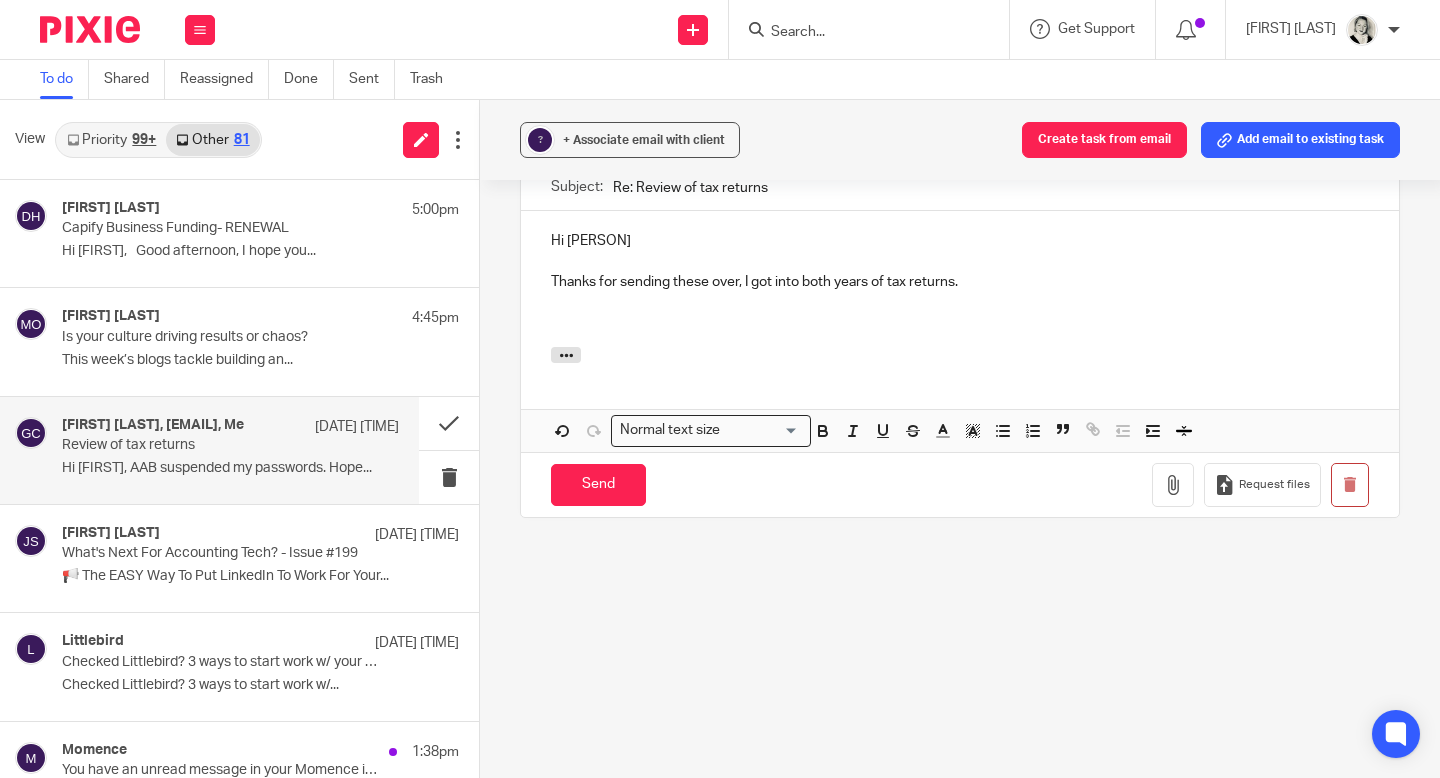 click at bounding box center [960, 302] 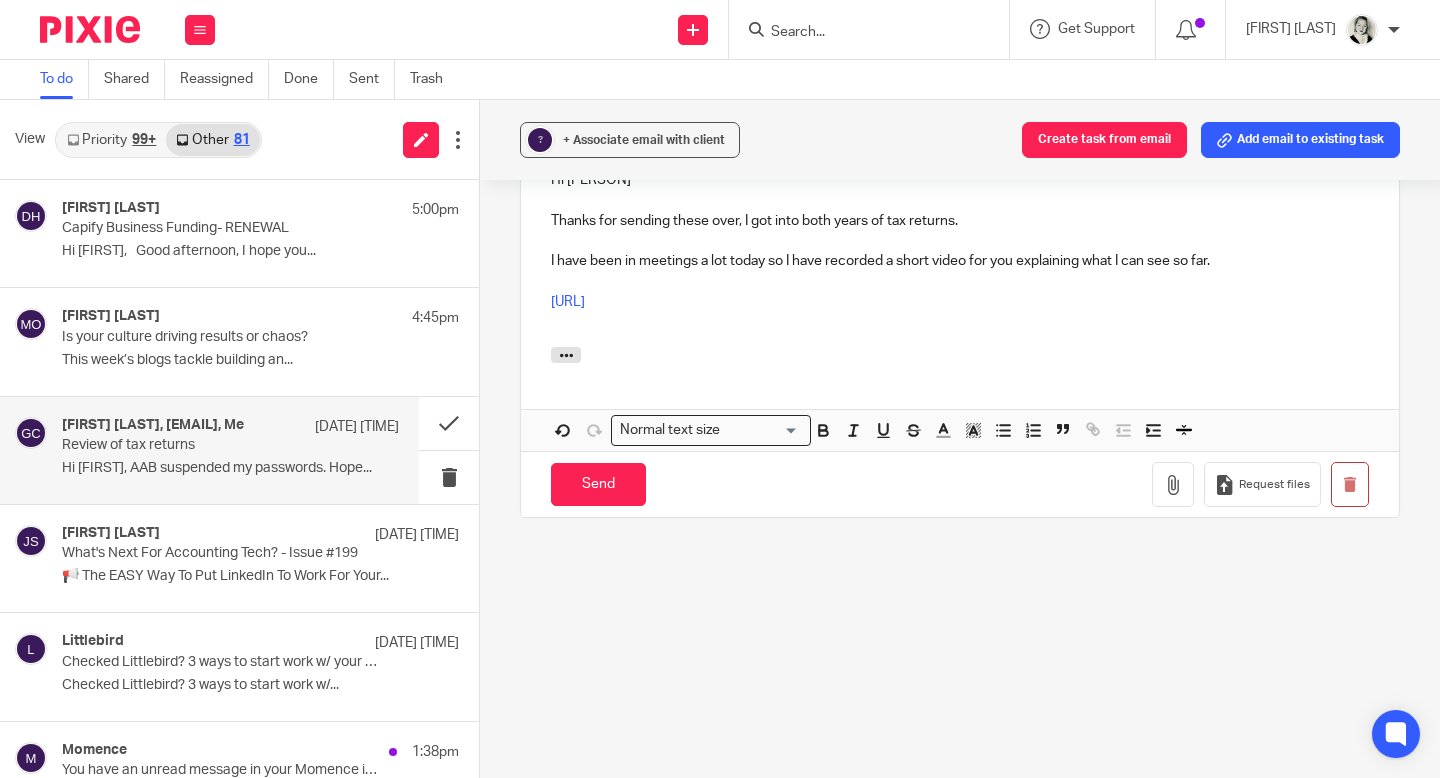 click on "I have been in meetings a lot today so I have recorded a short video for you explaining what I can see so far." at bounding box center (960, 261) 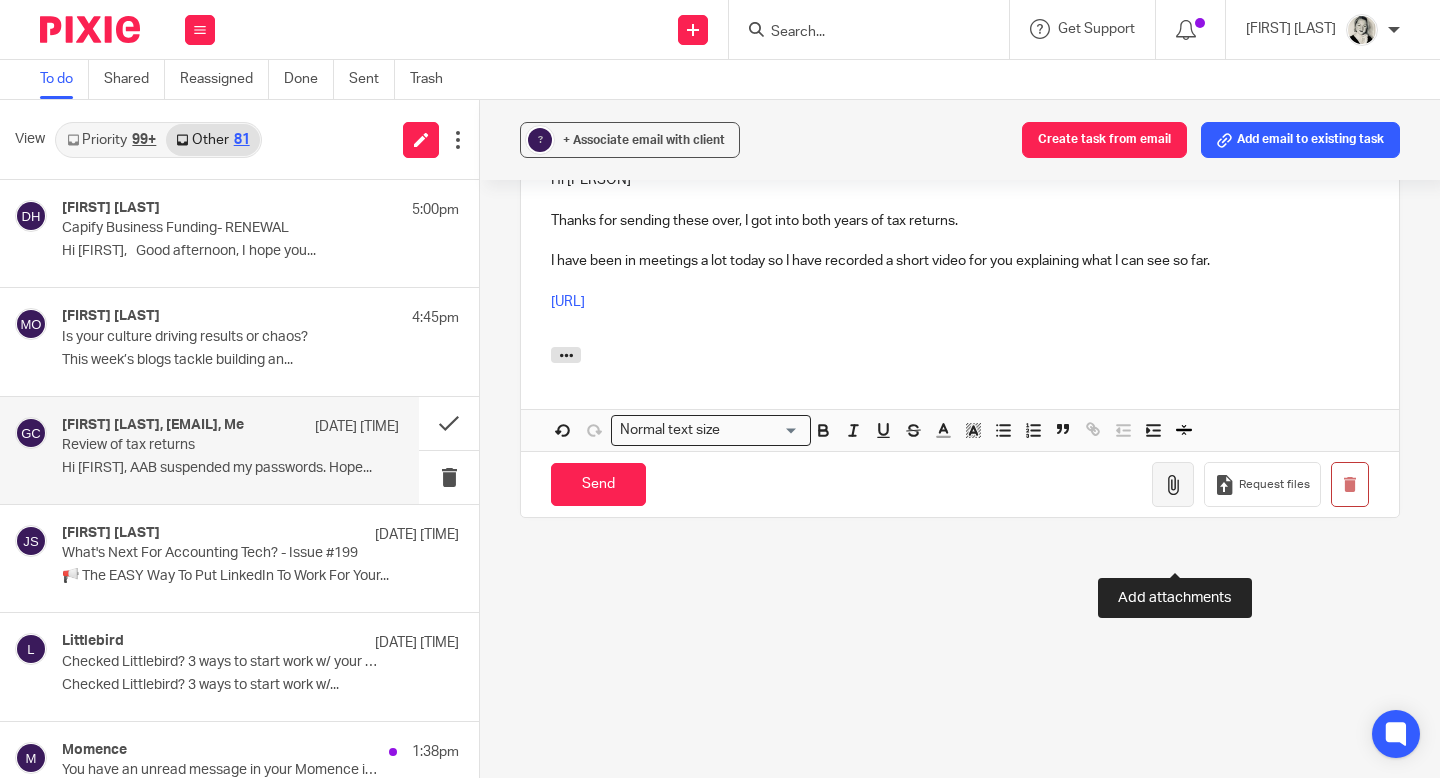 click at bounding box center (1173, 485) 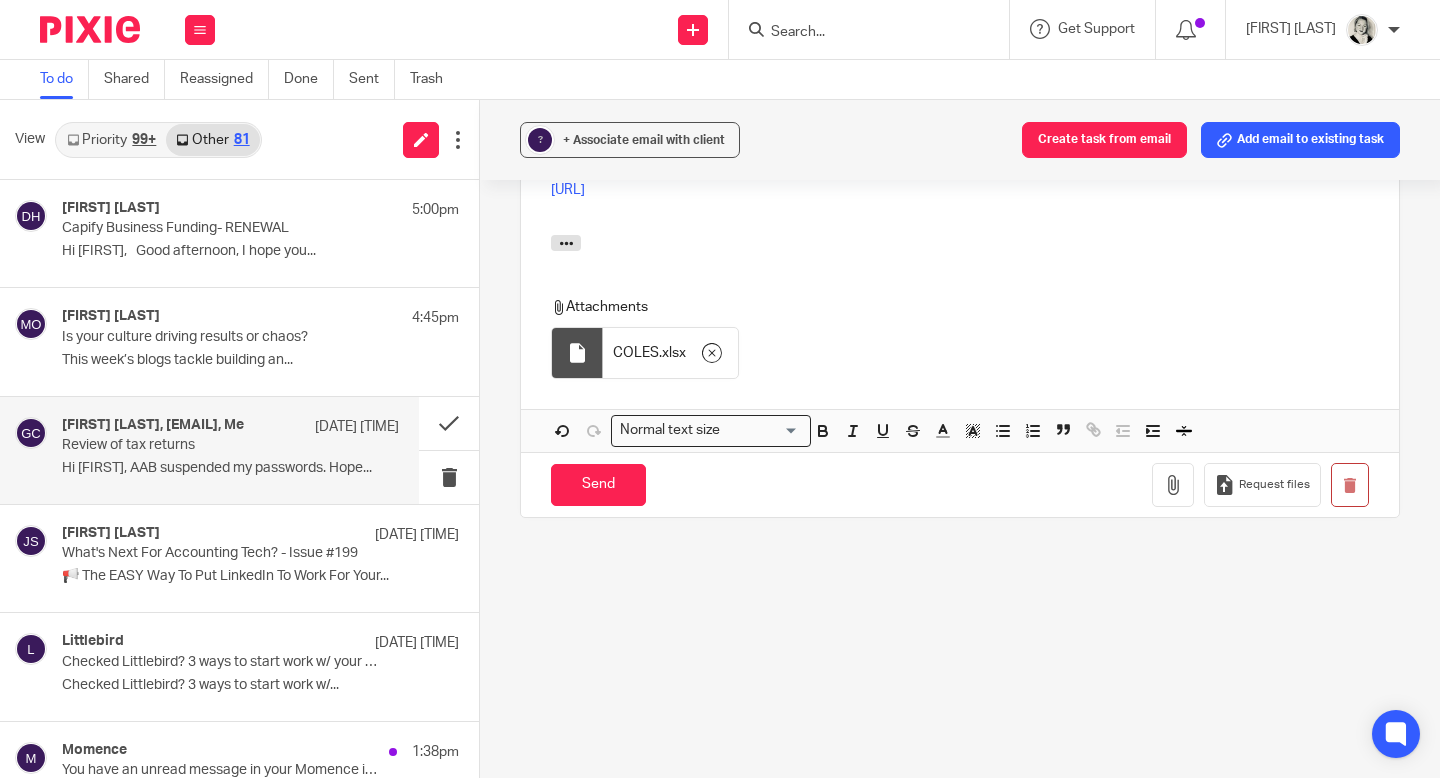 click at bounding box center (960, 210) 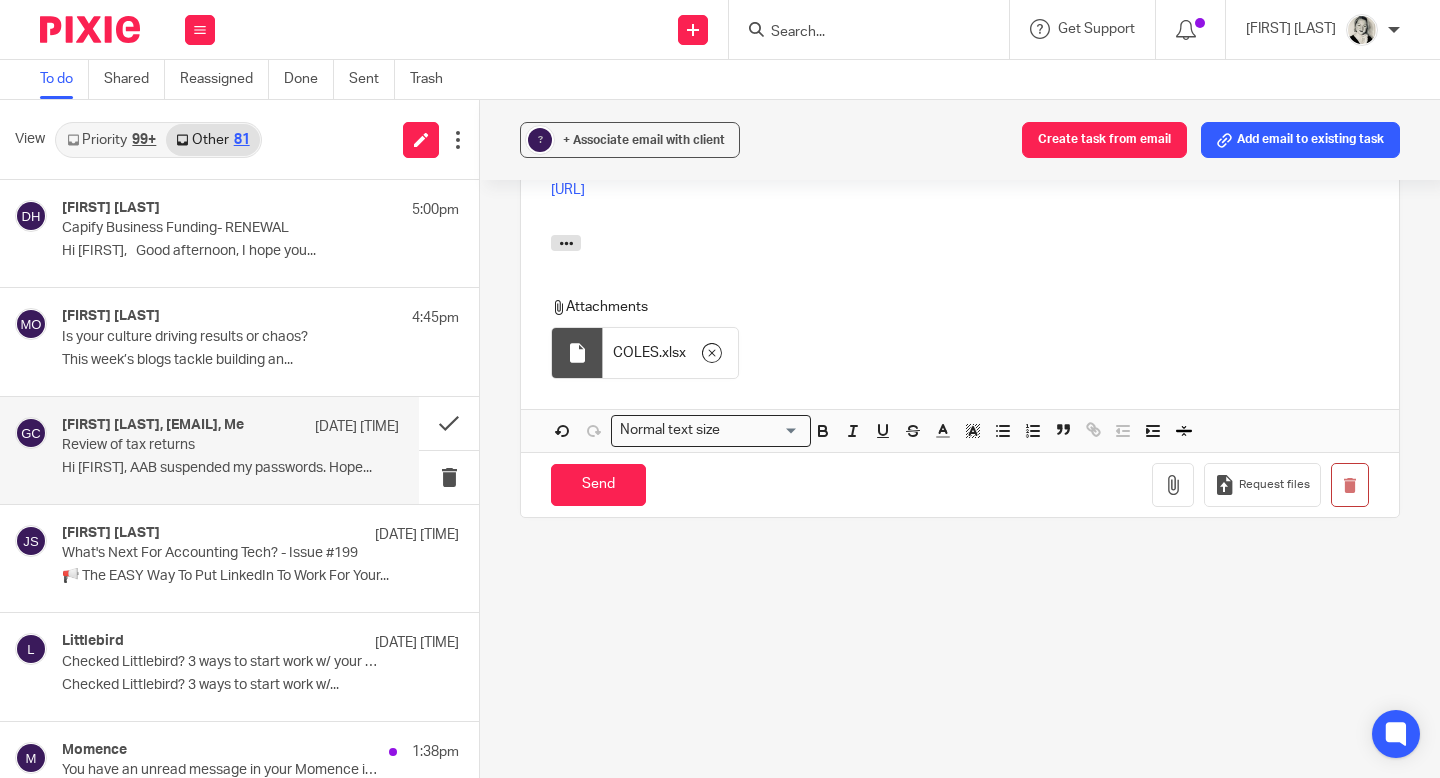 click on "I have been in meetings a lot today so I have recorded a short video for you explaining what I can see so far." at bounding box center (960, 149) 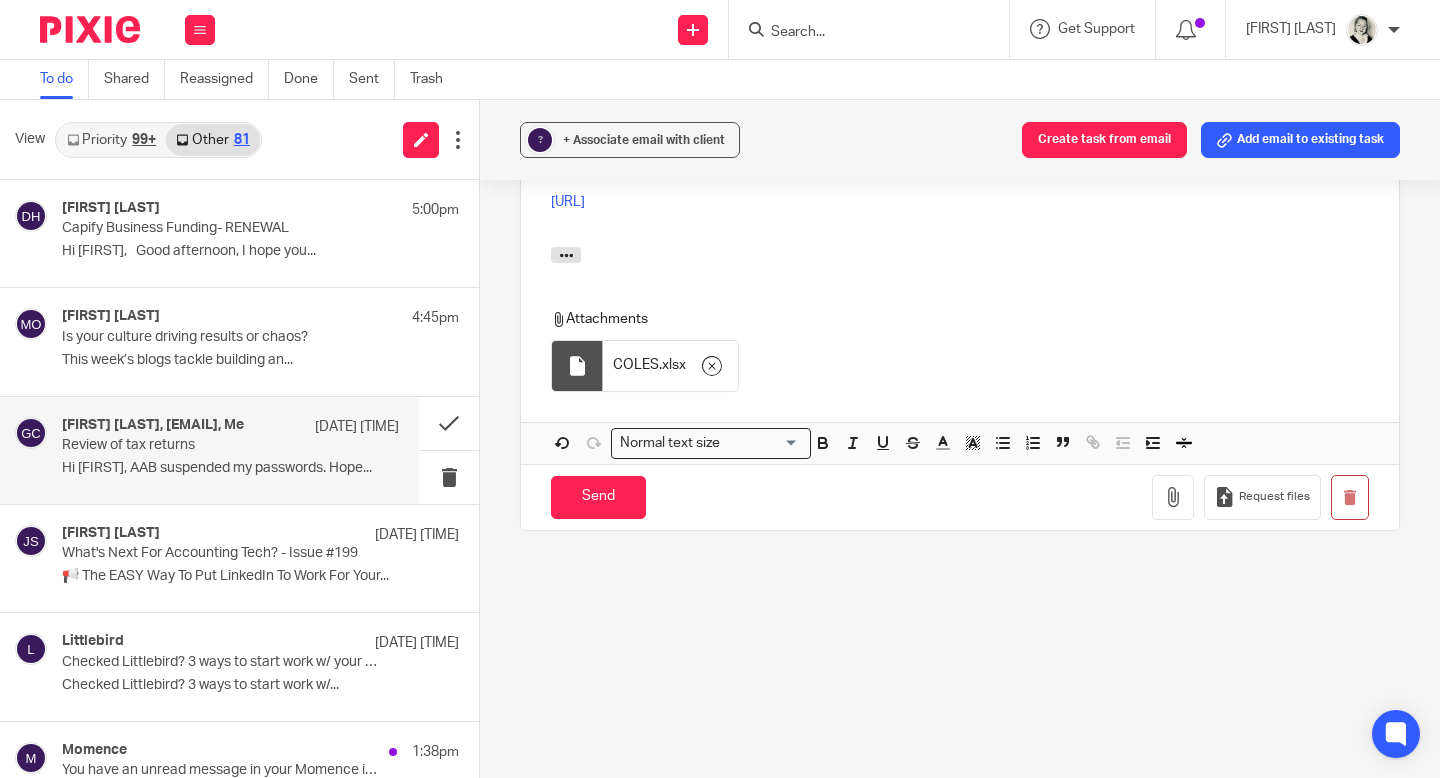 click on "[URL]" at bounding box center [960, 202] 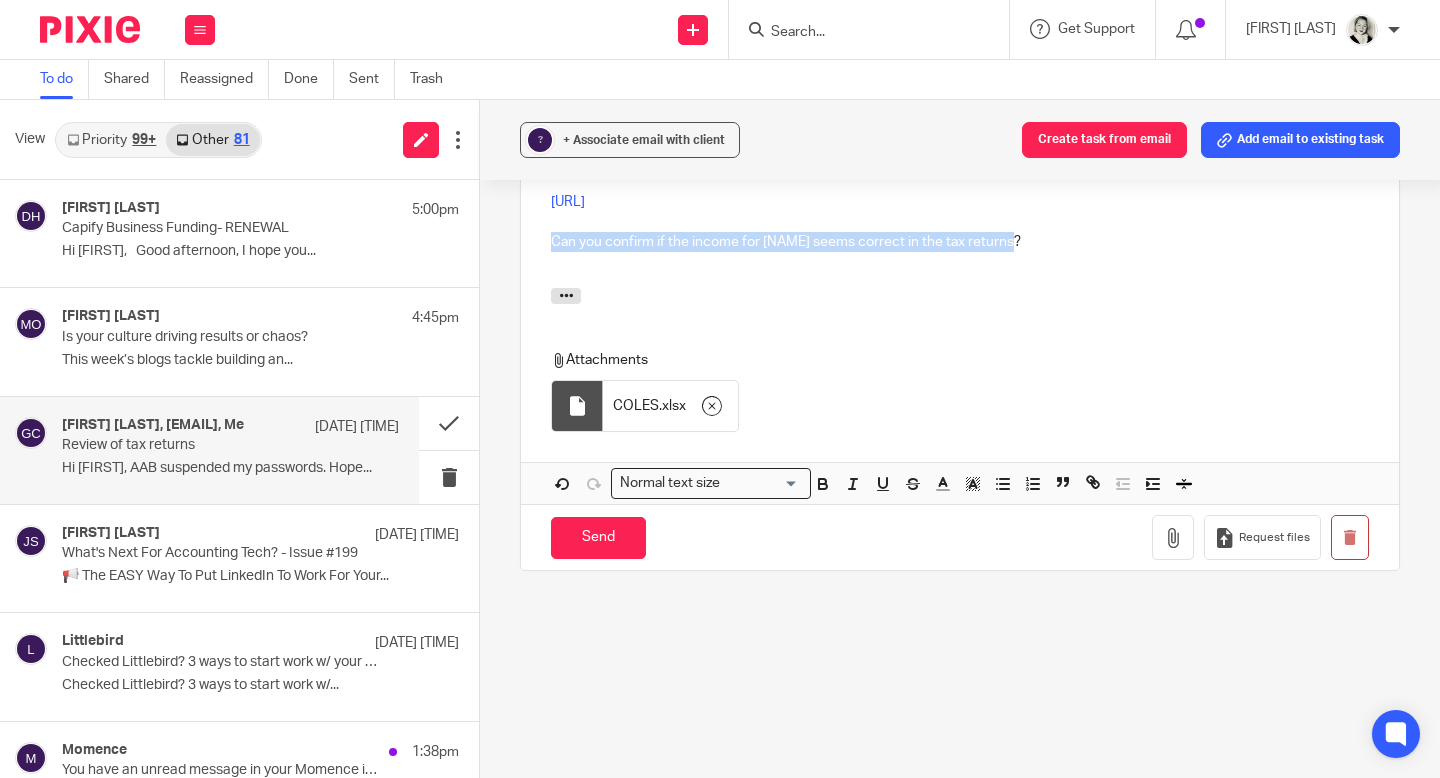 drag, startPoint x: 1126, startPoint y: 428, endPoint x: 550, endPoint y: 430, distance: 576.0035 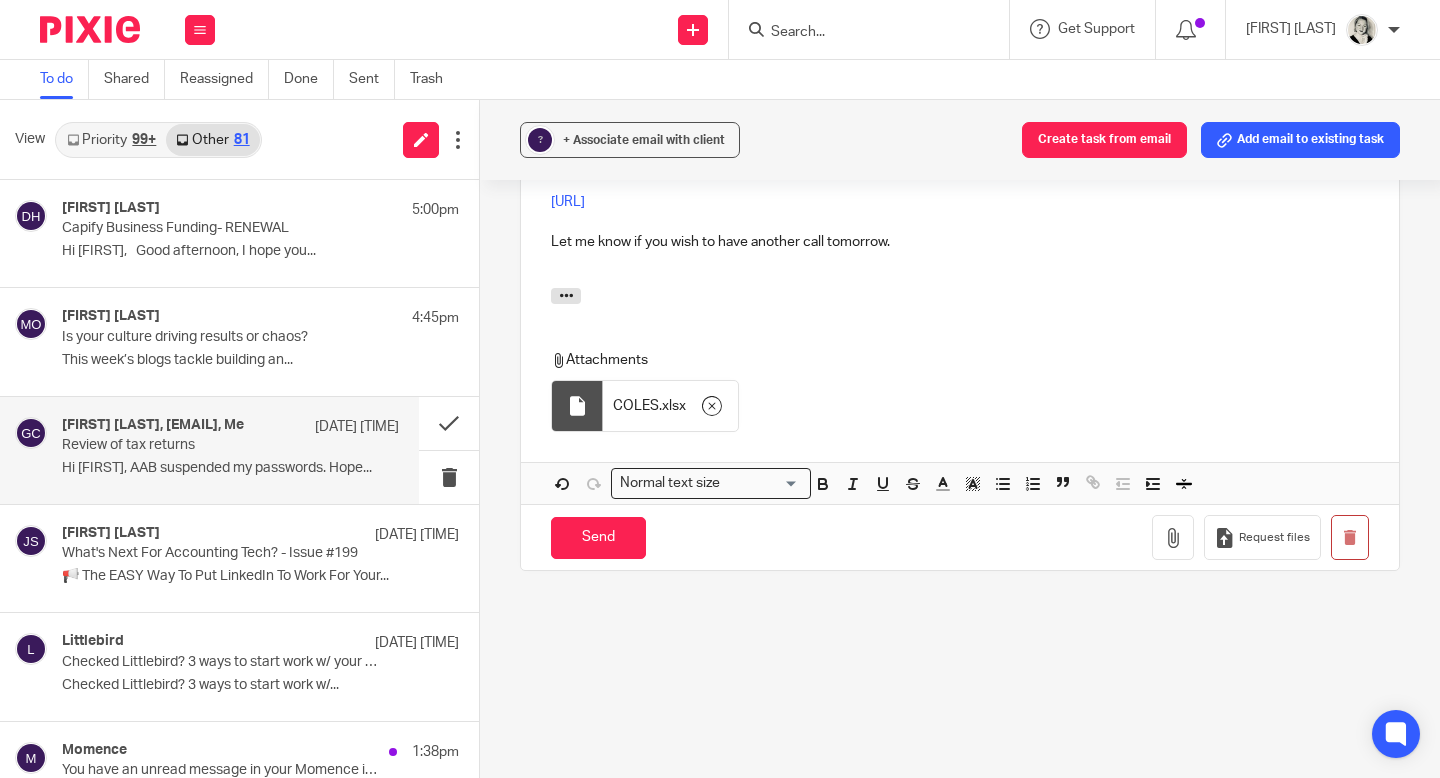 click on "Send
You have unsaved changes
Request files" at bounding box center [960, 537] 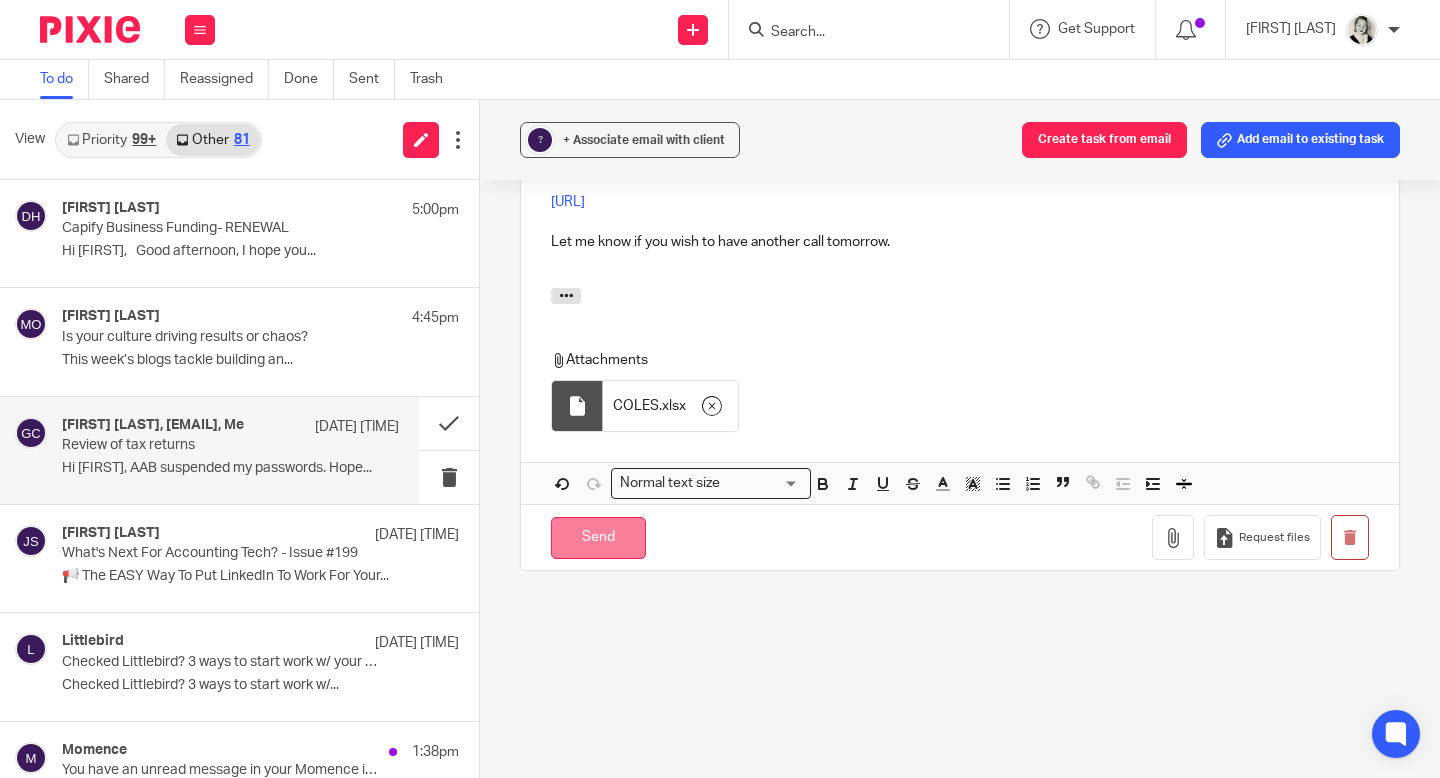 click on "Send" at bounding box center [598, 538] 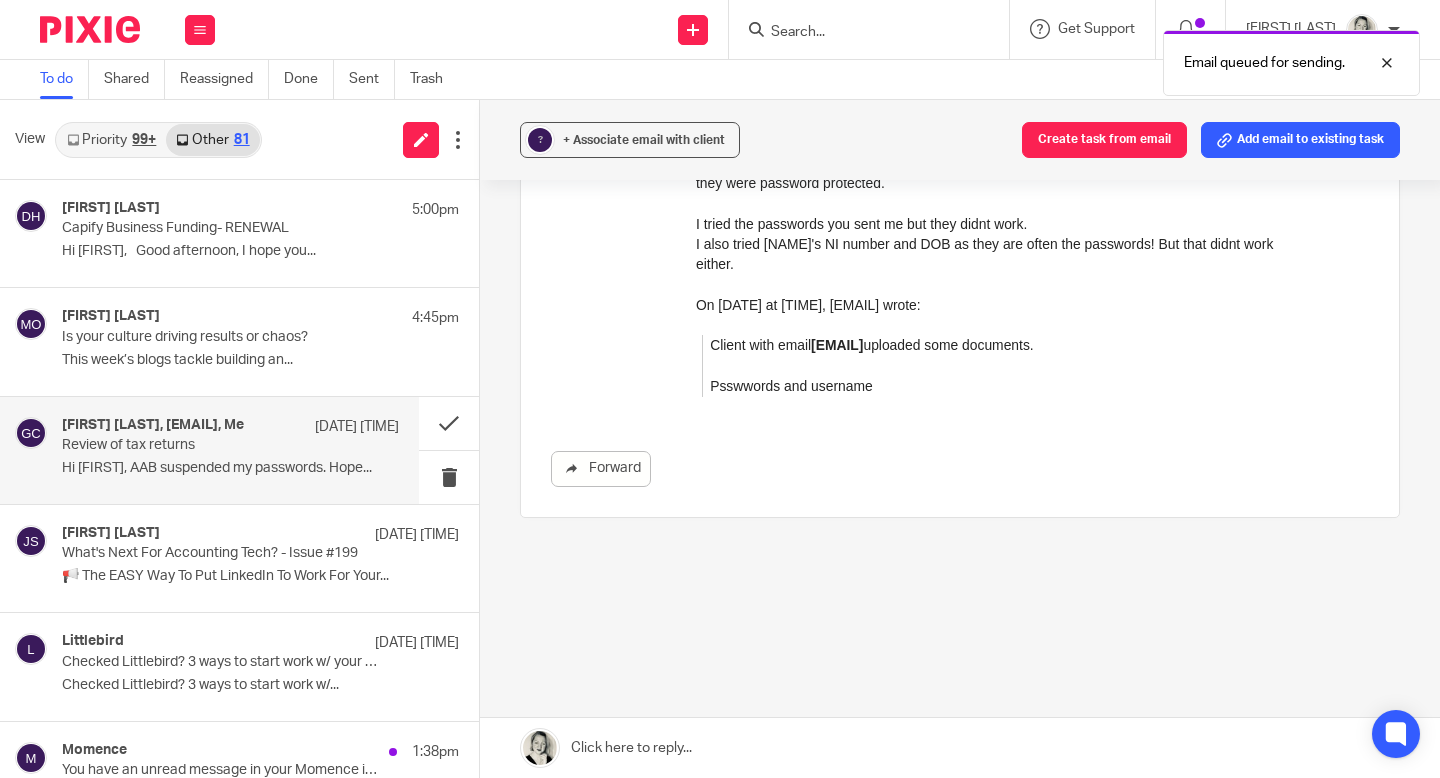 scroll, scrollTop: 1785, scrollLeft: 0, axis: vertical 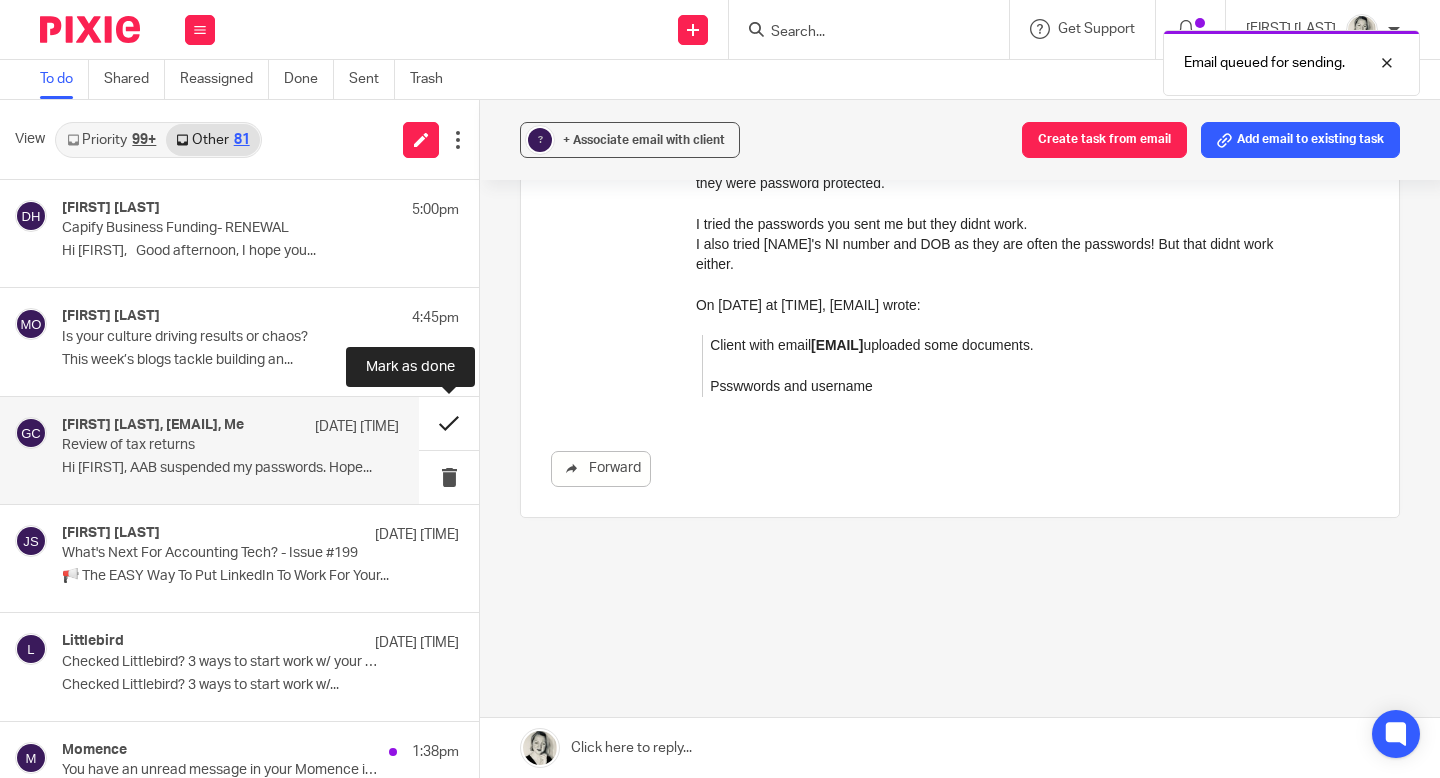 click at bounding box center [449, 423] 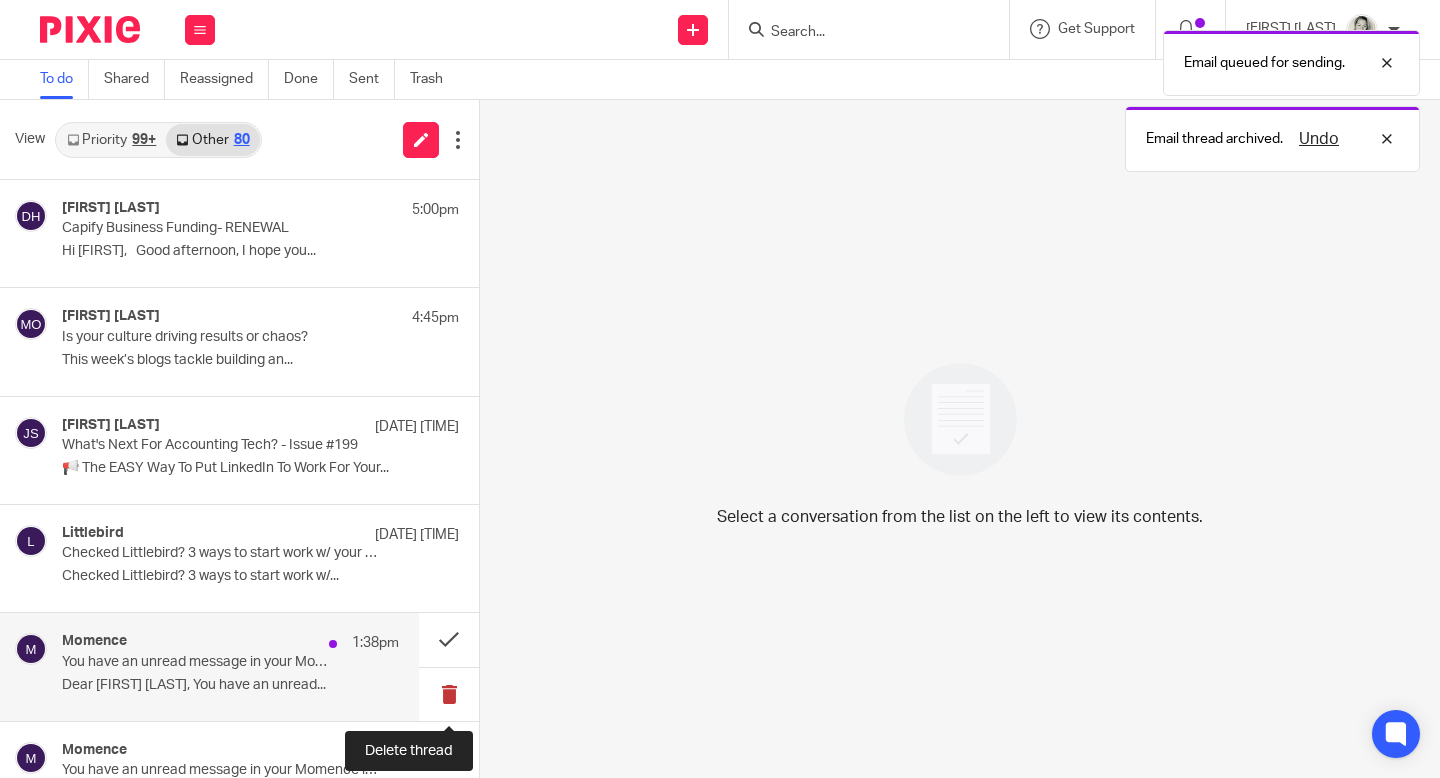 click at bounding box center (449, 694) 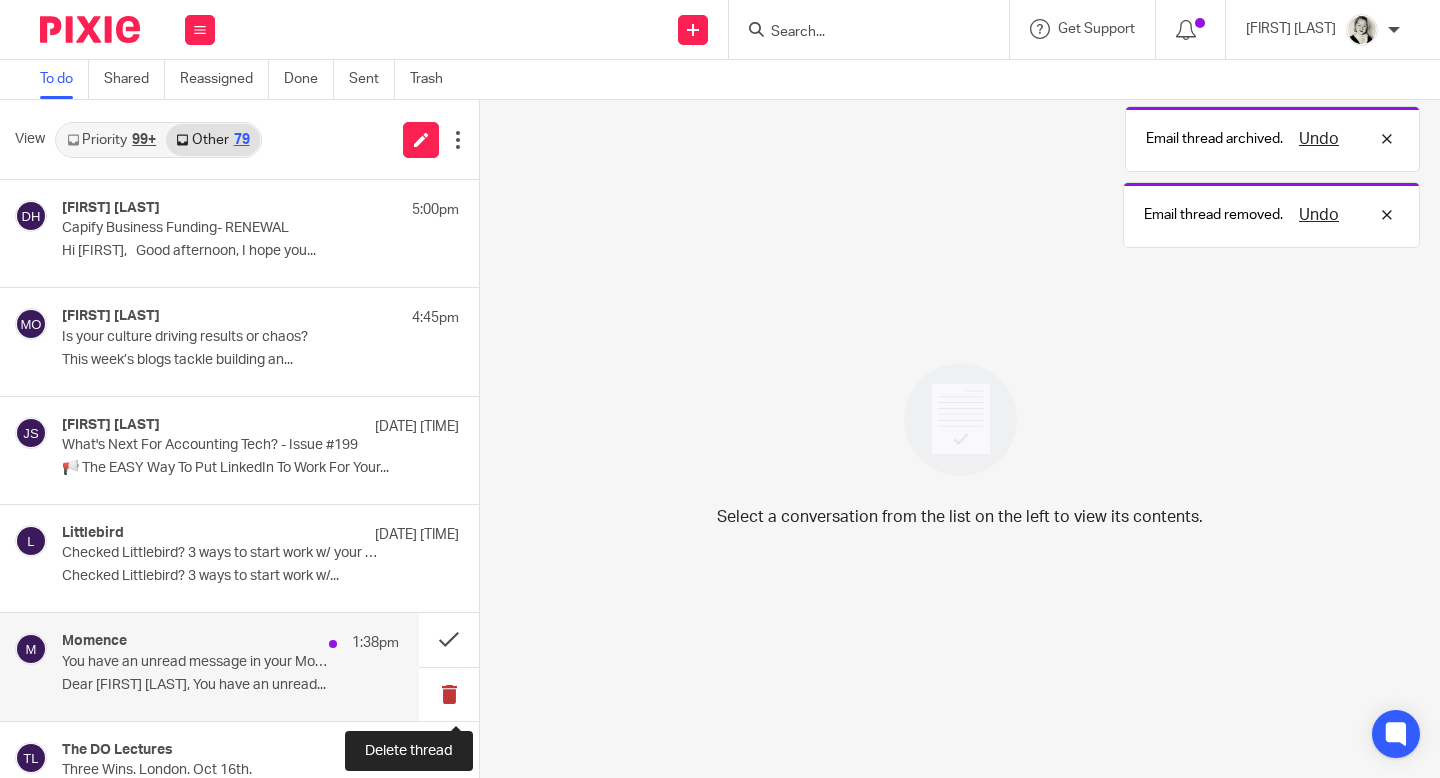 click at bounding box center (449, 694) 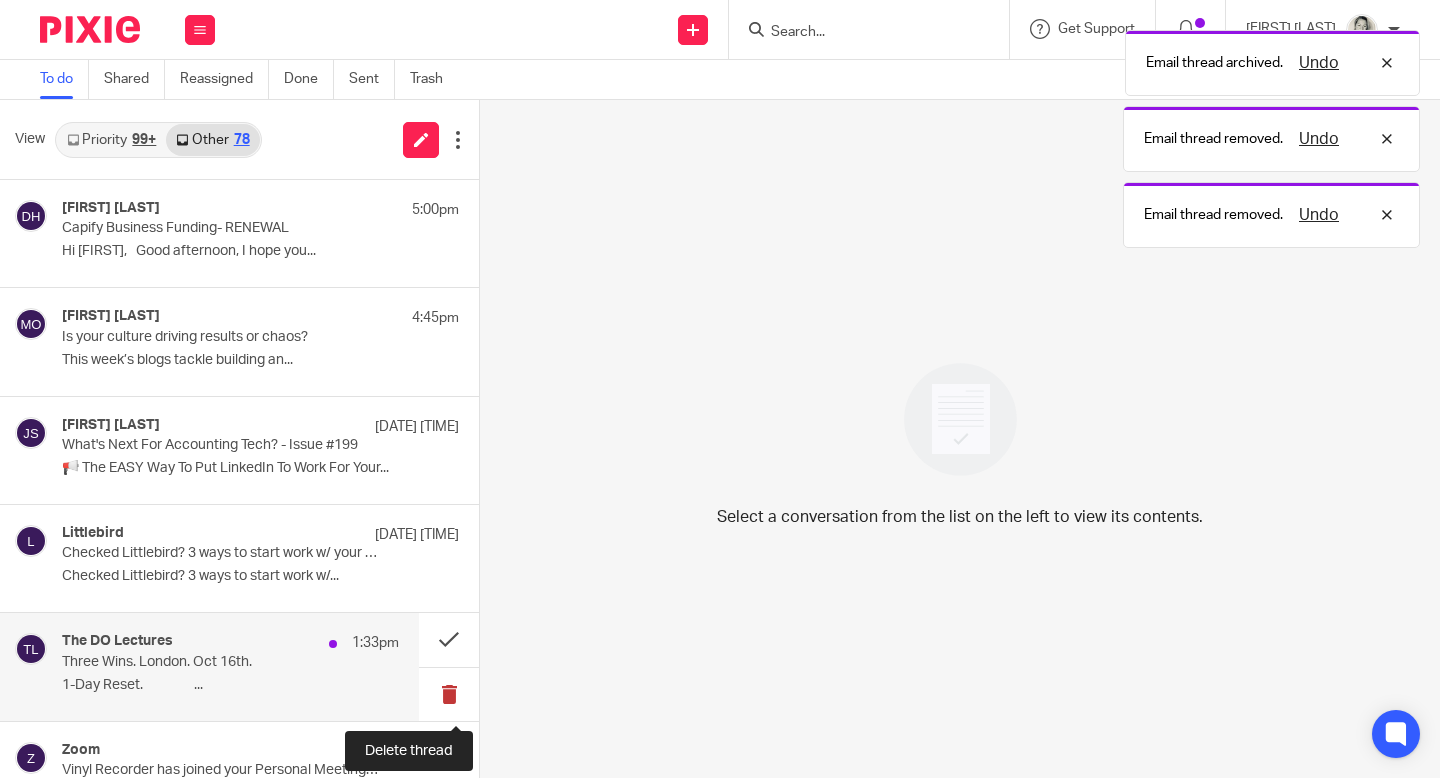 click at bounding box center (449, 694) 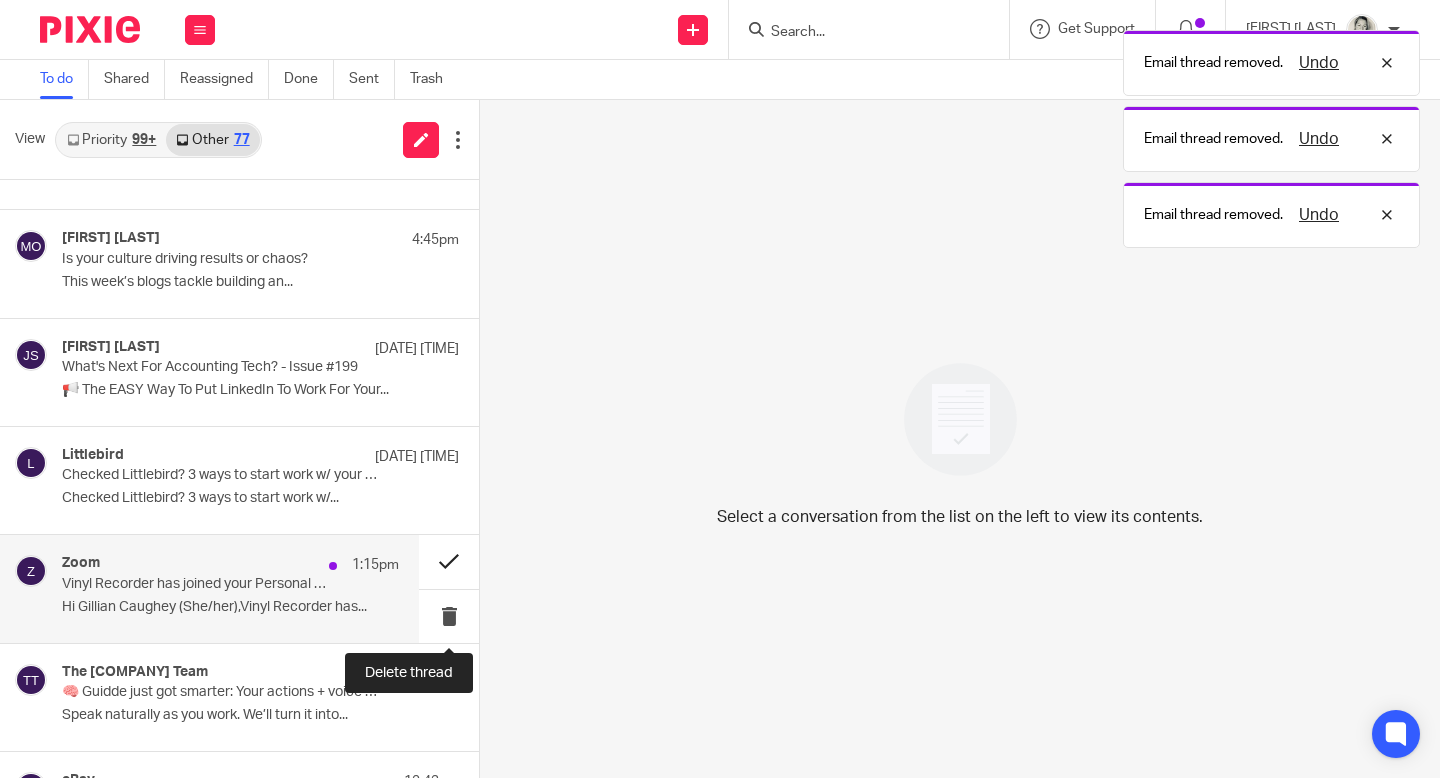 scroll, scrollTop: 106, scrollLeft: 0, axis: vertical 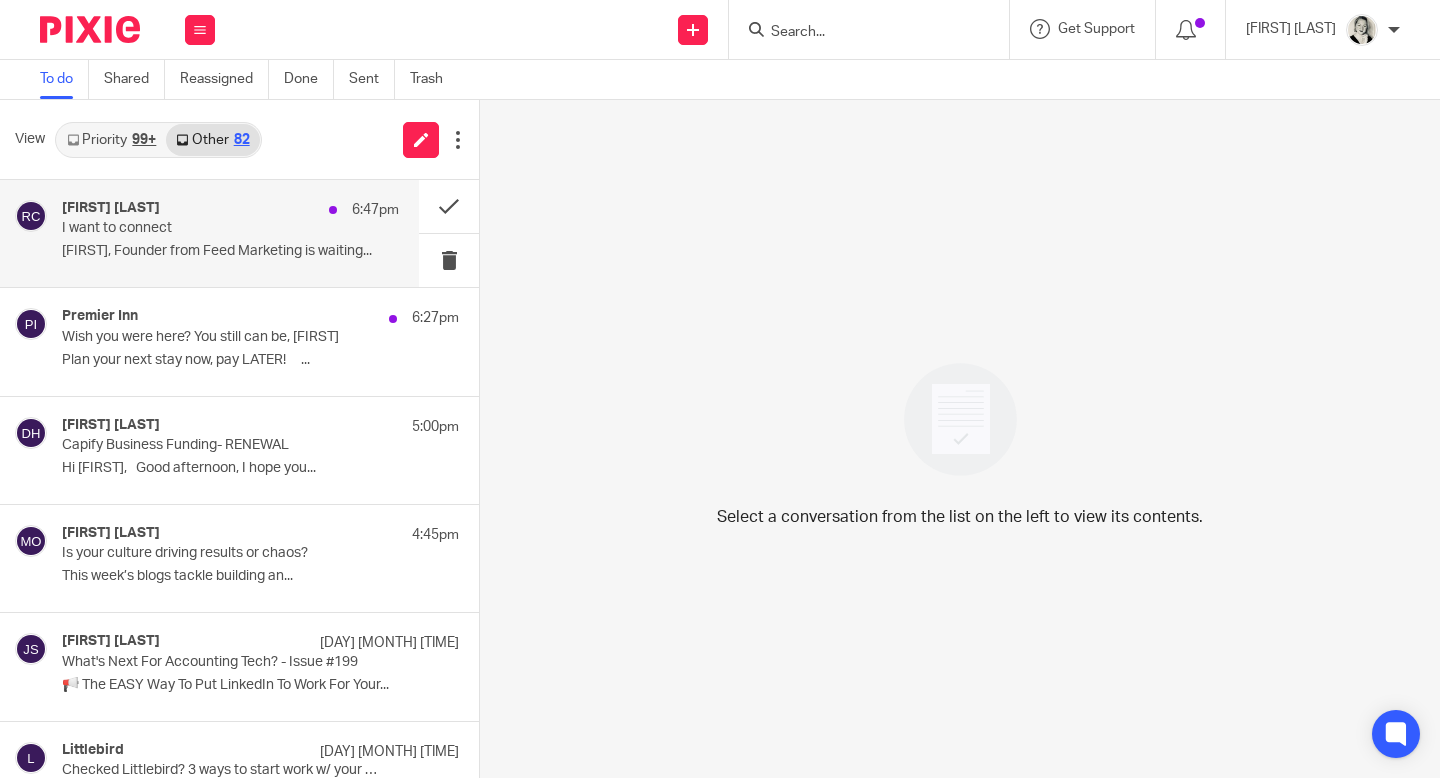 click on "[FIRST] [LAST]" at bounding box center (111, 208) 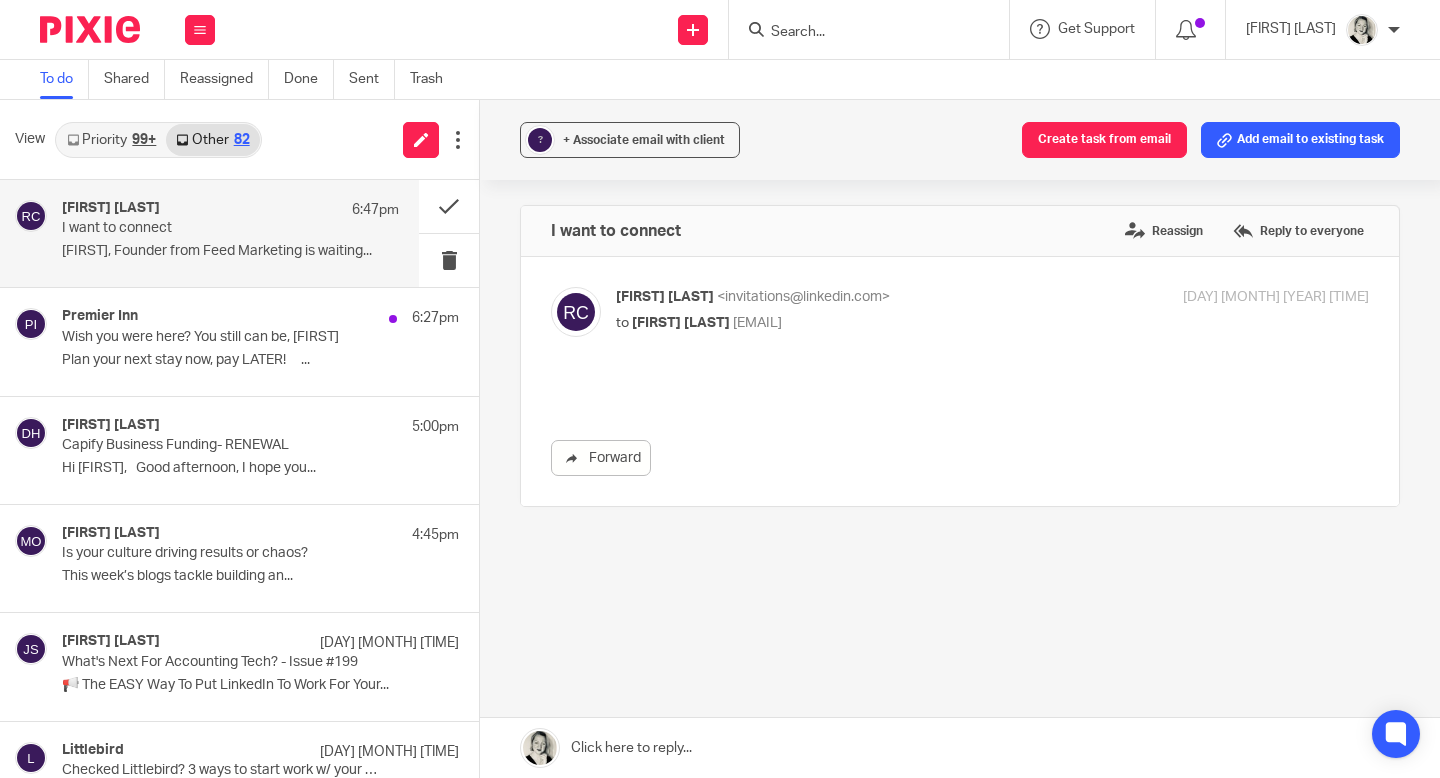 scroll, scrollTop: 0, scrollLeft: 0, axis: both 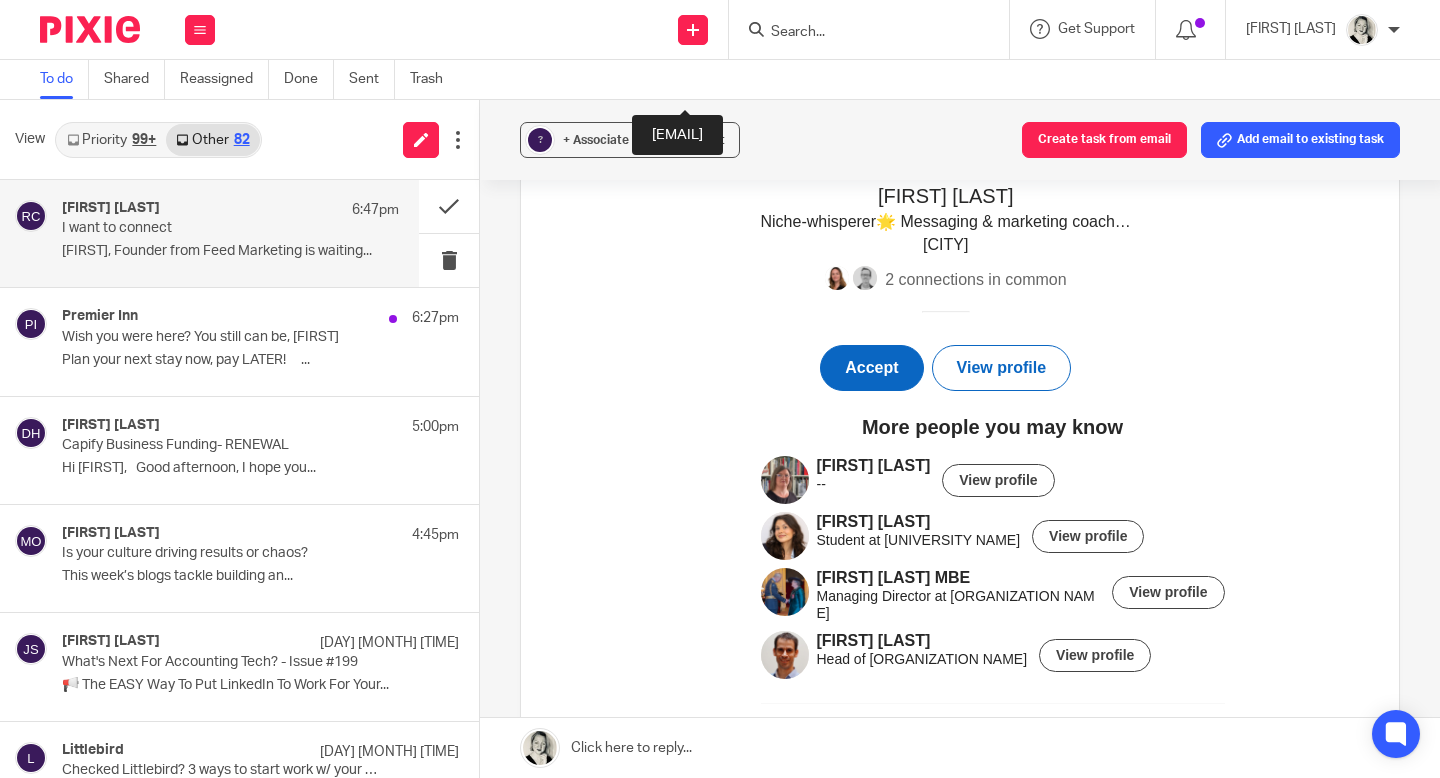 click on "Accept" at bounding box center (871, 368) 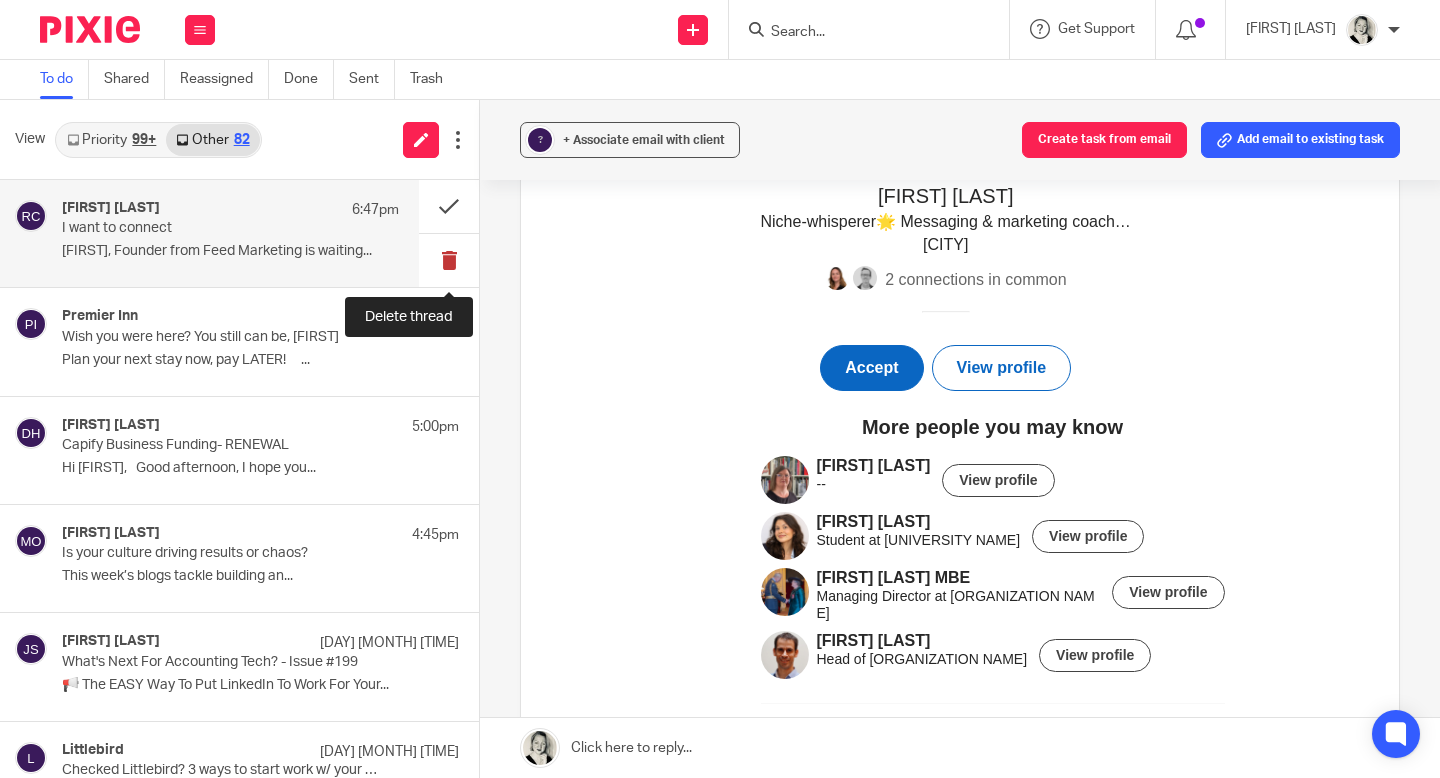 click at bounding box center (449, 260) 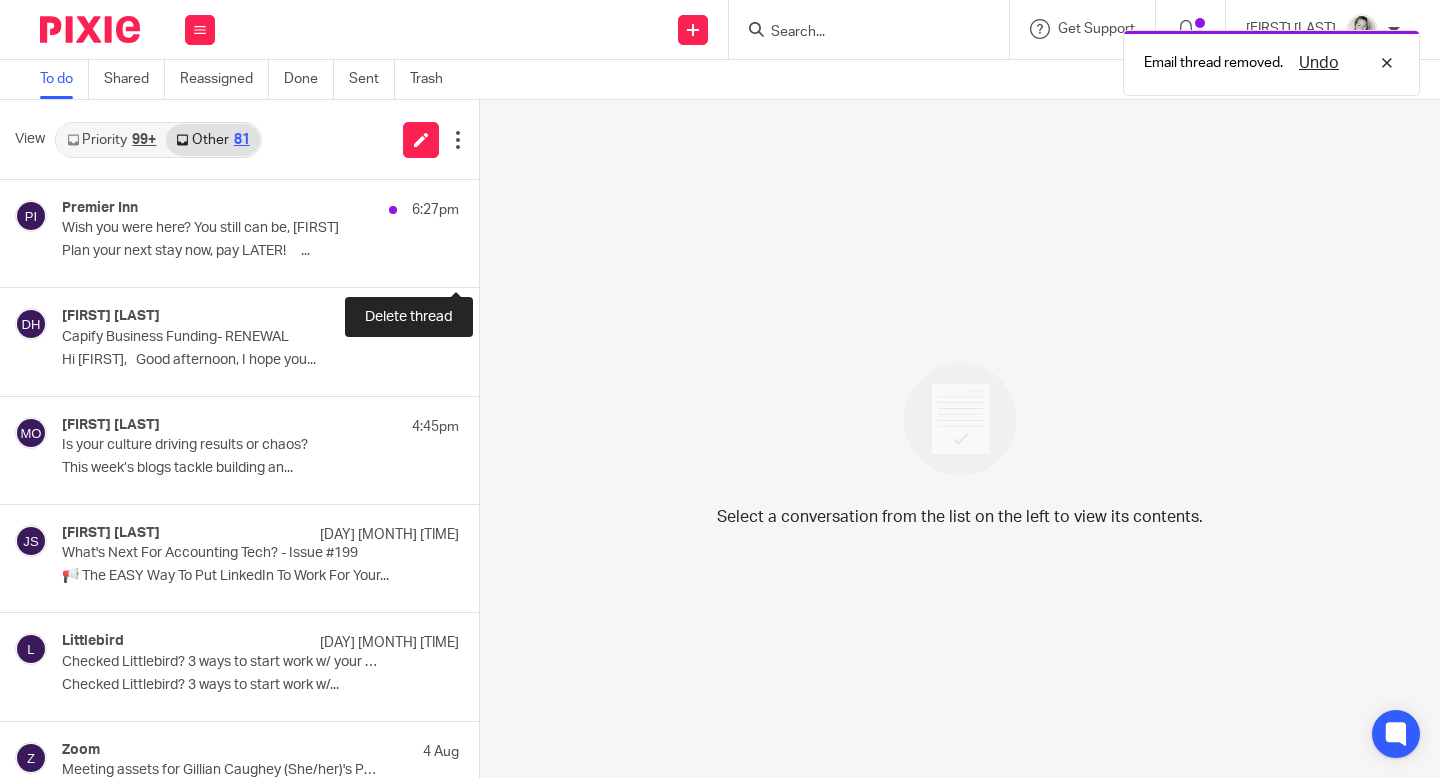 click at bounding box center (487, 260) 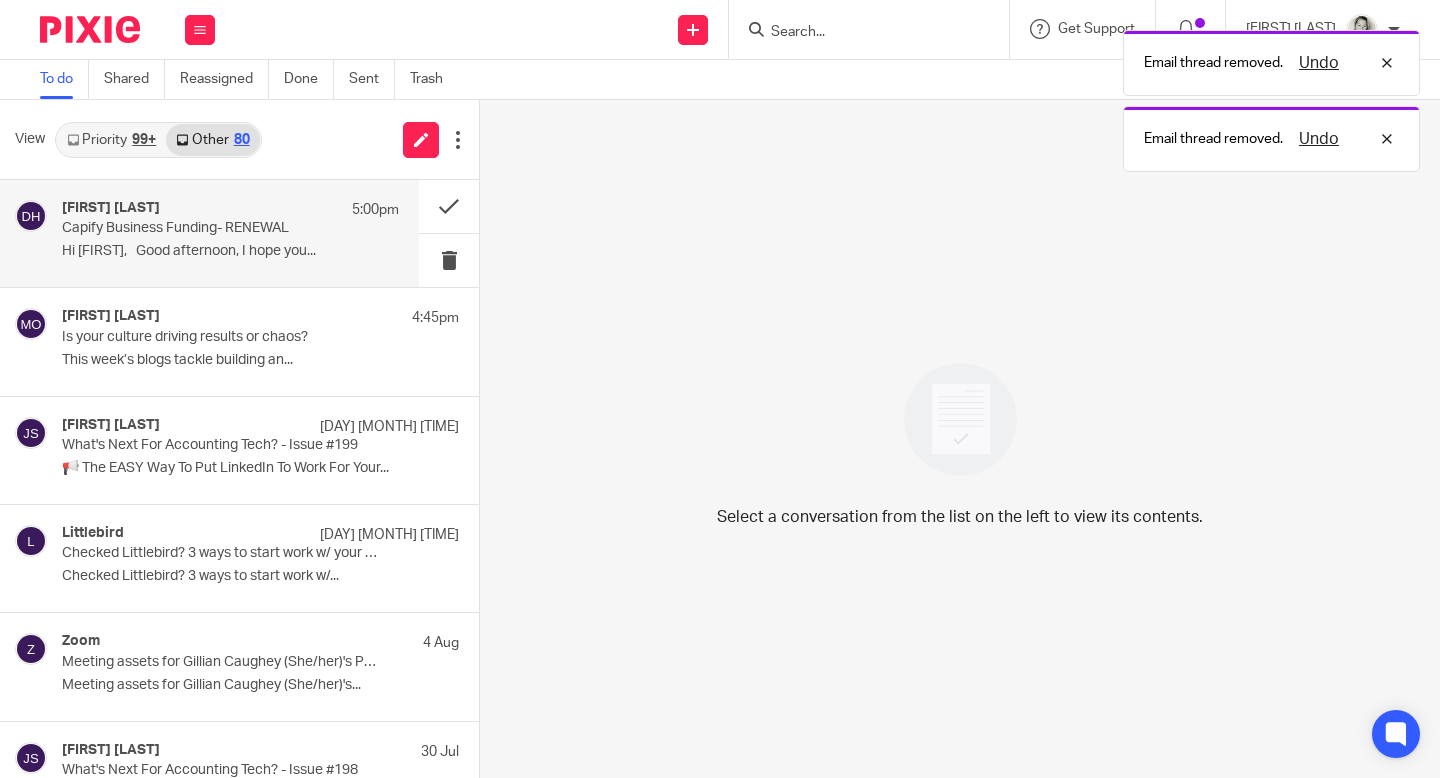 click on "Capify Business Funding- RENEWAL" at bounding box center (197, 228) 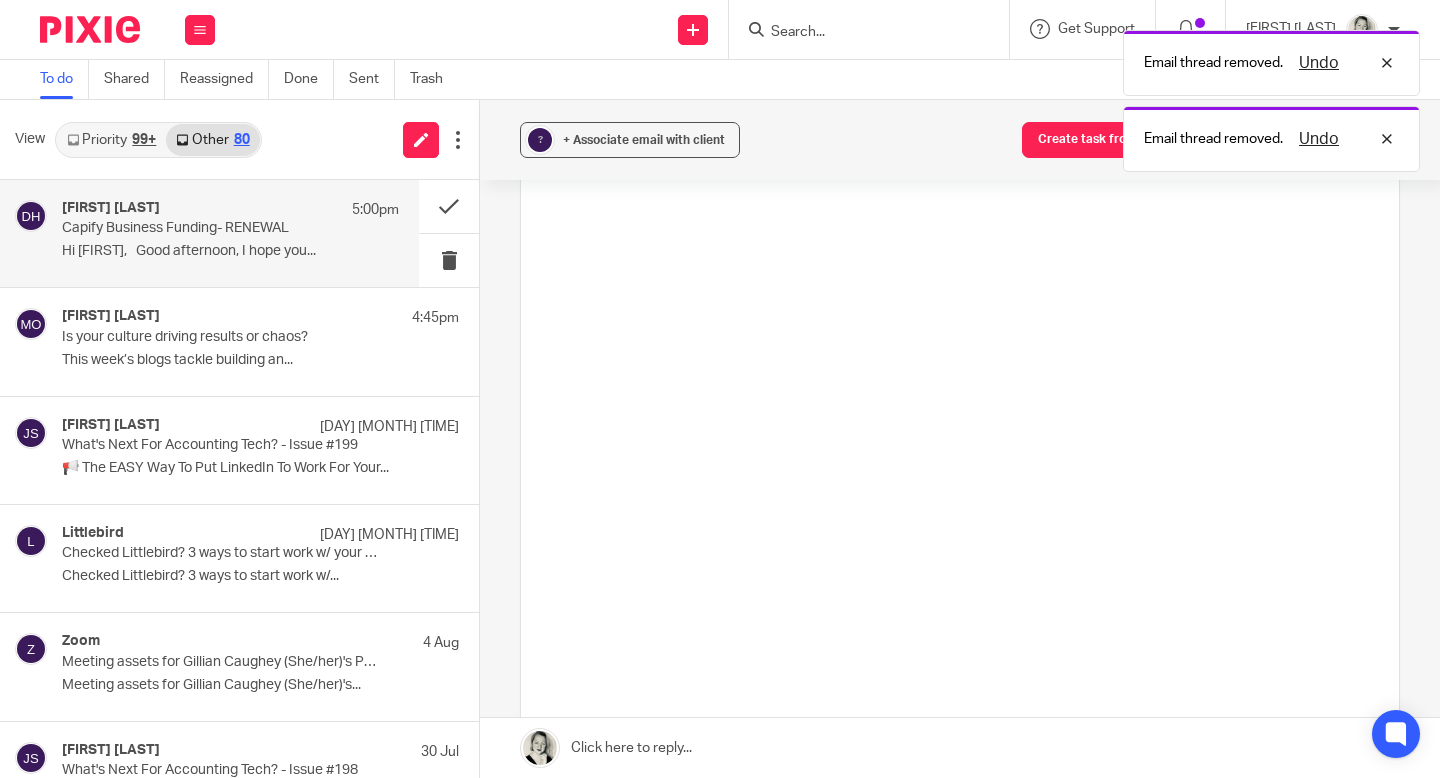 scroll, scrollTop: 0, scrollLeft: 0, axis: both 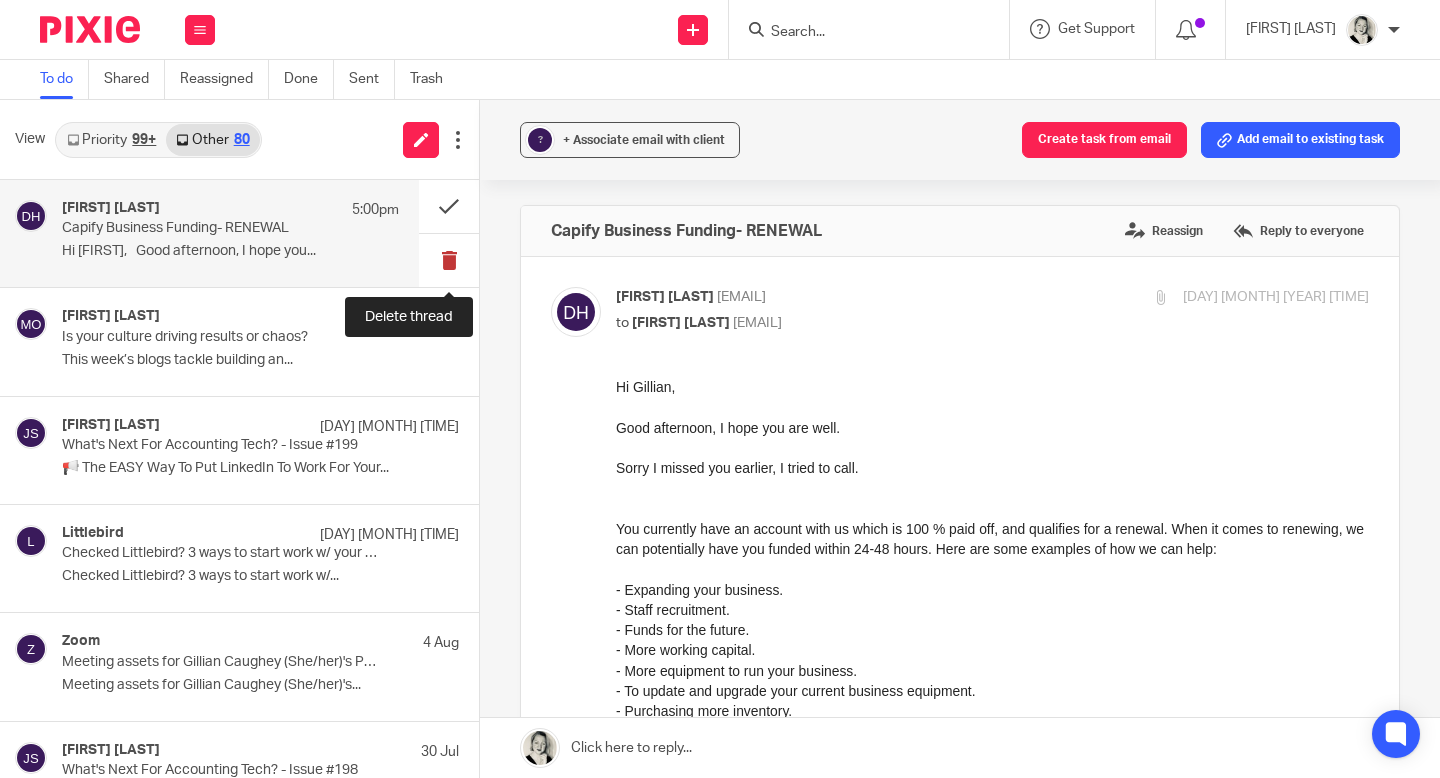 click at bounding box center (449, 260) 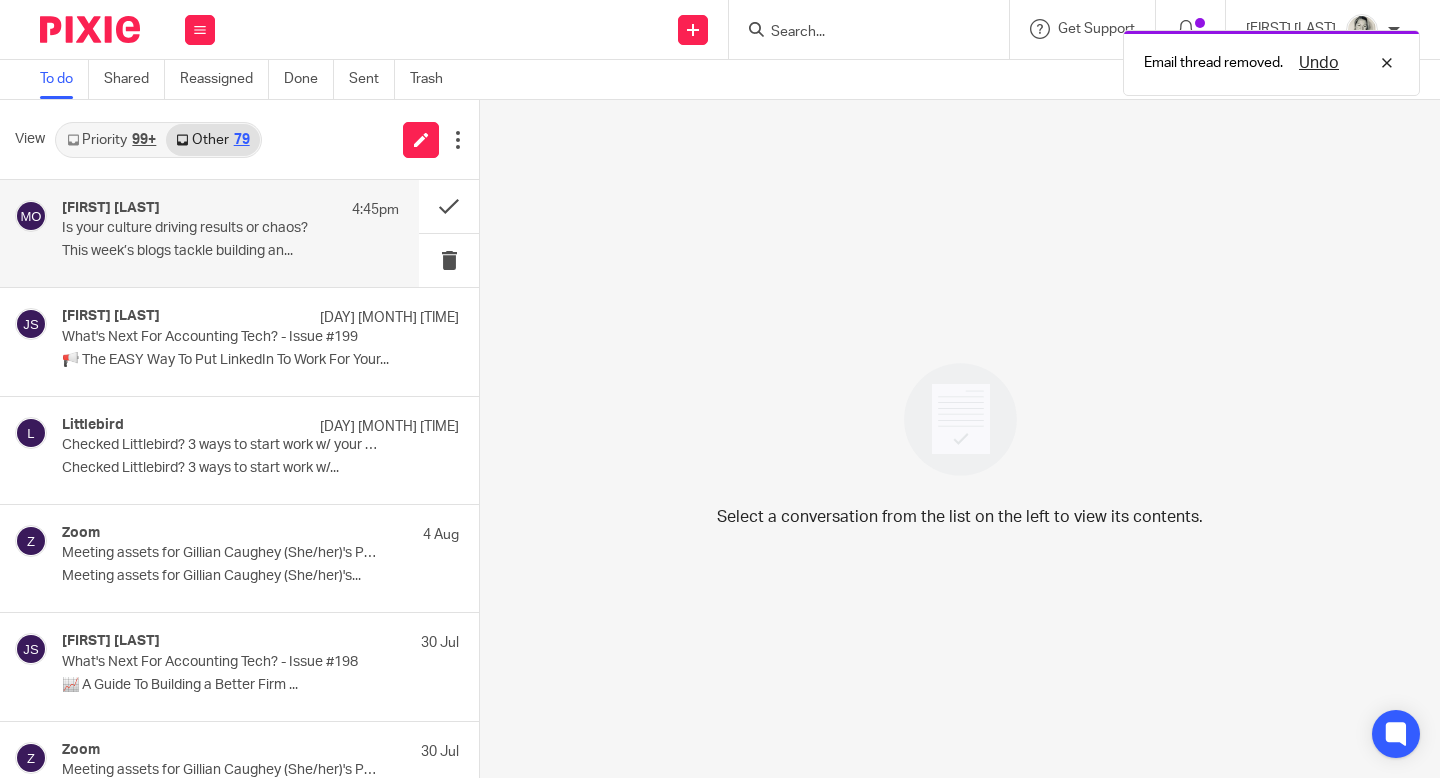 click on "This week’s blogs tackle building an..." at bounding box center (230, 251) 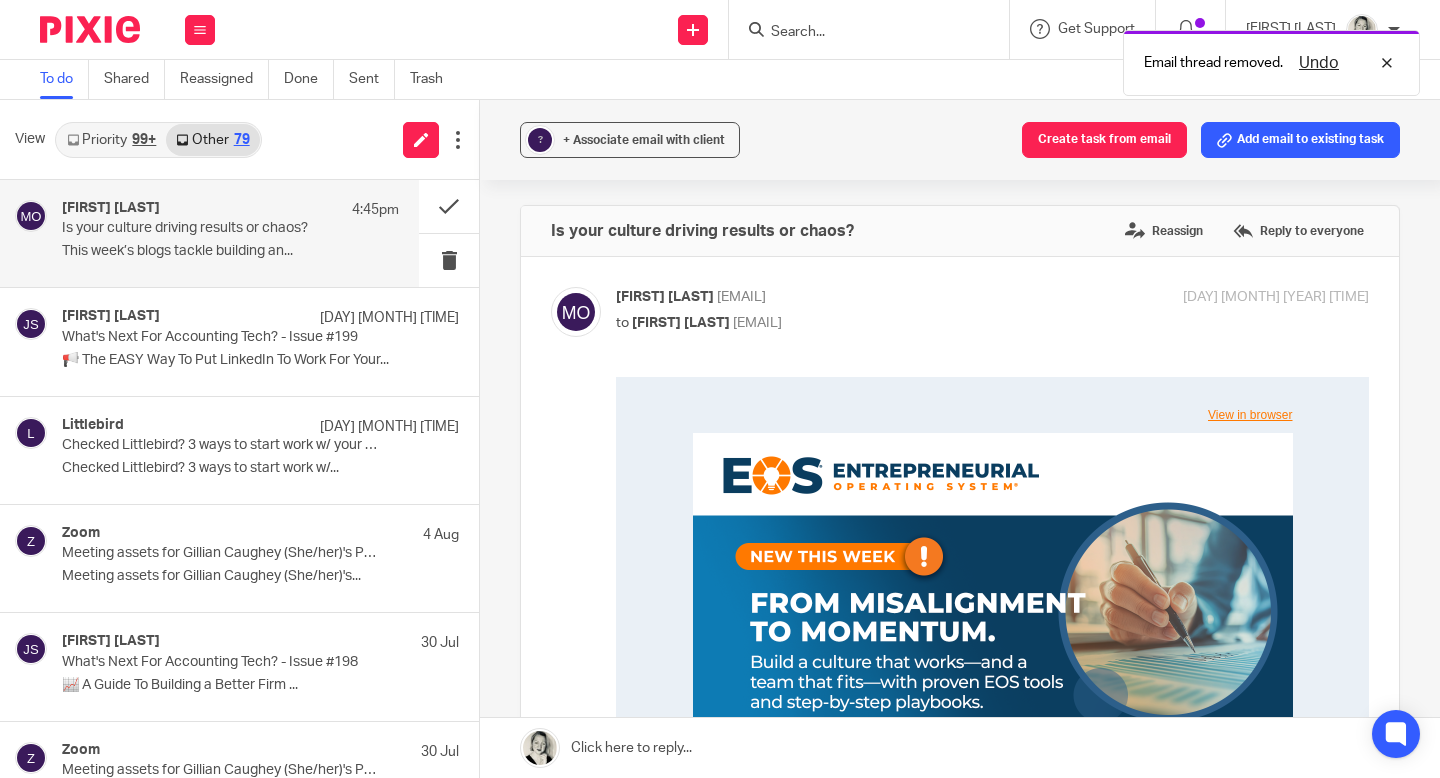scroll, scrollTop: 0, scrollLeft: 0, axis: both 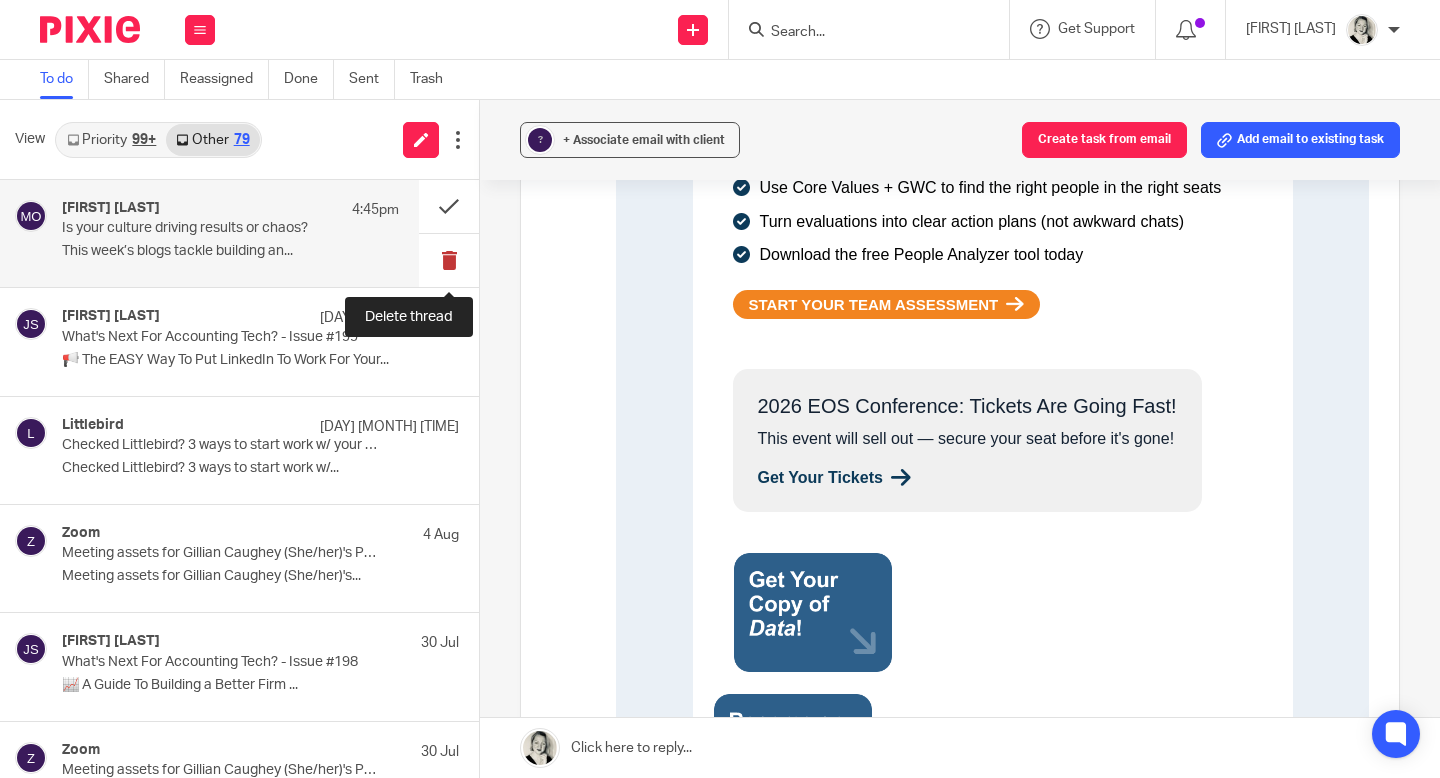 click at bounding box center (449, 260) 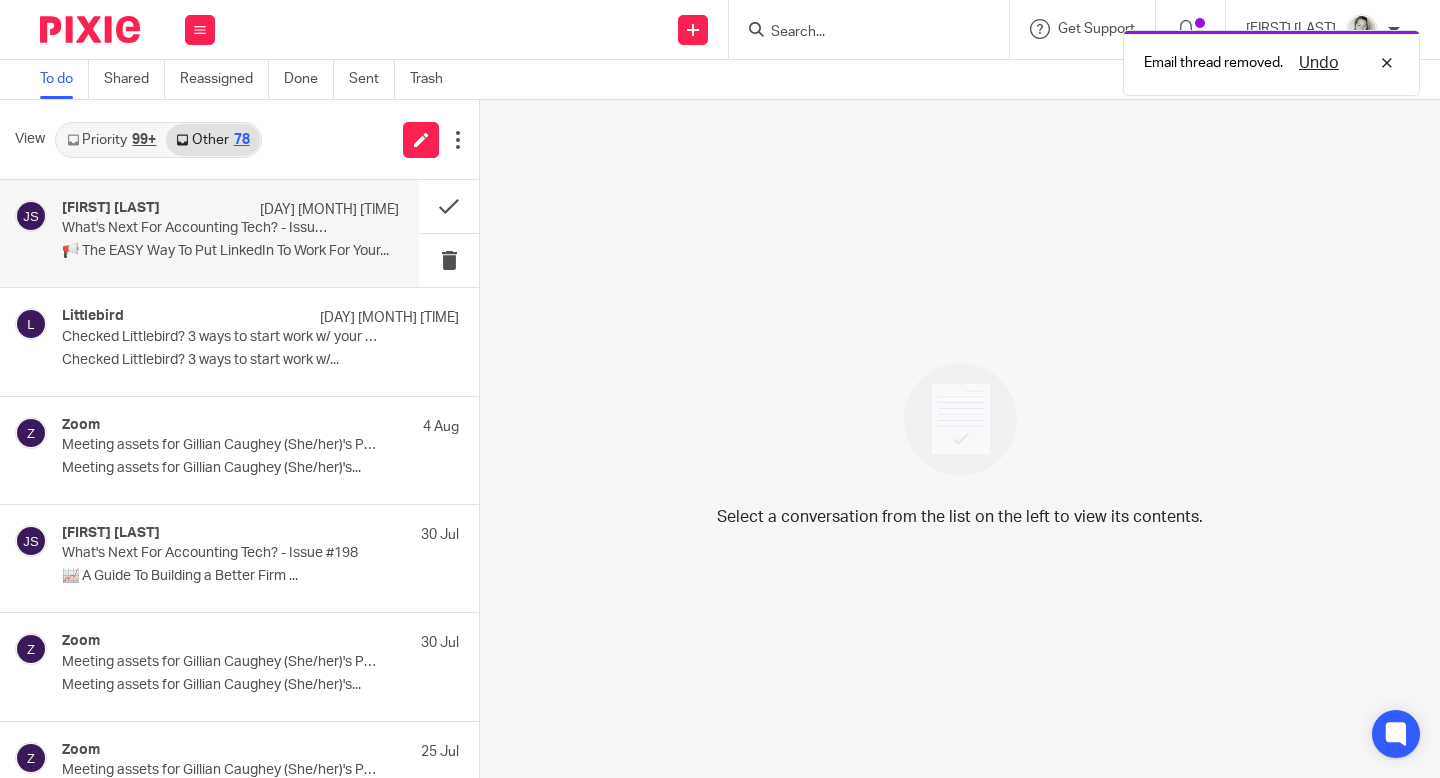 click on "What's Next For Accounting Tech? - Issue #199" at bounding box center (197, 228) 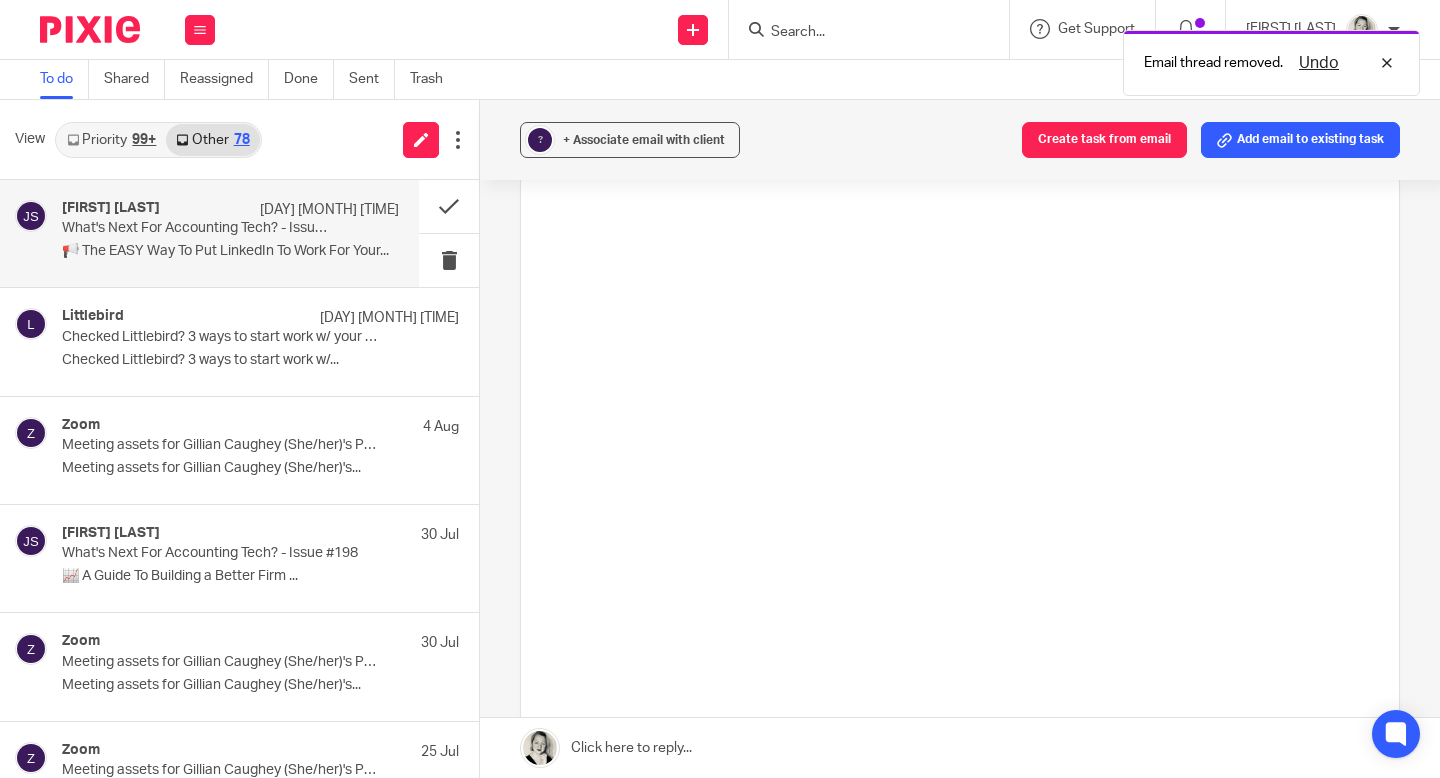 scroll, scrollTop: 0, scrollLeft: 0, axis: both 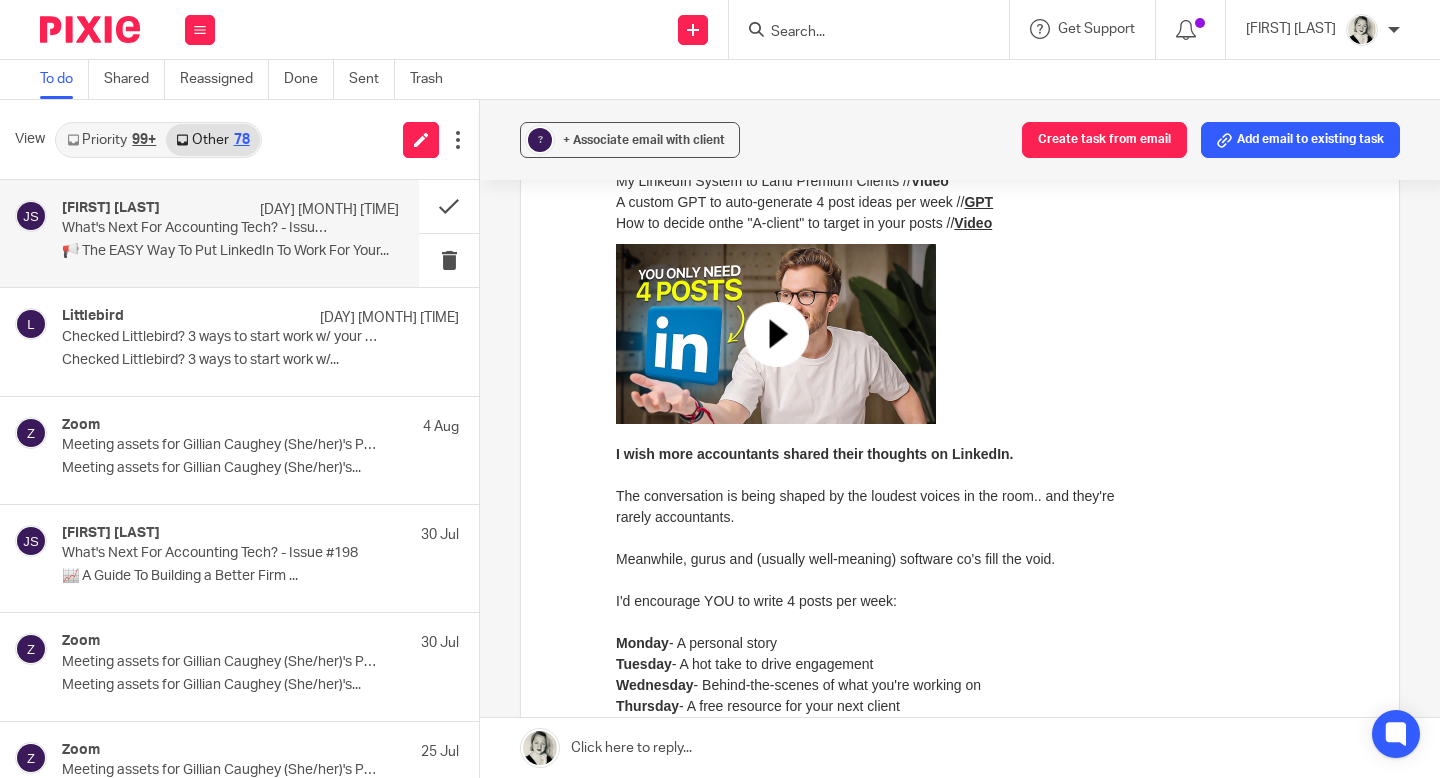 click at bounding box center (776, 334) 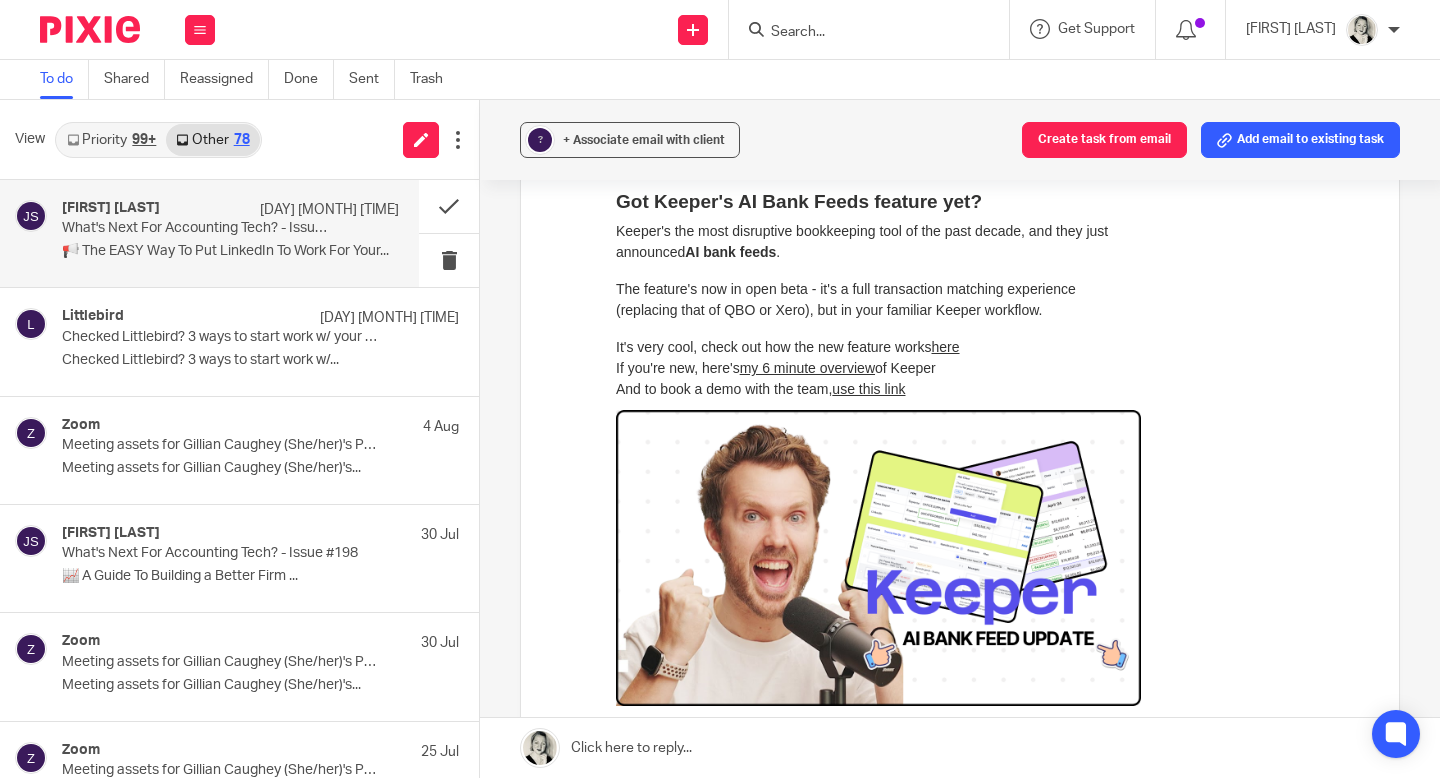 scroll, scrollTop: 1795, scrollLeft: 0, axis: vertical 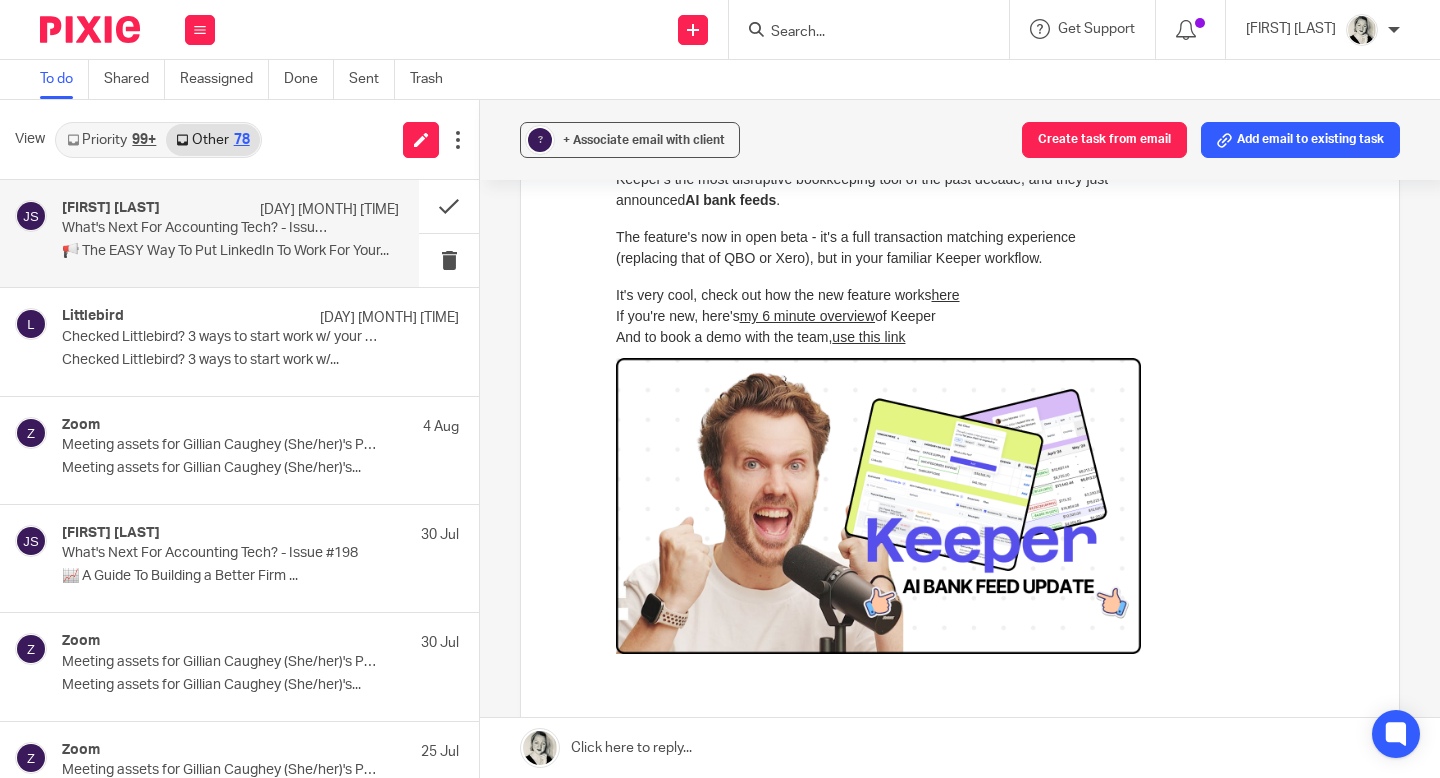 click at bounding box center [878, 505] 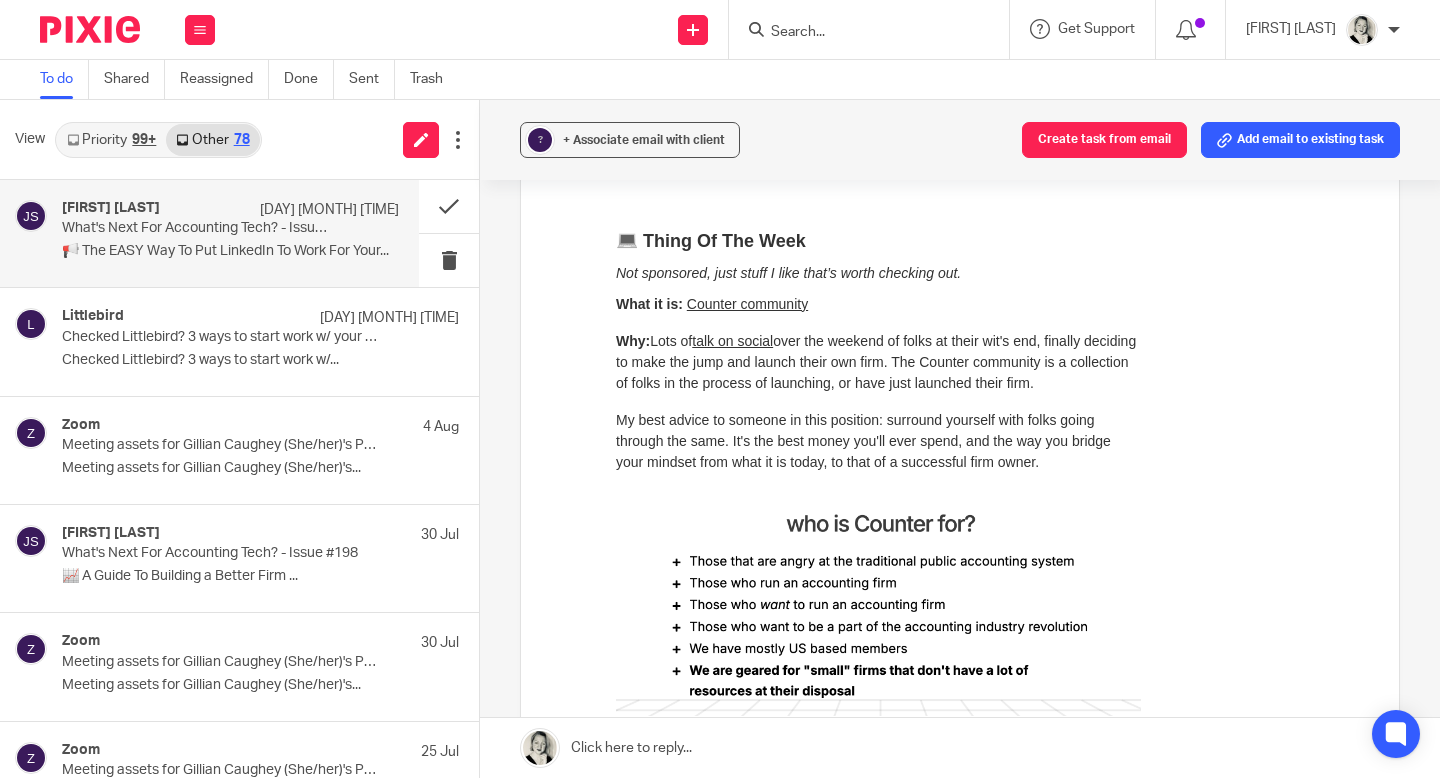 scroll, scrollTop: 3691, scrollLeft: 0, axis: vertical 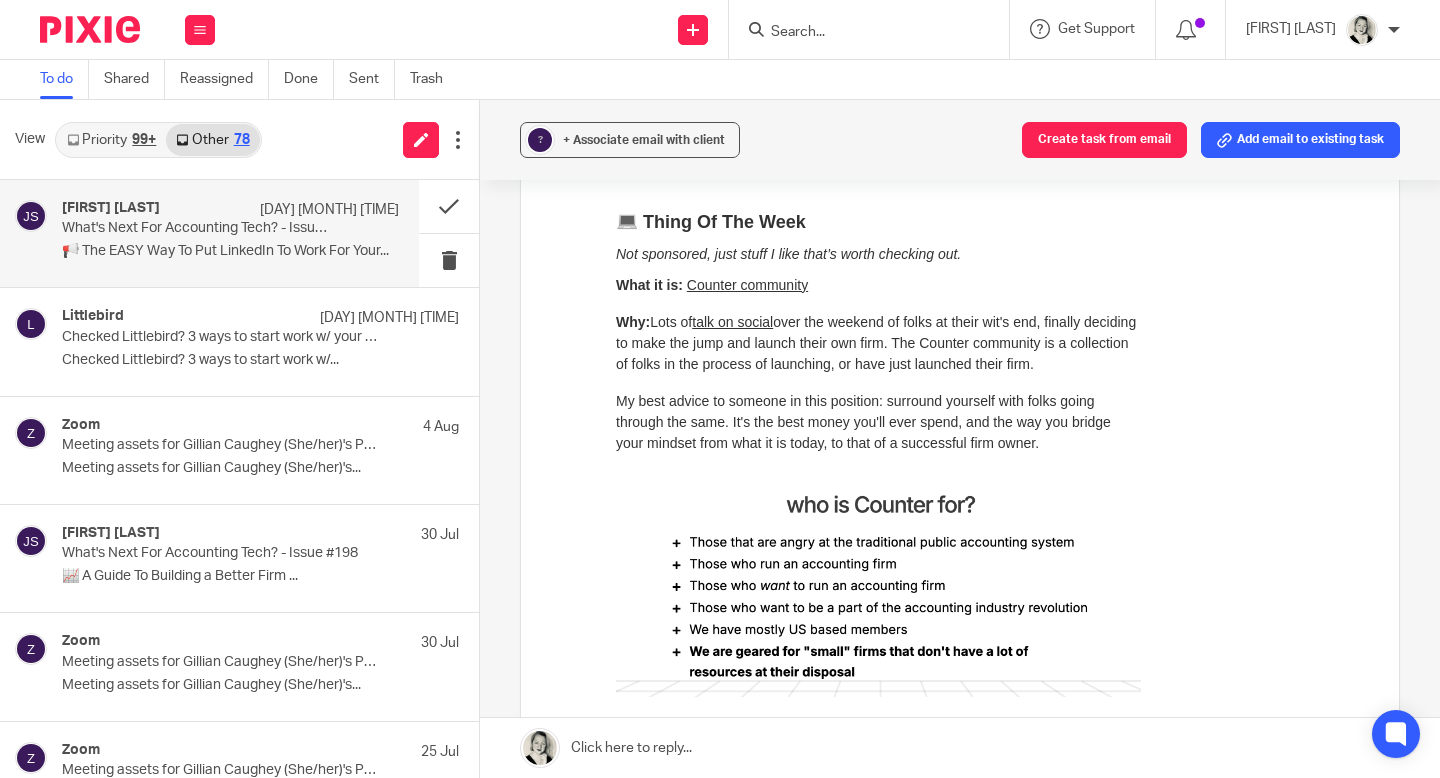 click on "Counter community" at bounding box center (747, 285) 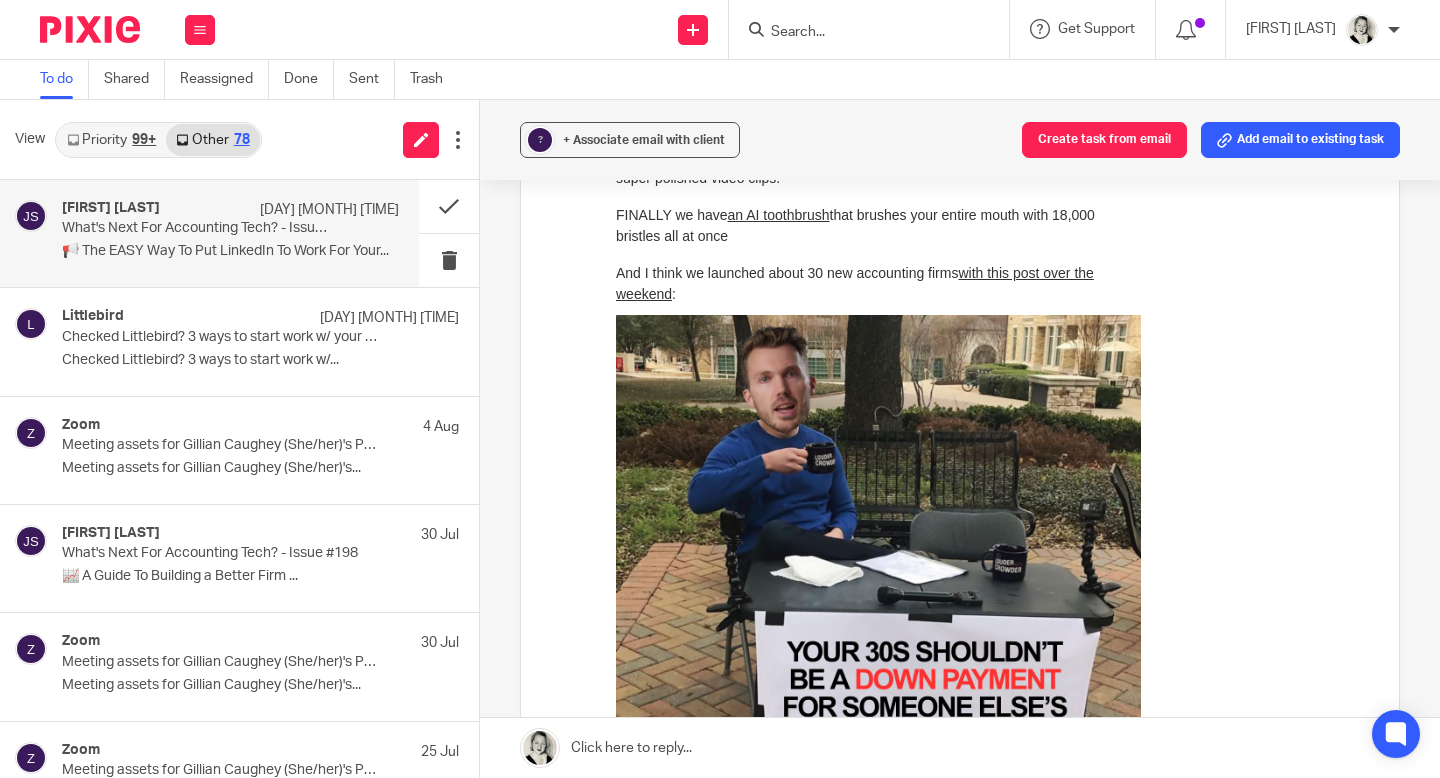 scroll, scrollTop: 2832, scrollLeft: 0, axis: vertical 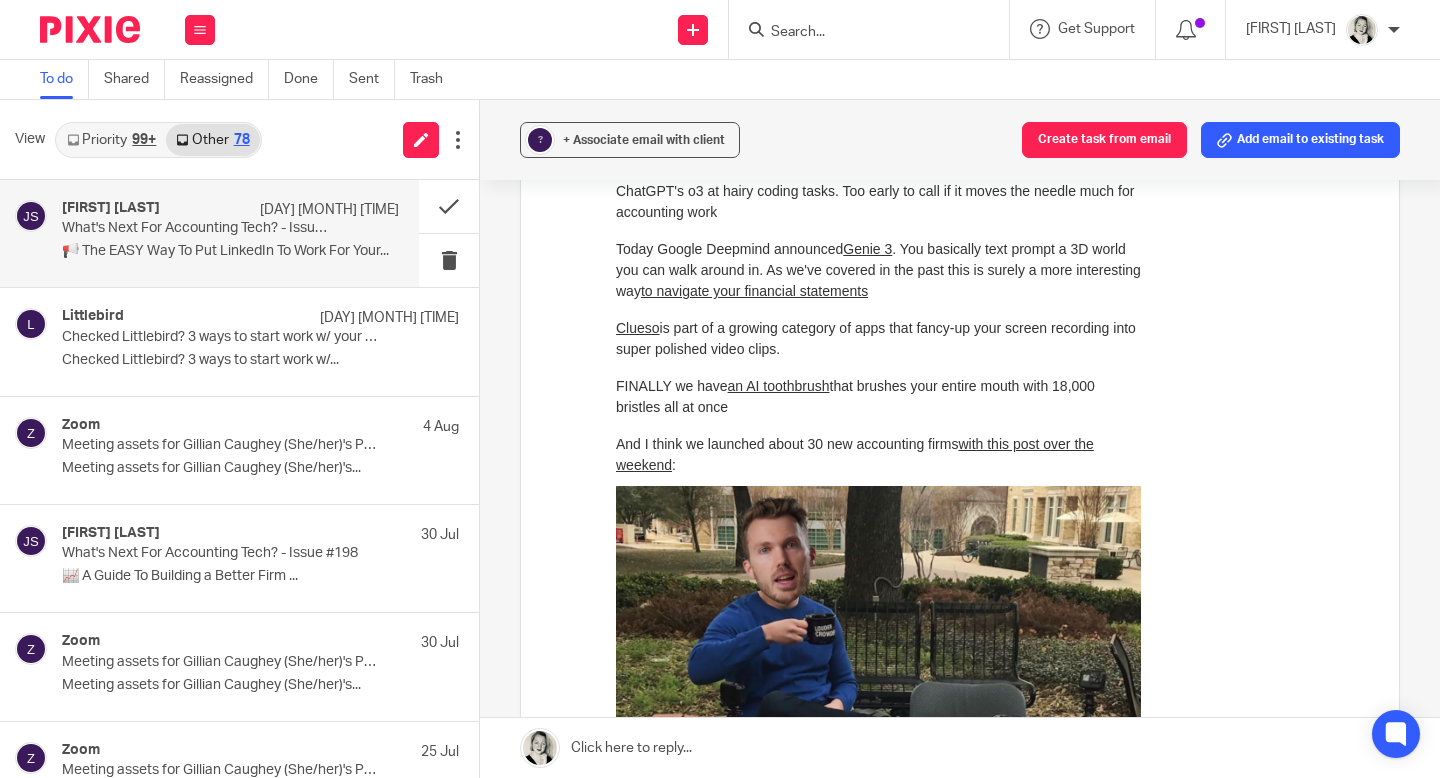 click on "with this post over the weekend" at bounding box center [855, 454] 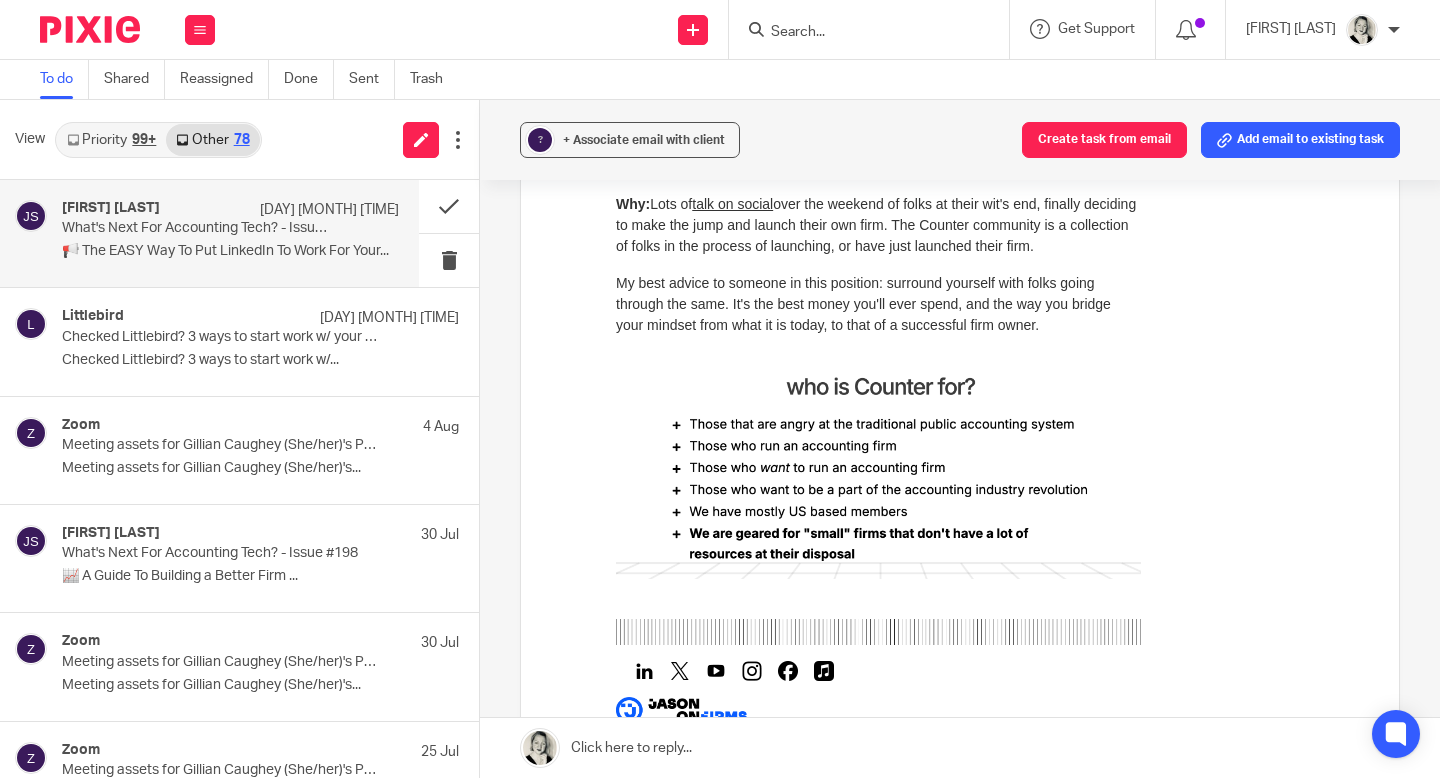 scroll, scrollTop: 3914, scrollLeft: 0, axis: vertical 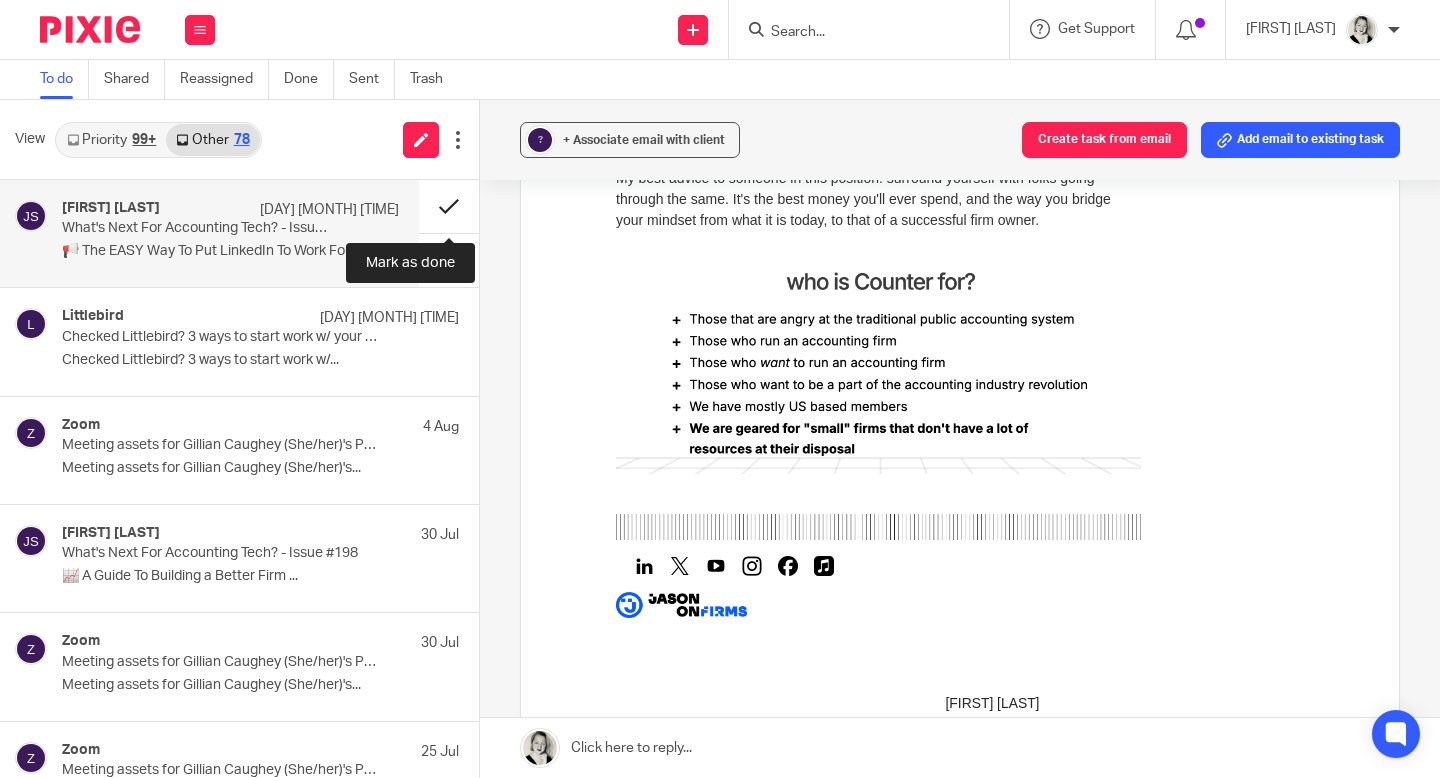 click at bounding box center [449, 206] 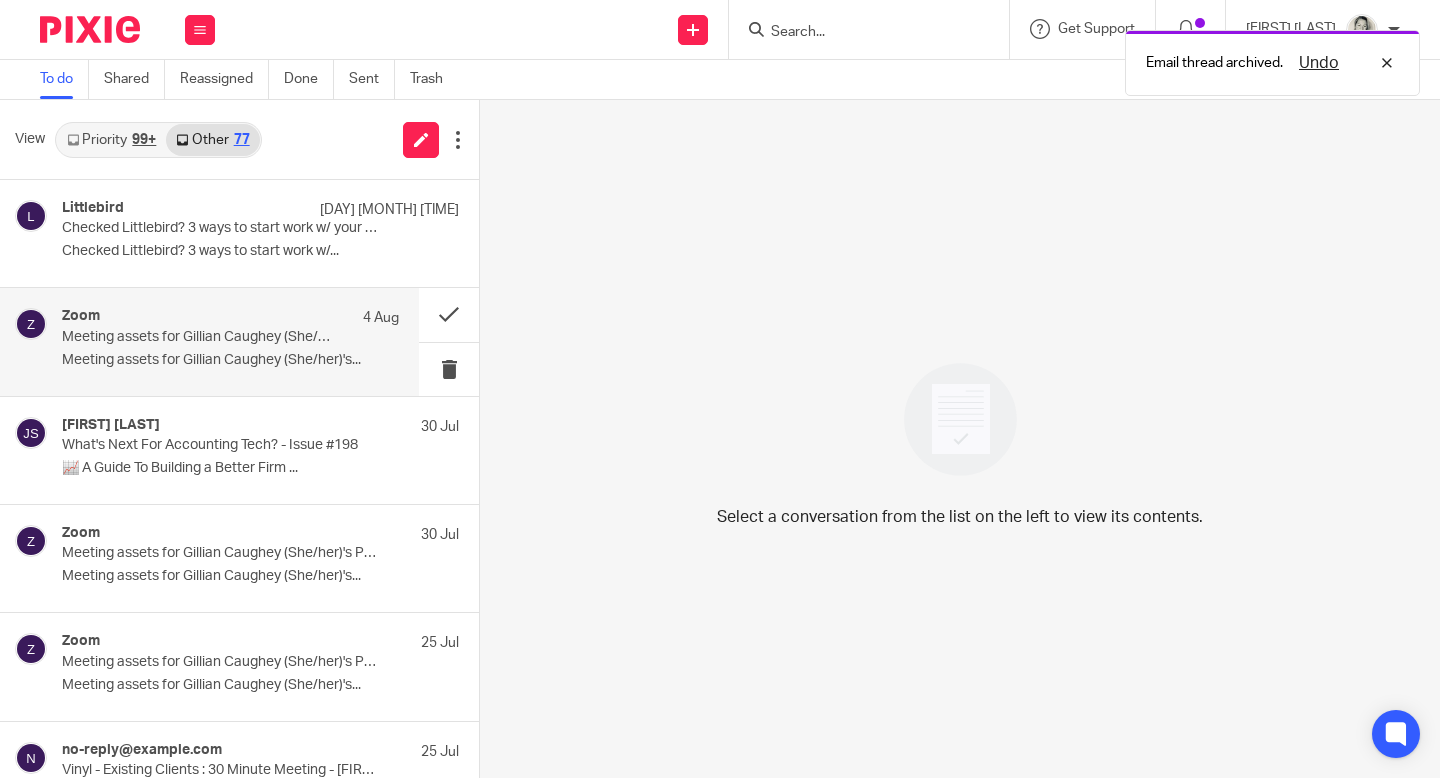 click on "Meeting assets for Gillian Caughey (She/her)'s Personal Meeting Room are ready!" at bounding box center [197, 337] 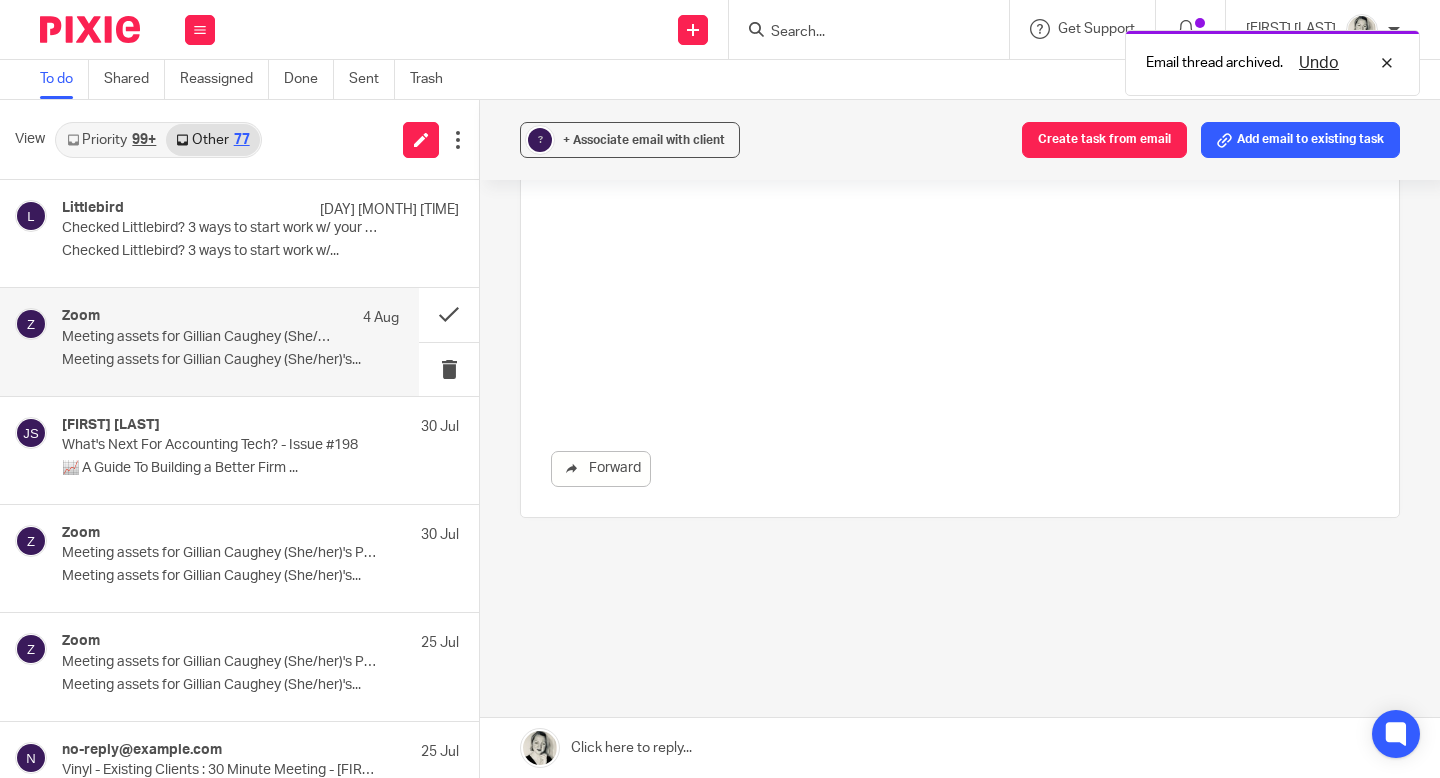 scroll, scrollTop: 0, scrollLeft: 0, axis: both 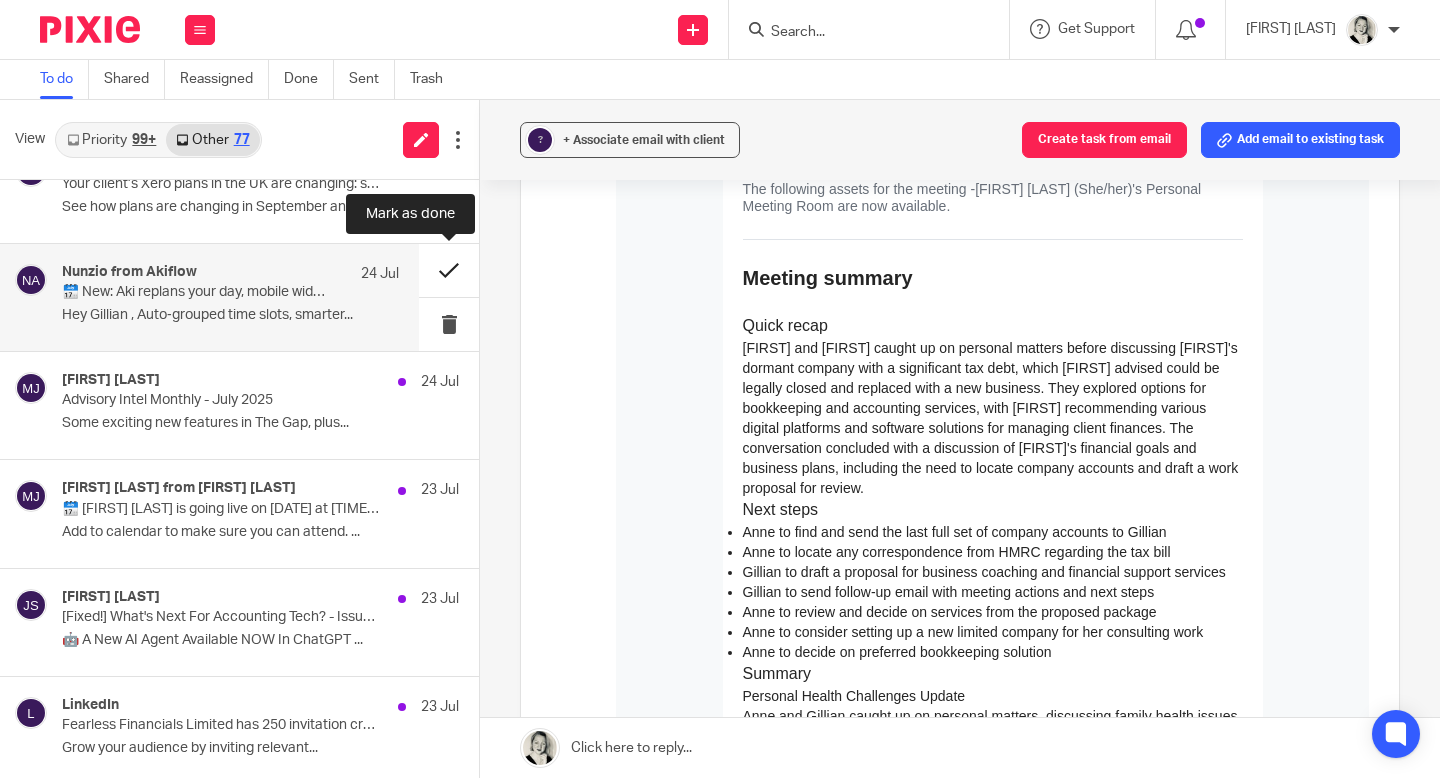 click at bounding box center (449, 270) 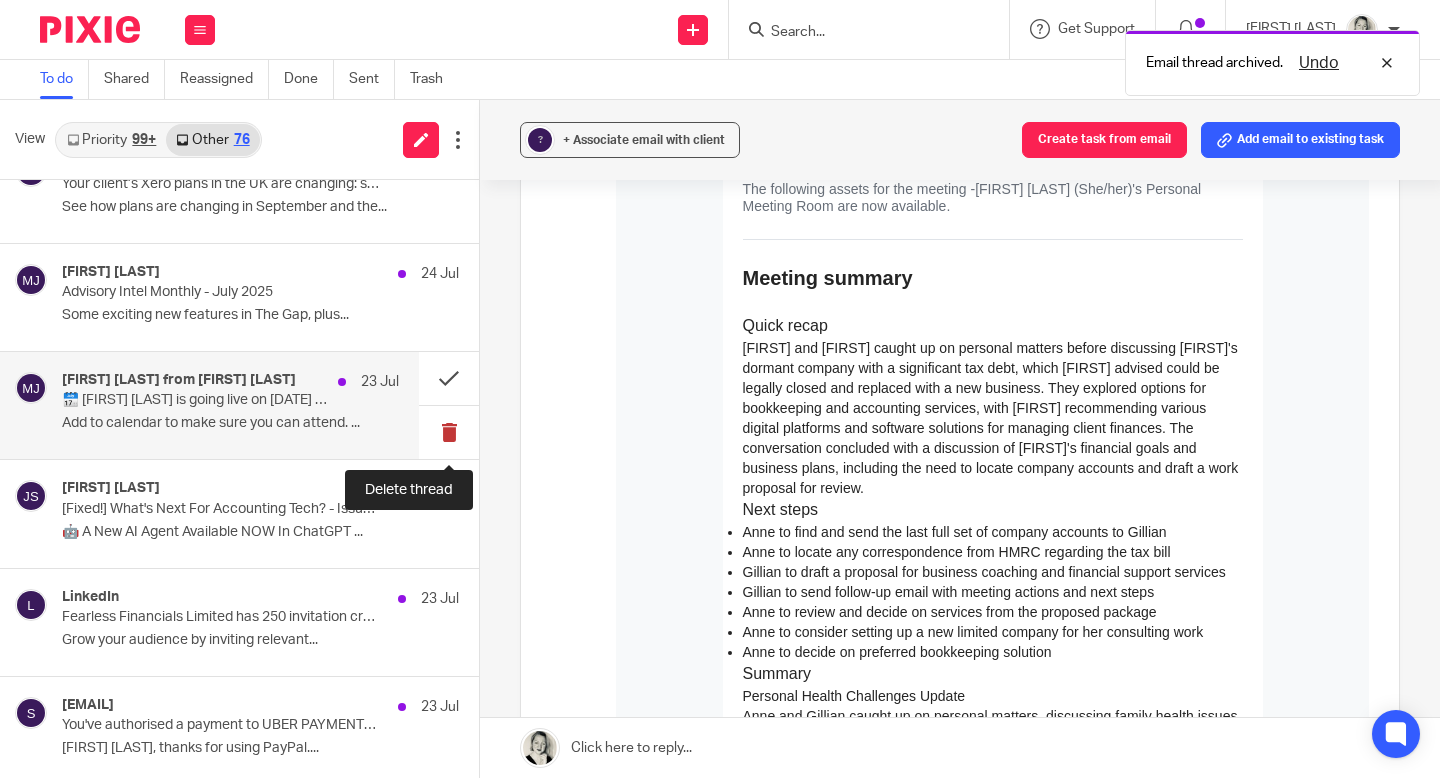 click at bounding box center [449, 432] 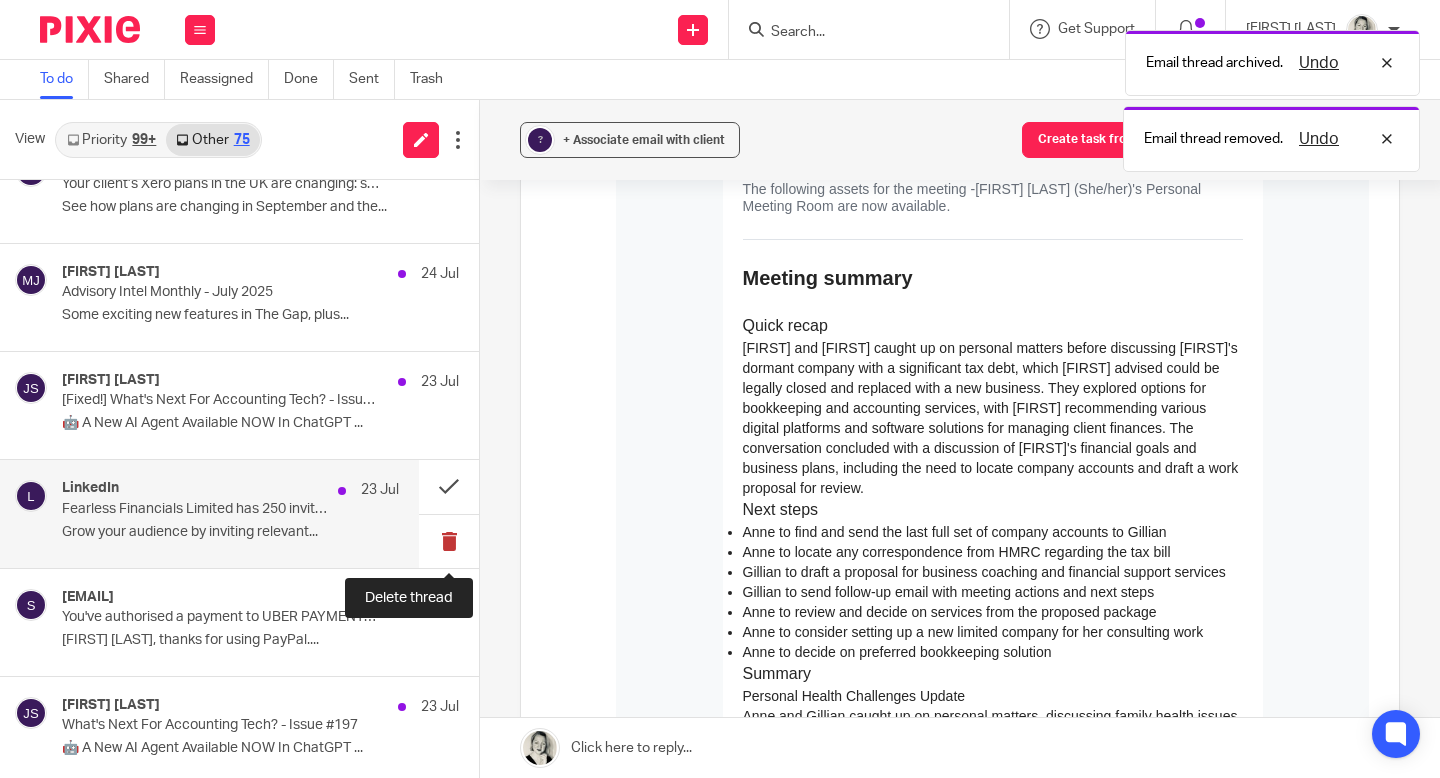 click at bounding box center (449, 541) 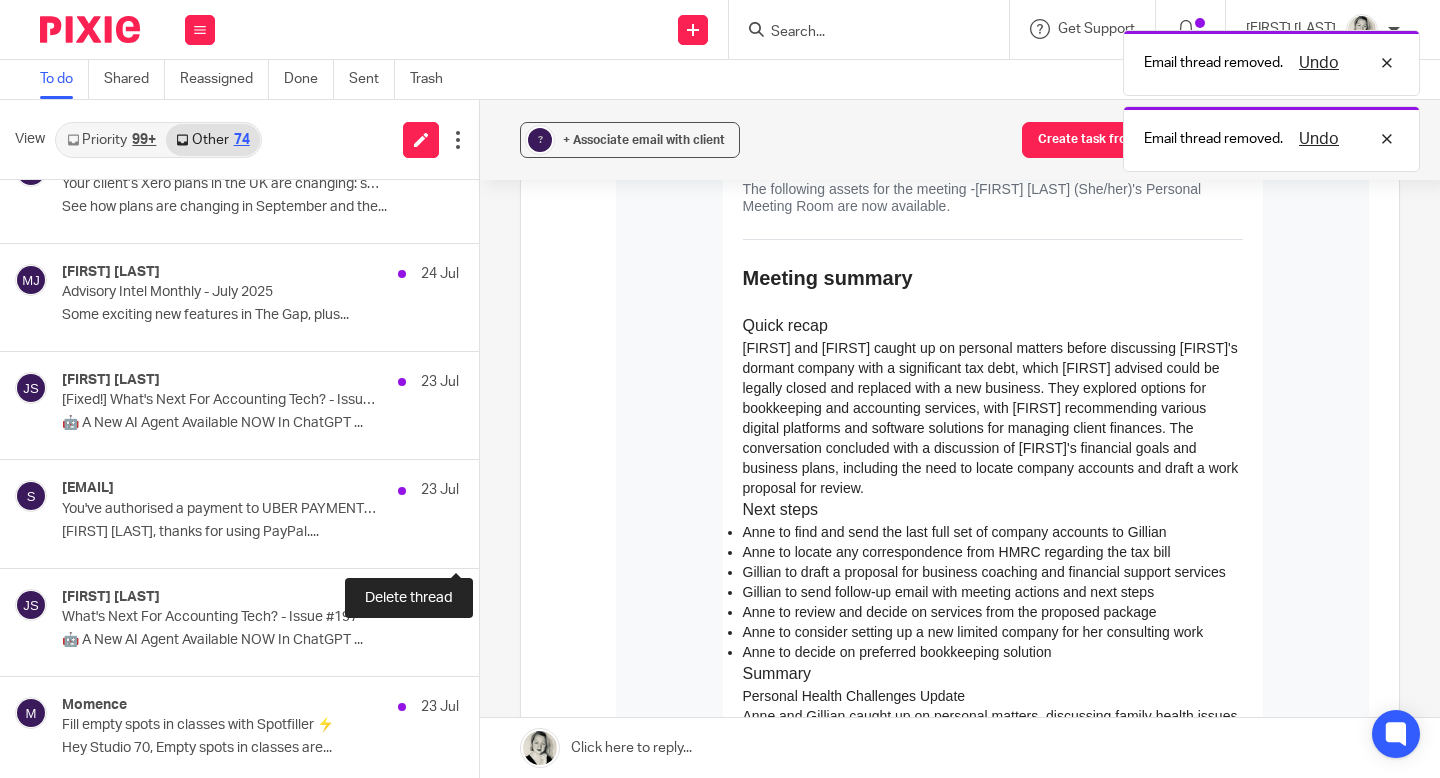 click at bounding box center [487, 541] 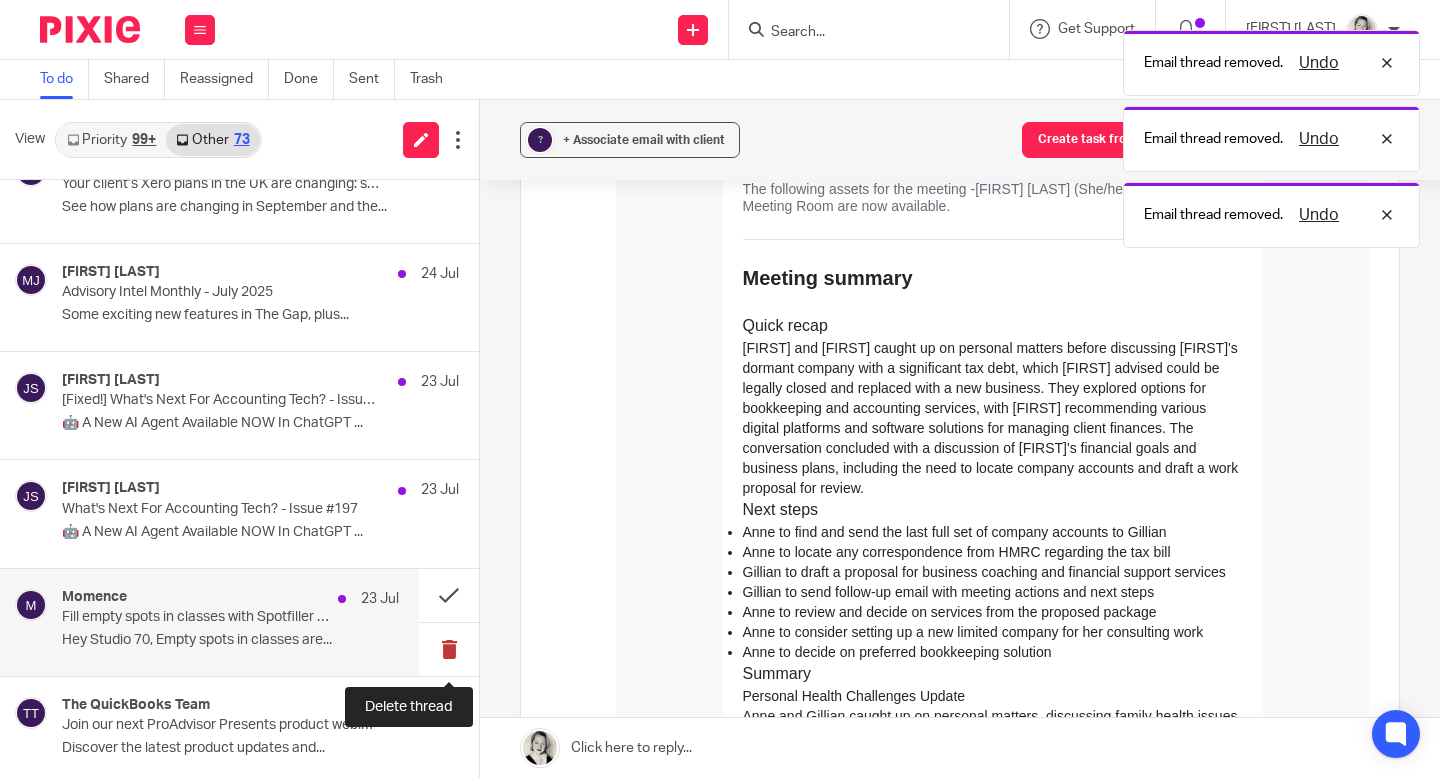 click at bounding box center (449, 649) 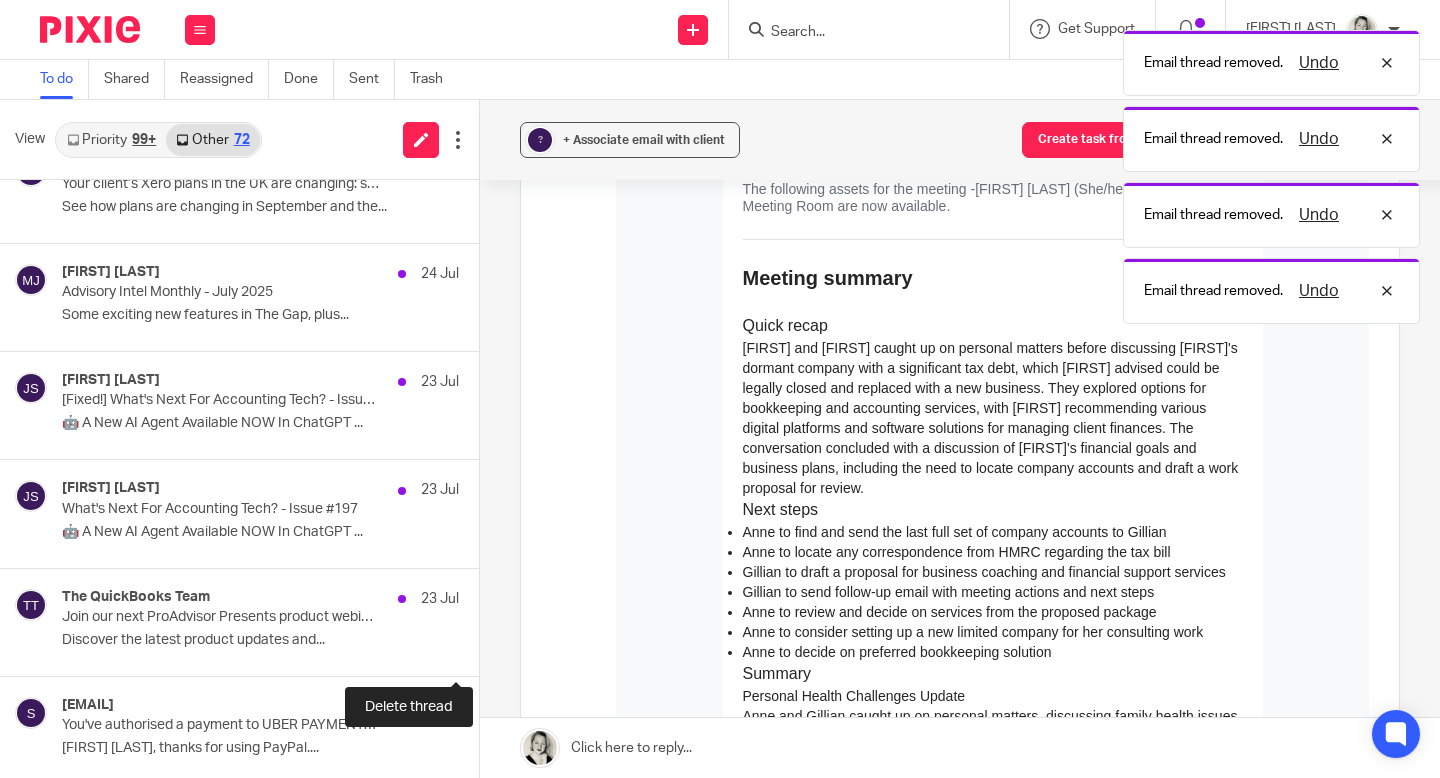 click at bounding box center [487, 649] 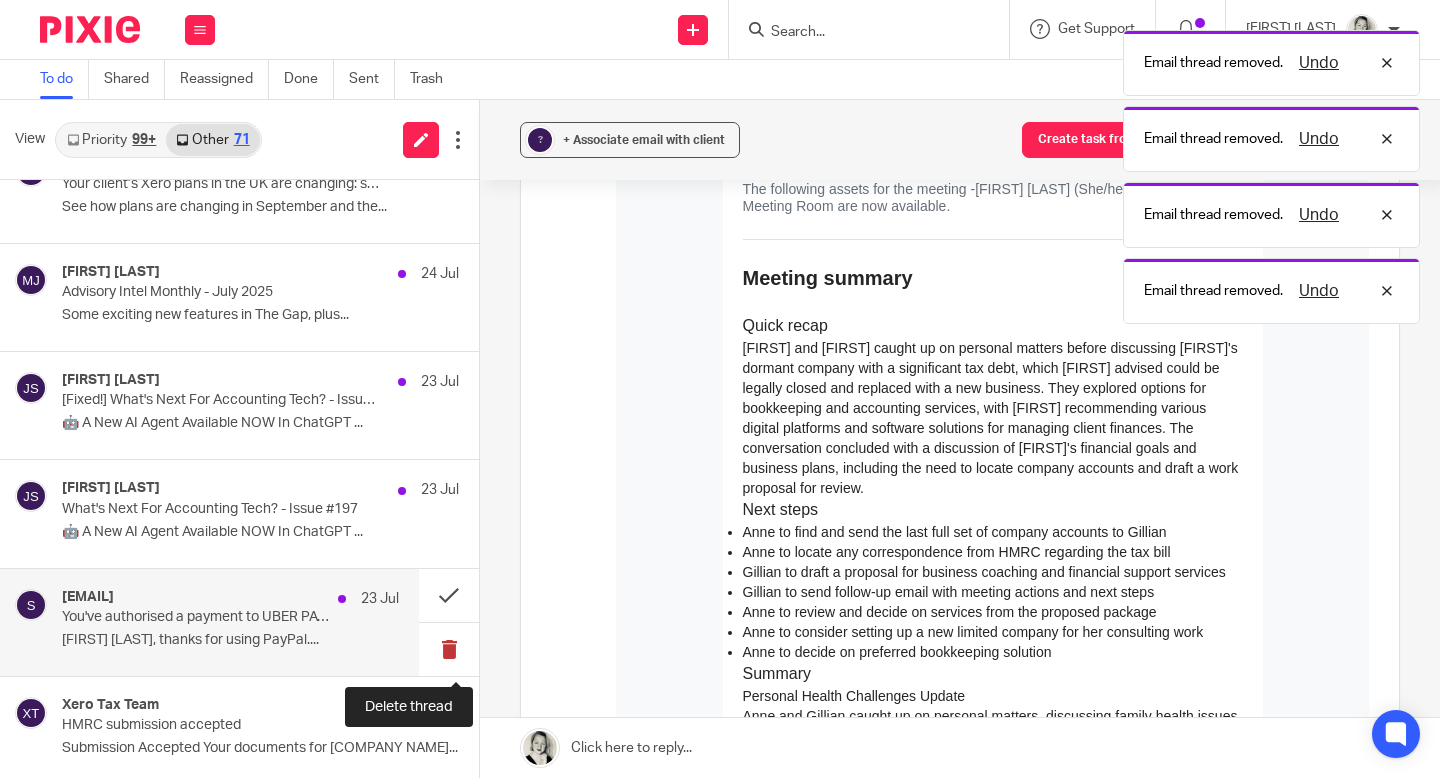click at bounding box center [449, 649] 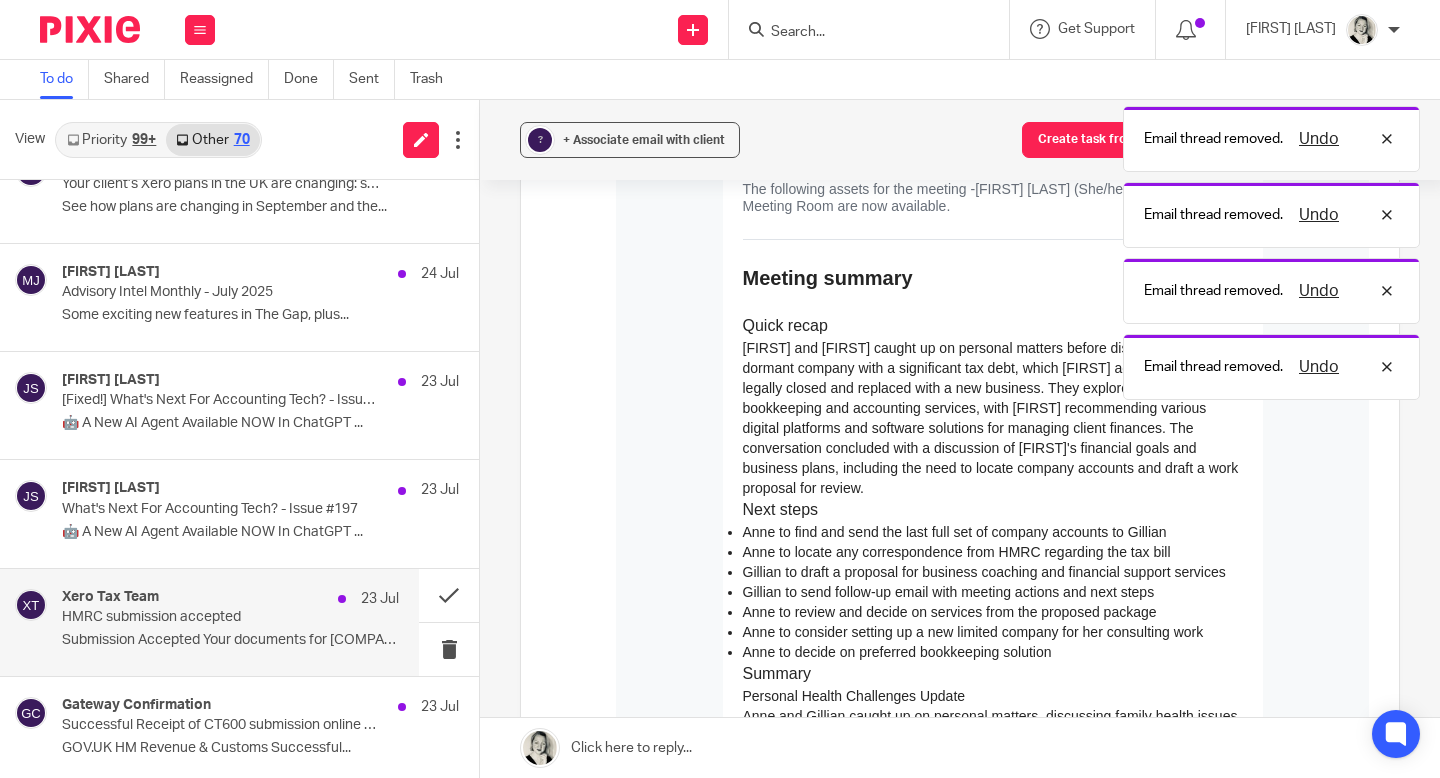 click on "Xero Tax Team
23 Jul   HMRC submission accepted   Submission Accepted  Your documents for ERROL'S..." at bounding box center [230, 622] 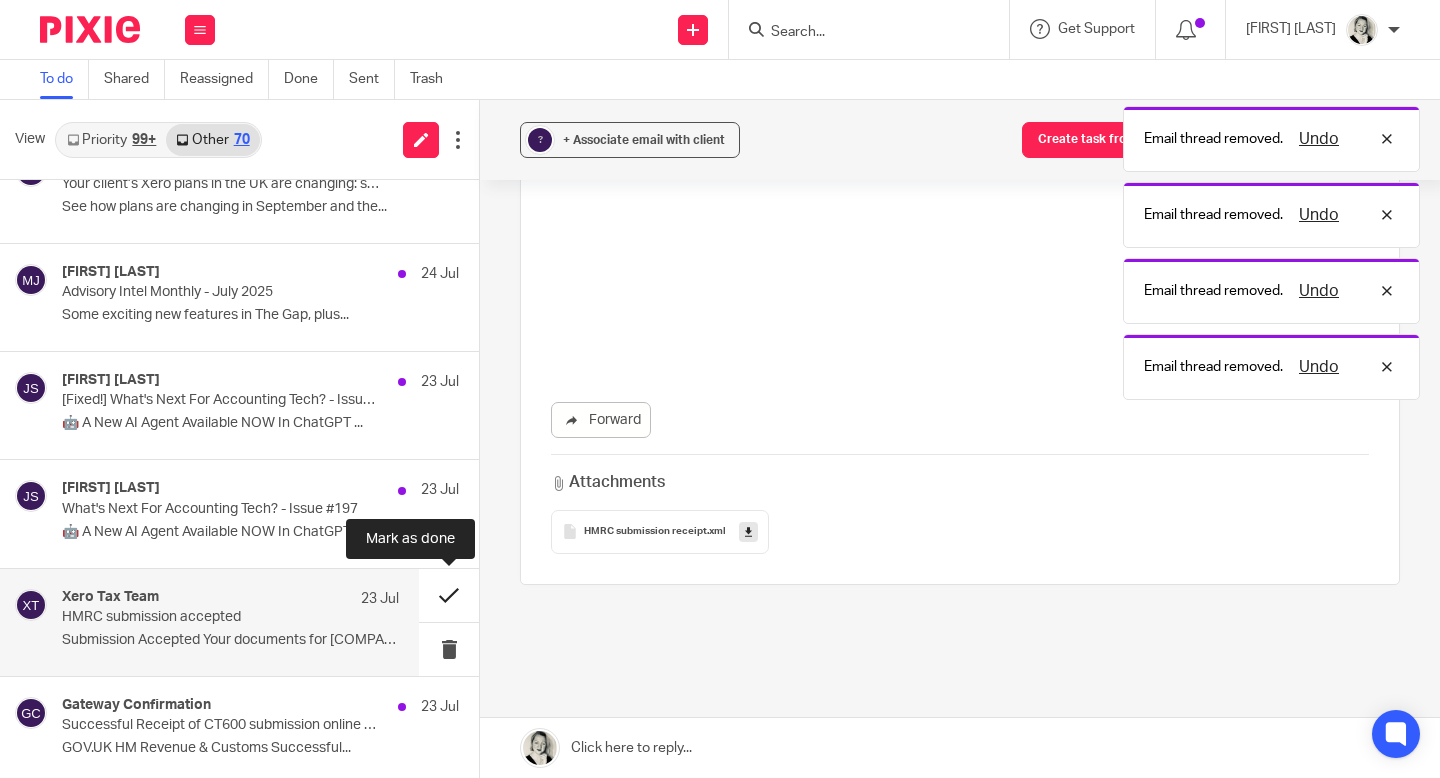 scroll, scrollTop: 0, scrollLeft: 0, axis: both 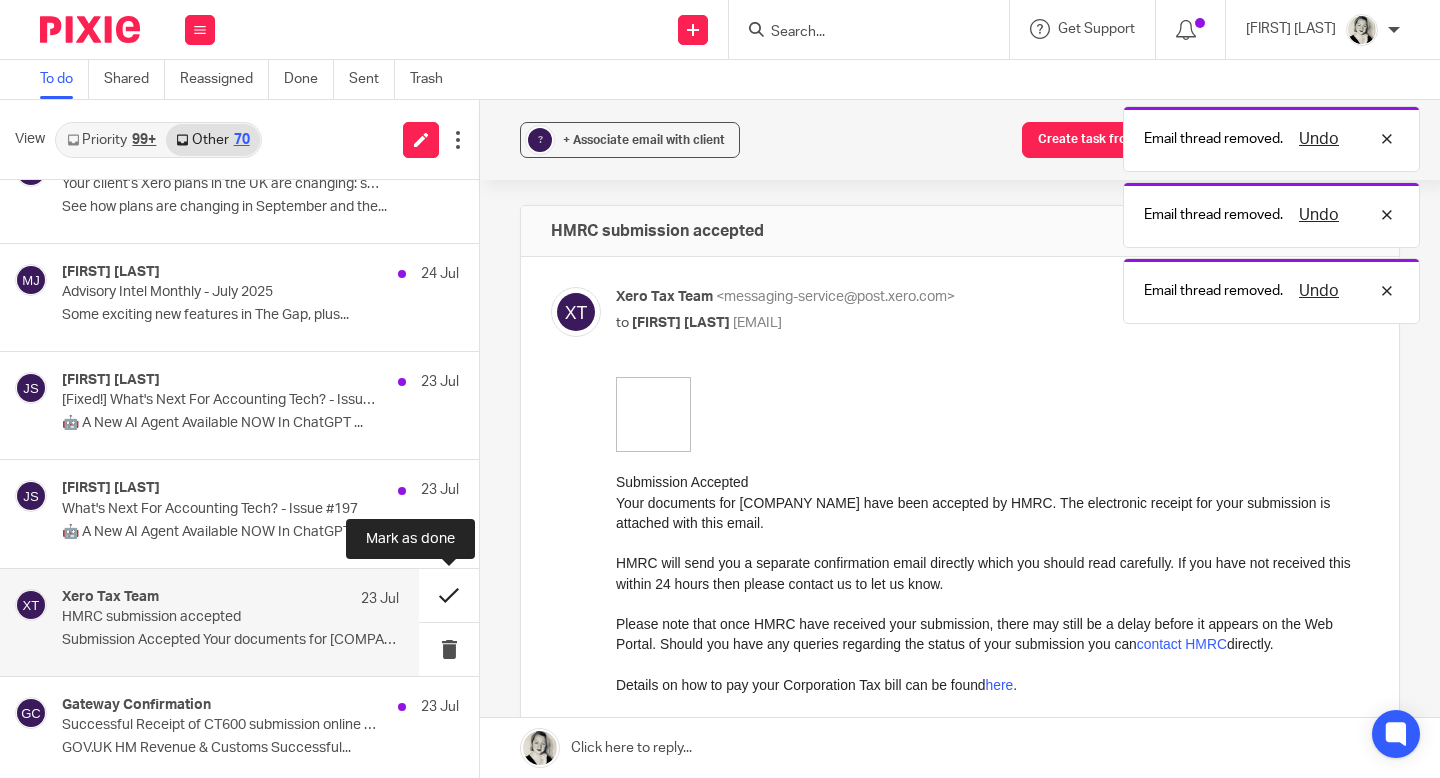 click at bounding box center (449, 595) 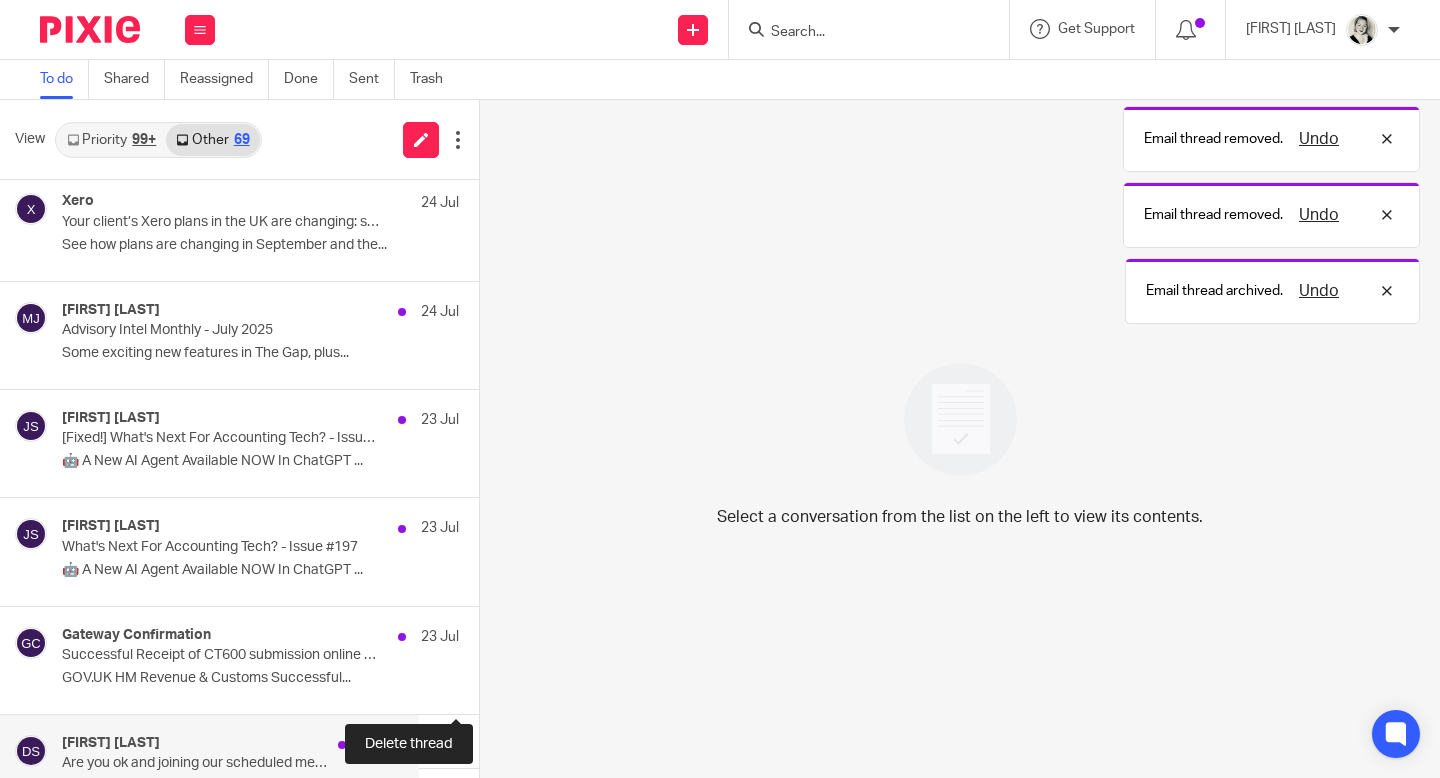 scroll, scrollTop: 1345, scrollLeft: 0, axis: vertical 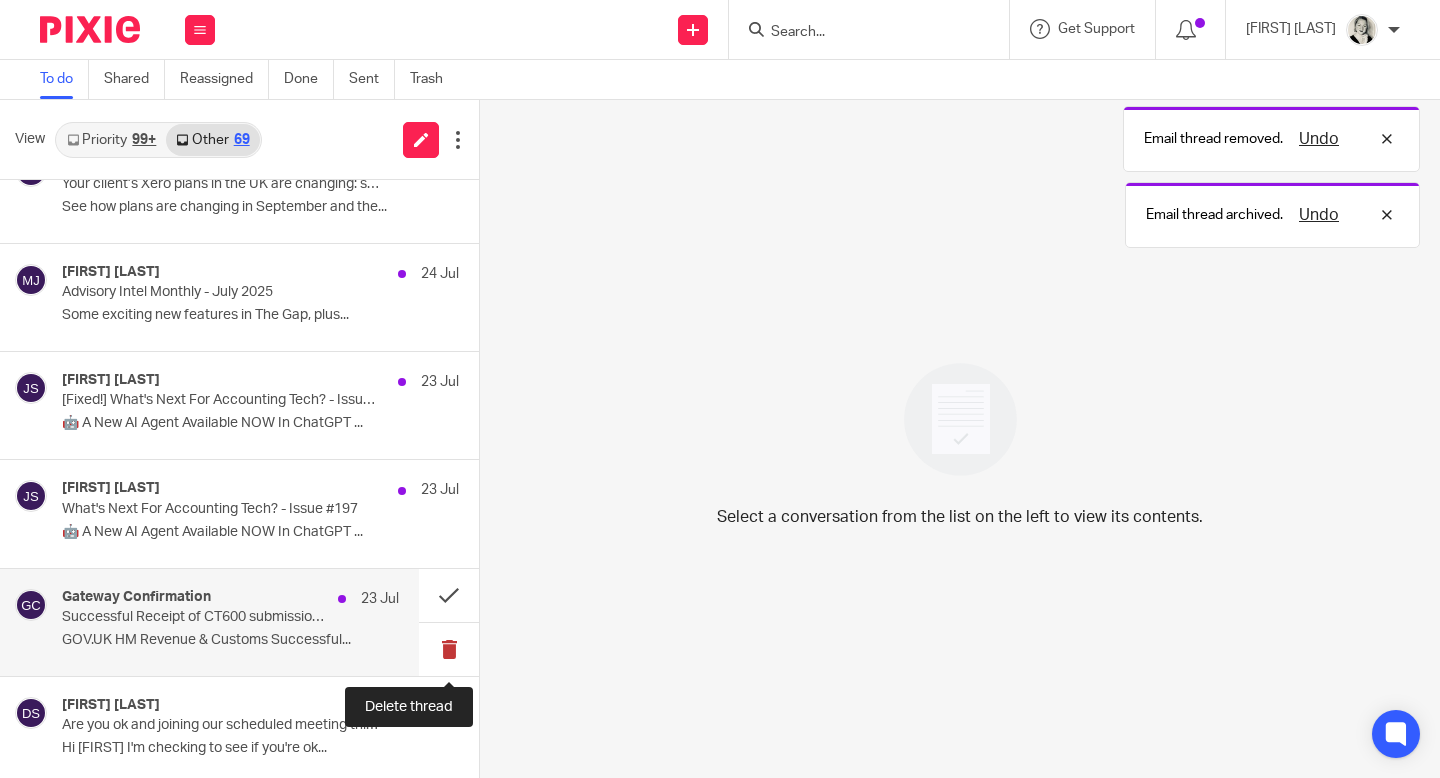 click at bounding box center (449, 649) 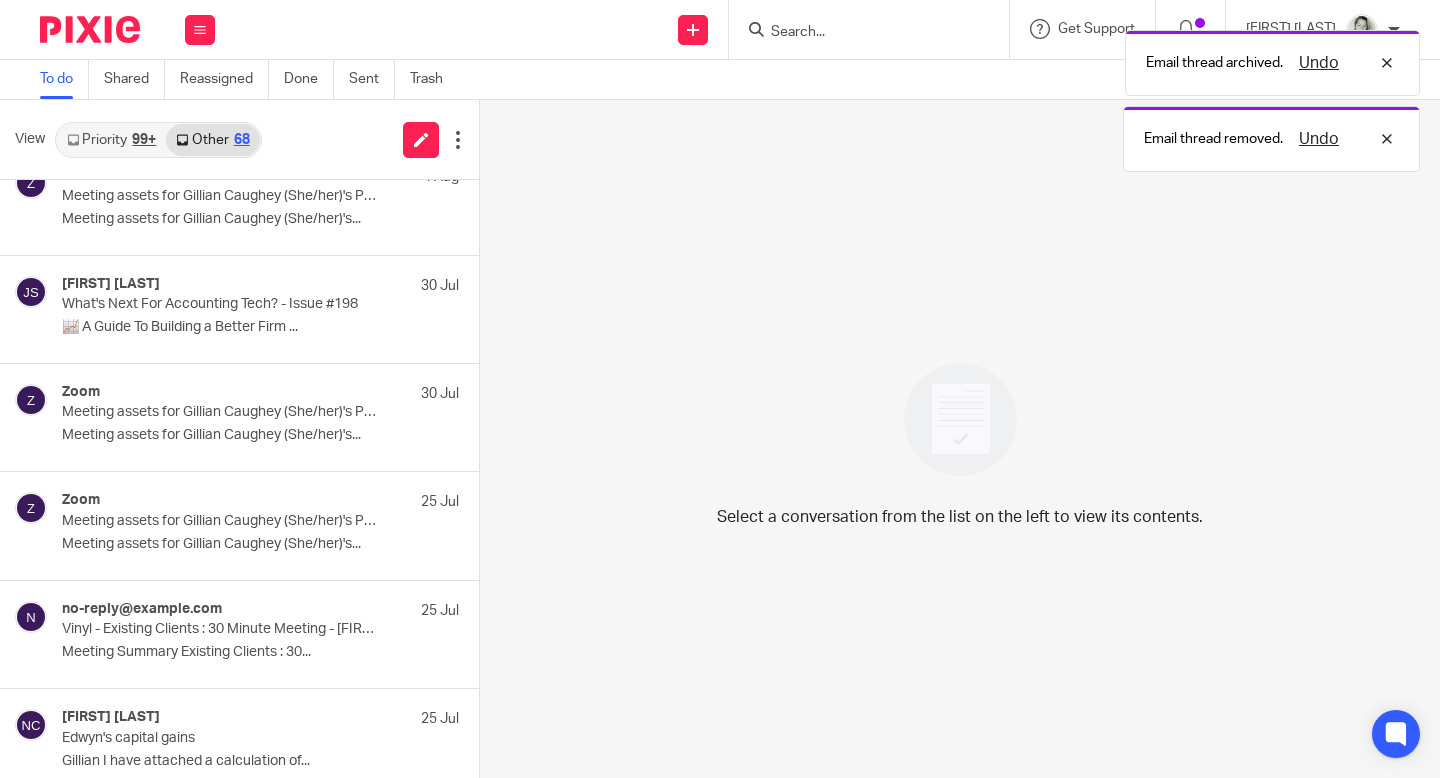 scroll, scrollTop: 0, scrollLeft: 0, axis: both 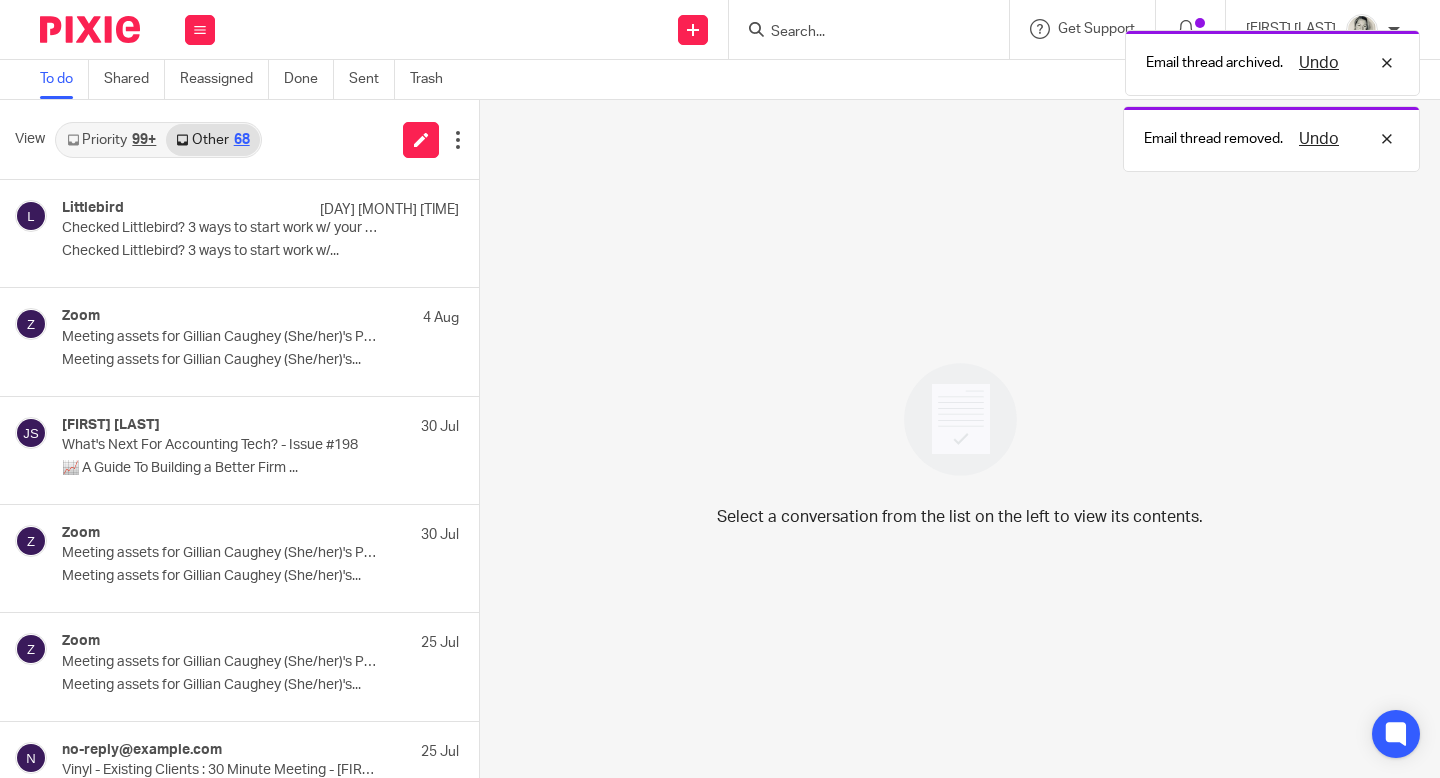 click on "99+" at bounding box center [144, 140] 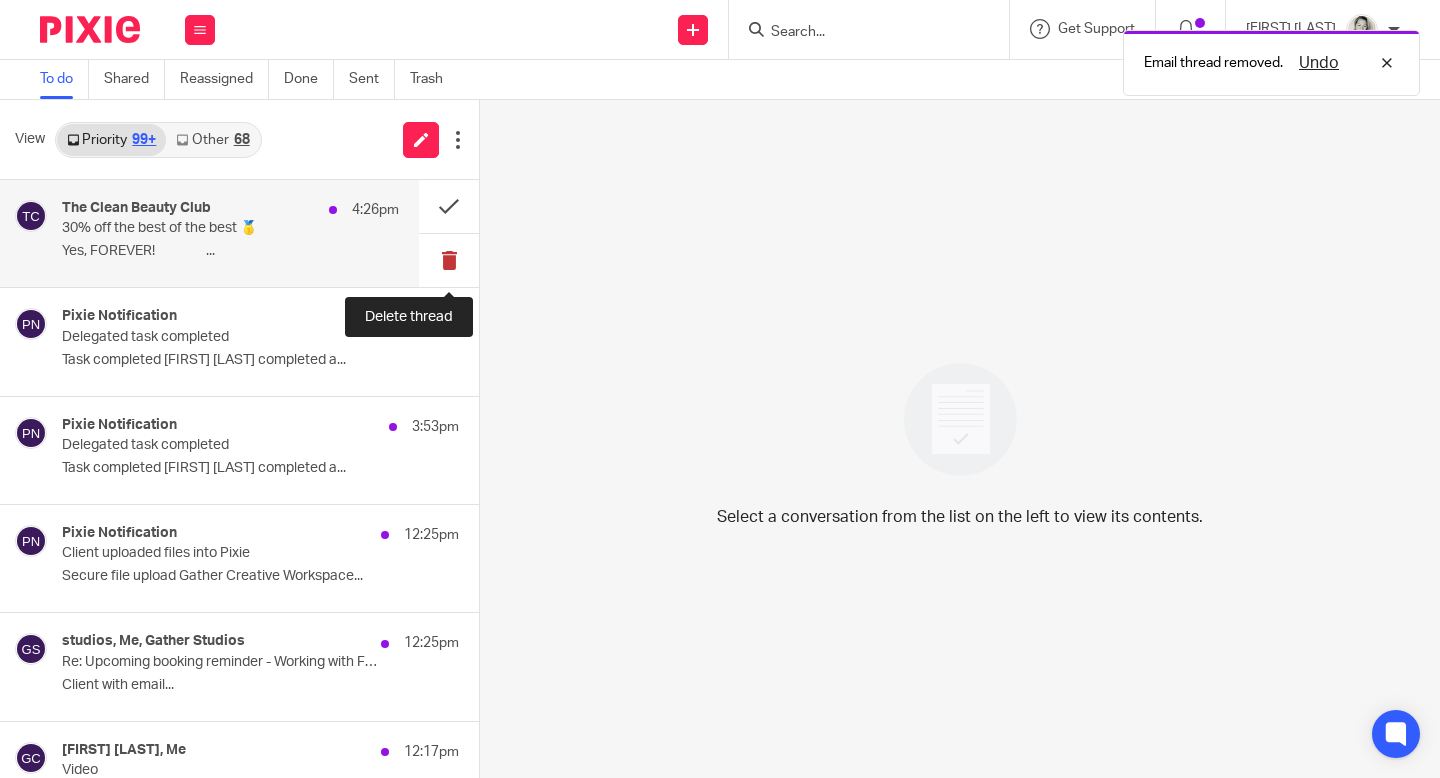 click at bounding box center (449, 260) 